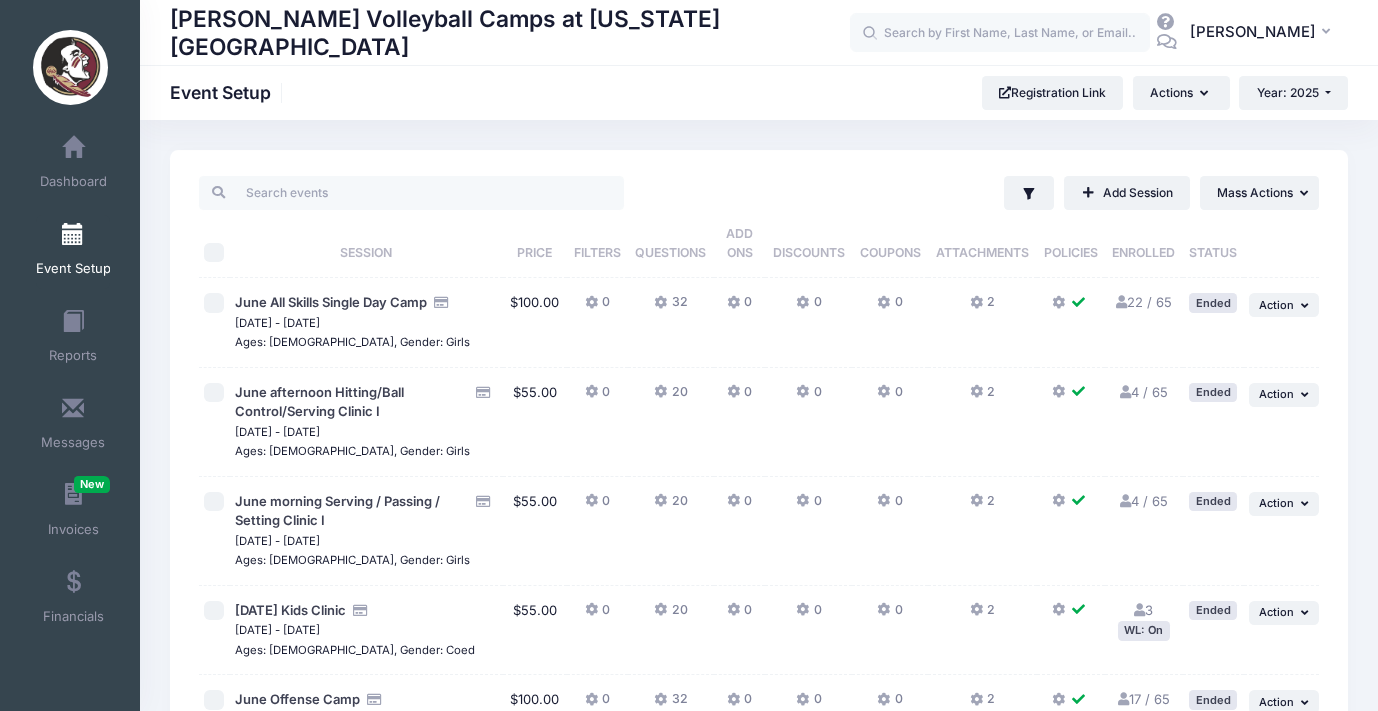 scroll, scrollTop: 2149, scrollLeft: 0, axis: vertical 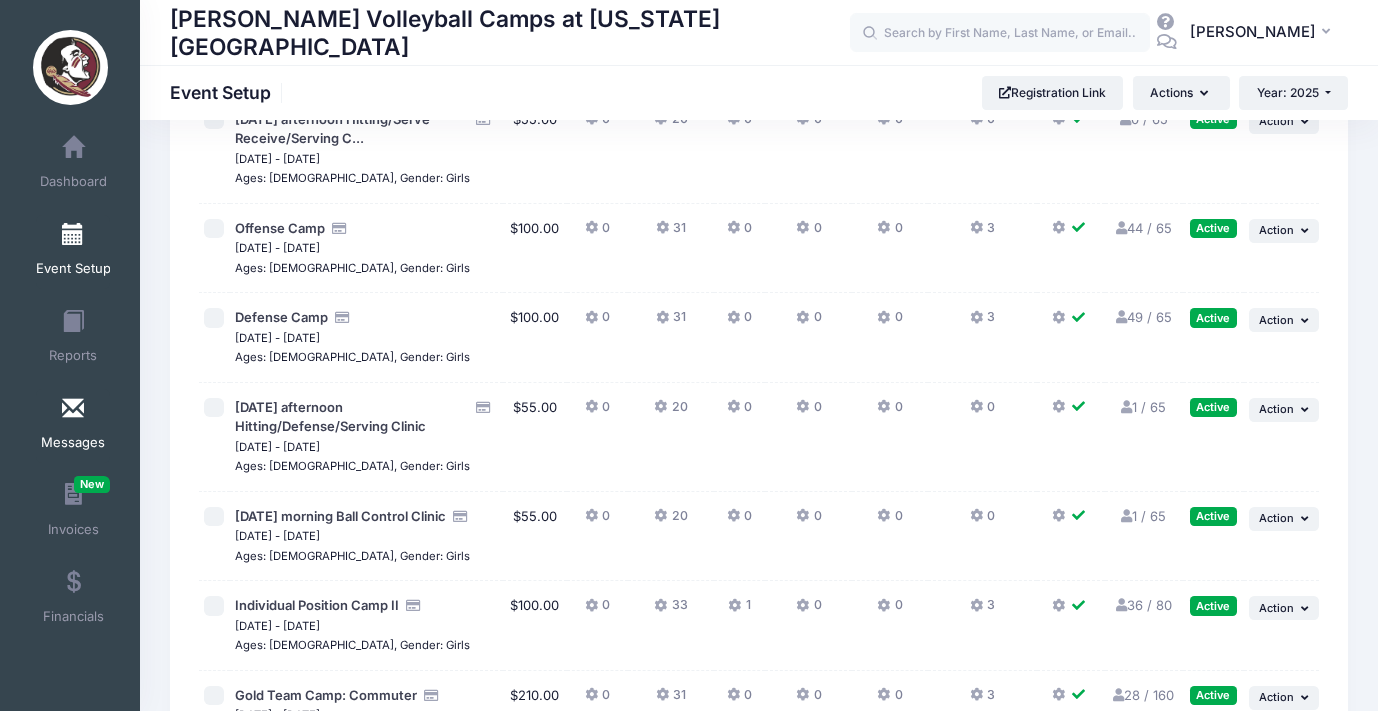 click at bounding box center (73, 409) 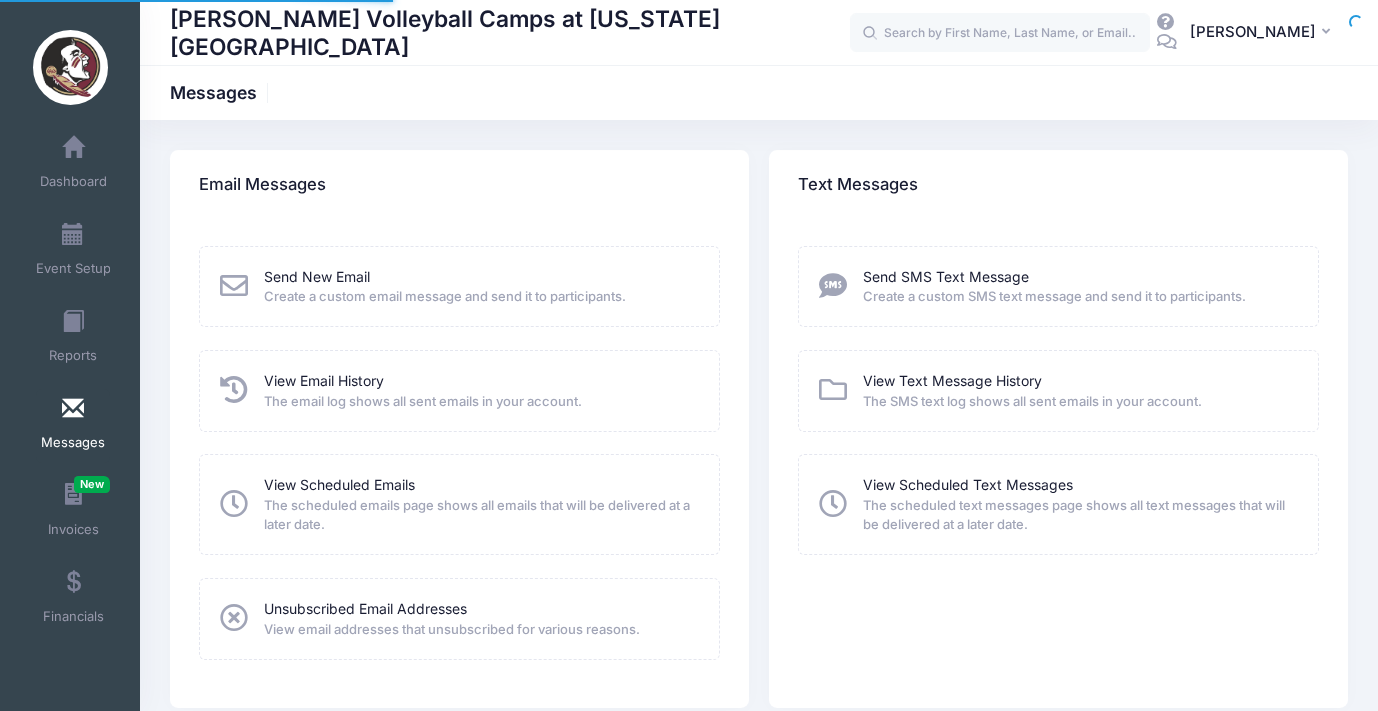 scroll, scrollTop: 0, scrollLeft: 0, axis: both 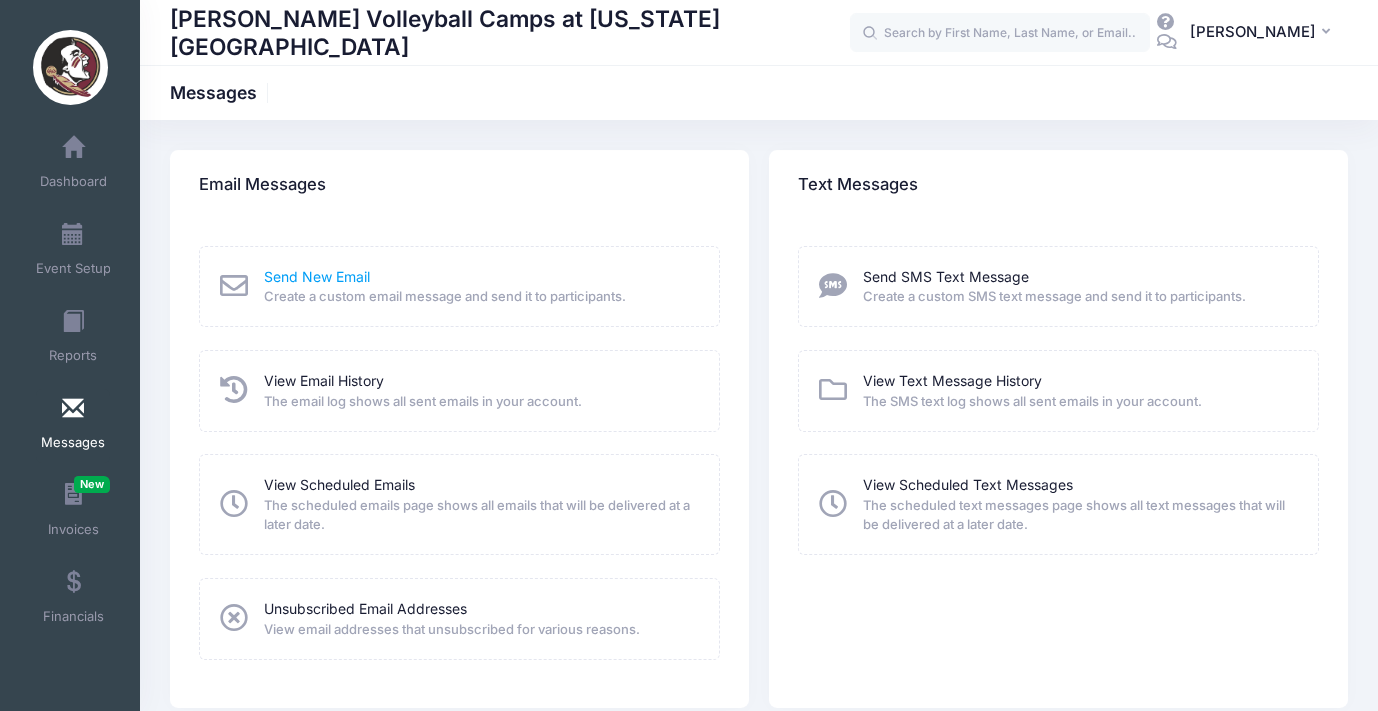 click on "Send New Email" at bounding box center (317, 276) 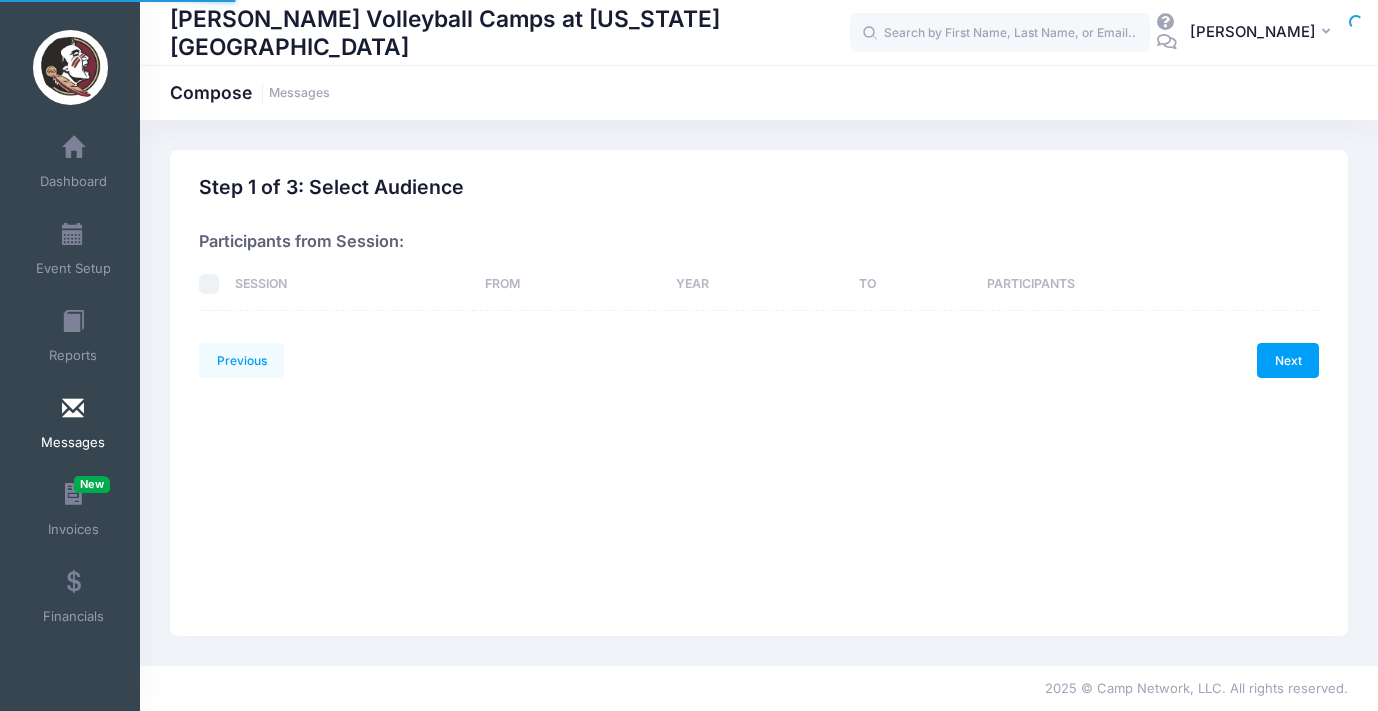 scroll, scrollTop: 0, scrollLeft: 0, axis: both 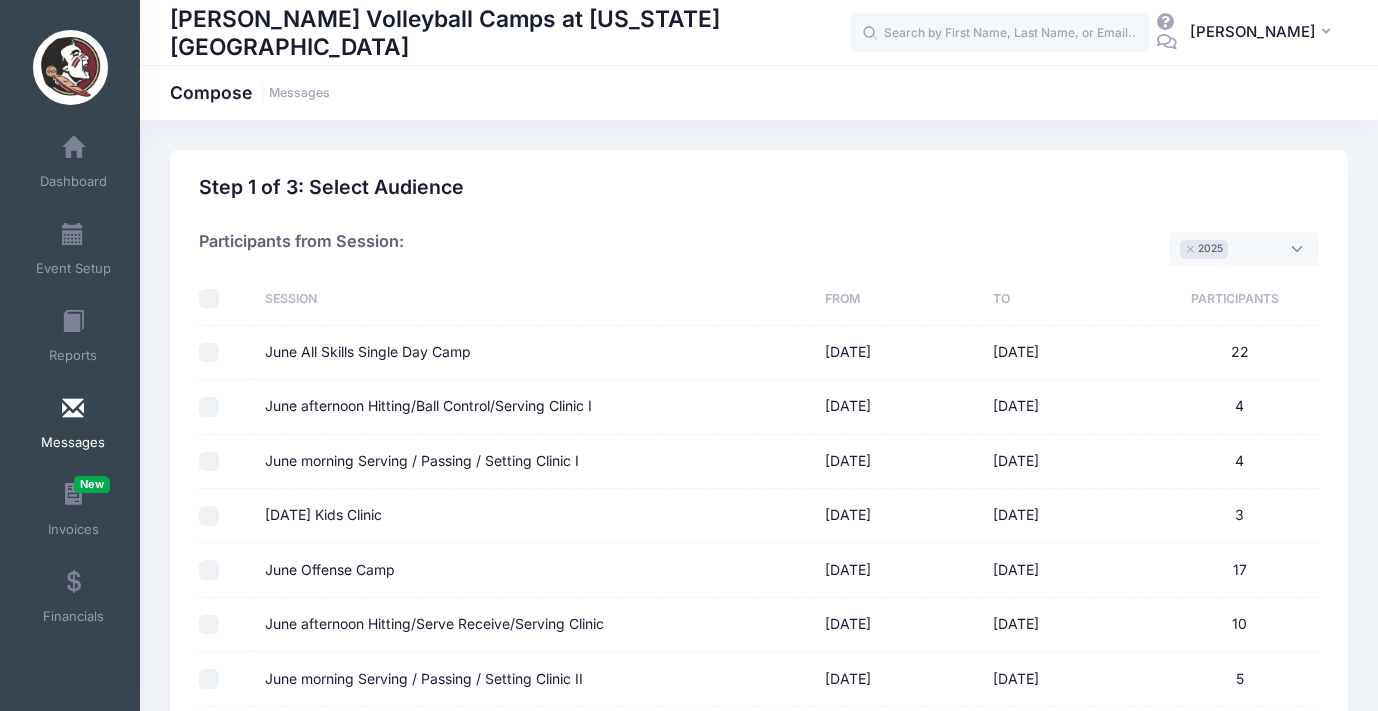 click at bounding box center [209, 299] 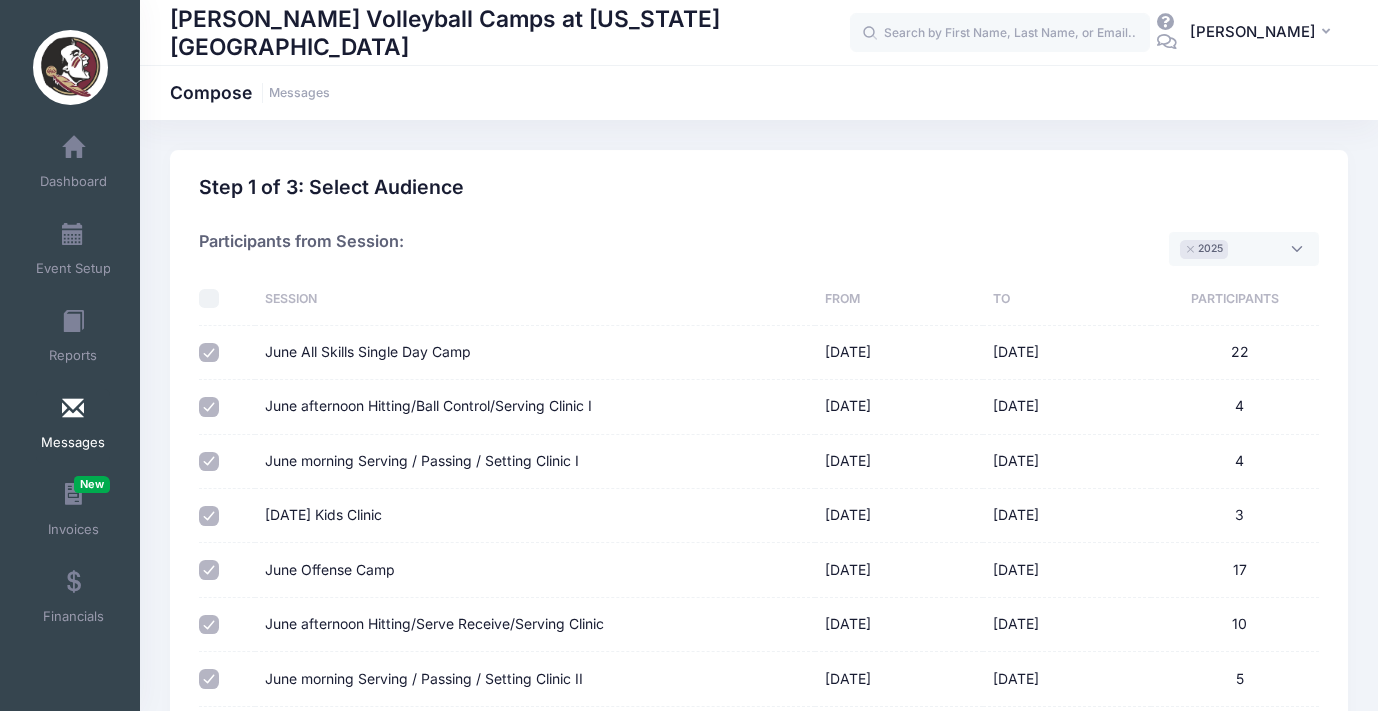 checkbox on "true" 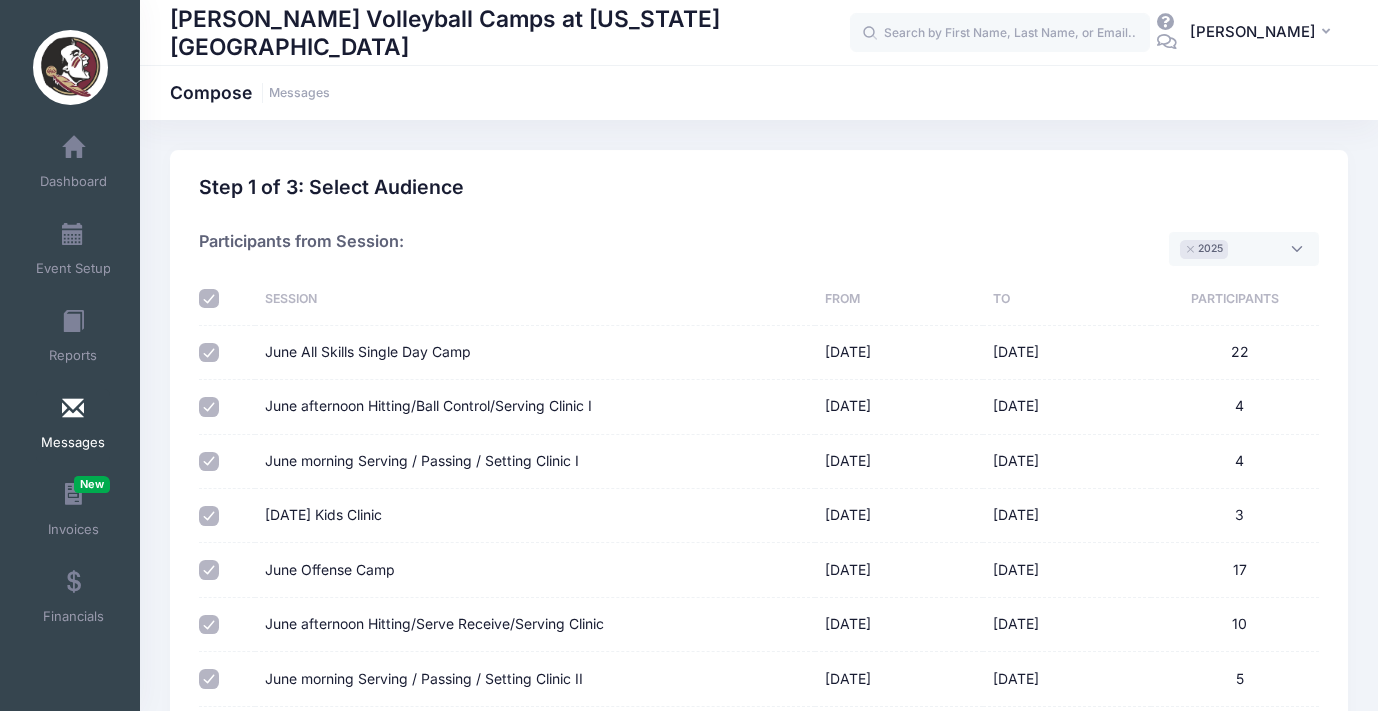 checkbox on "true" 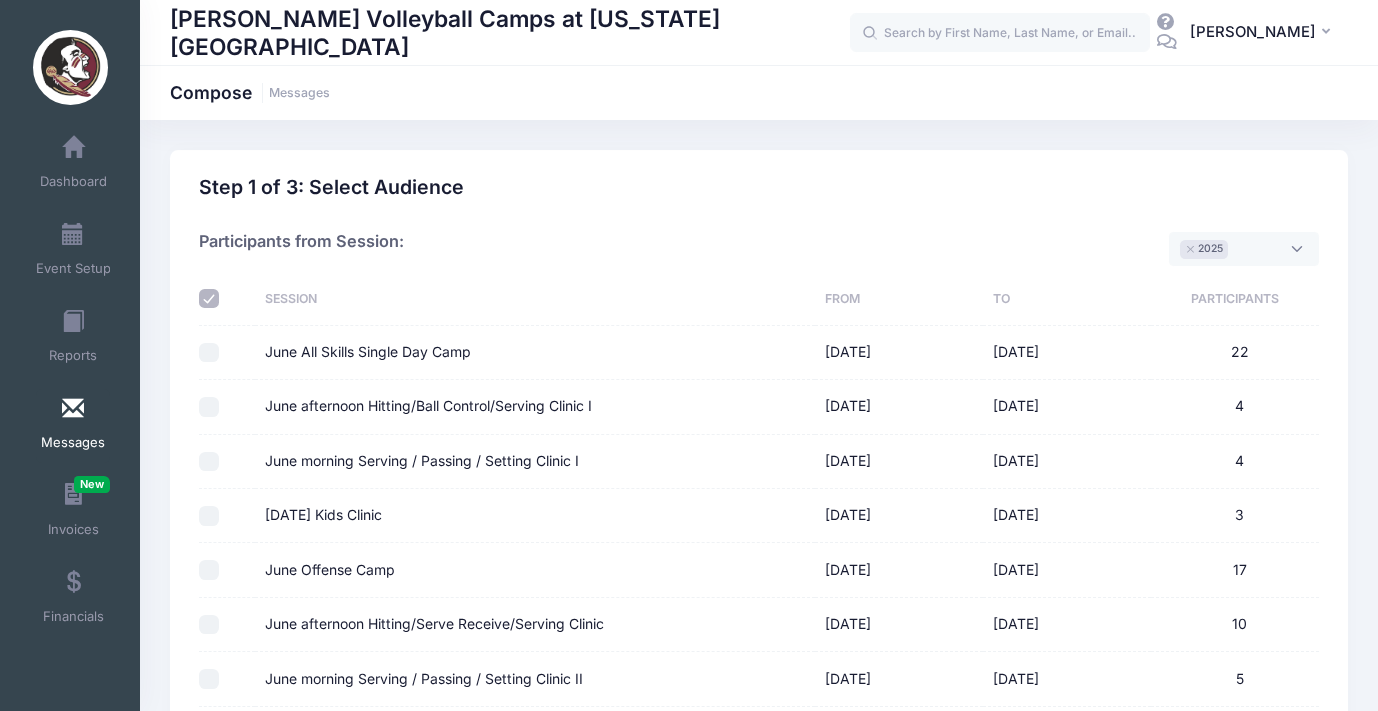 checkbox on "false" 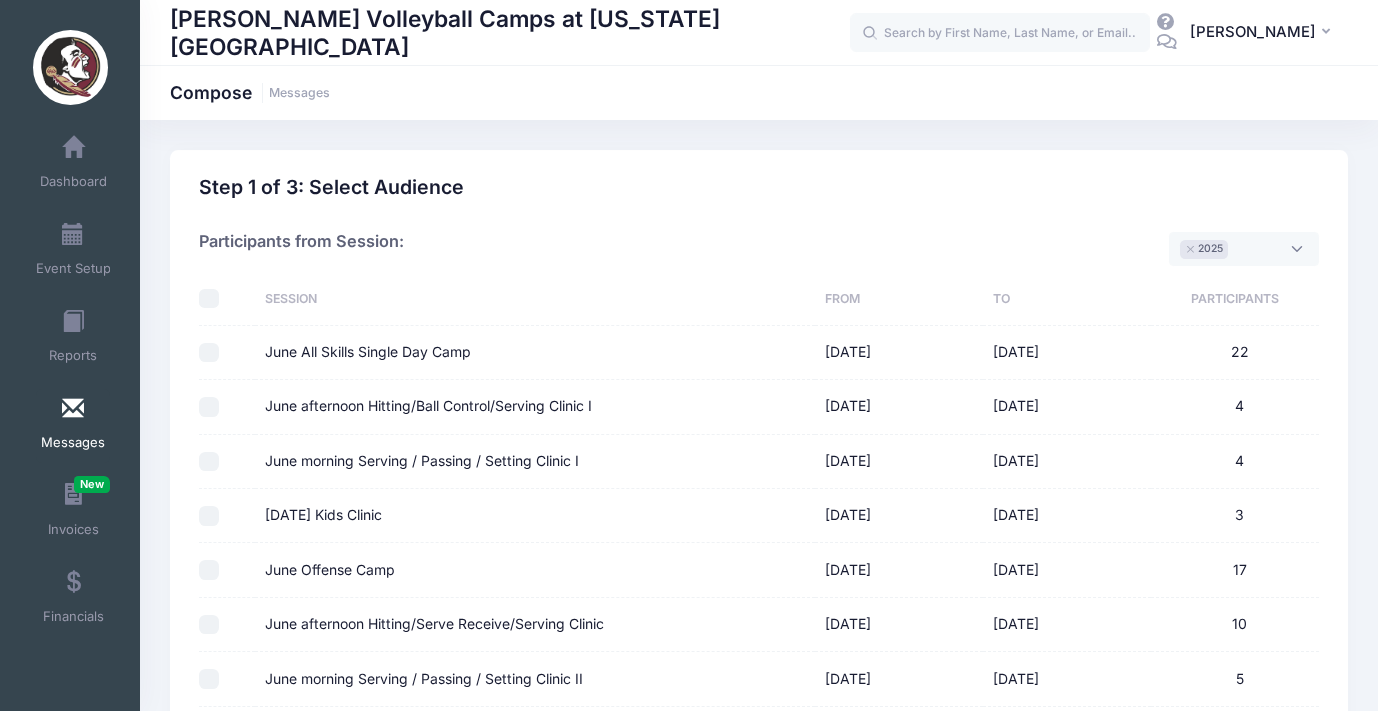 checkbox on "false" 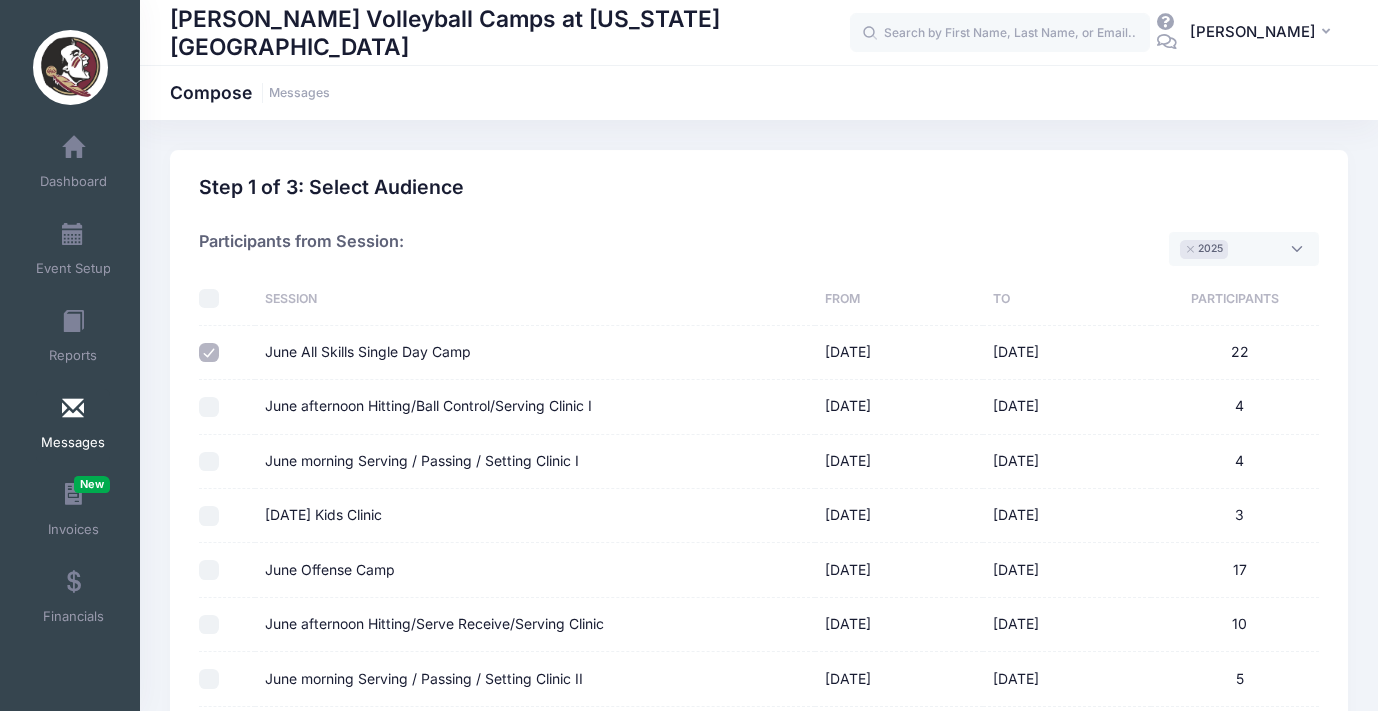 click on "June afternoon Hitting/Ball Control/Serving Clinic I" at bounding box center [209, 407] 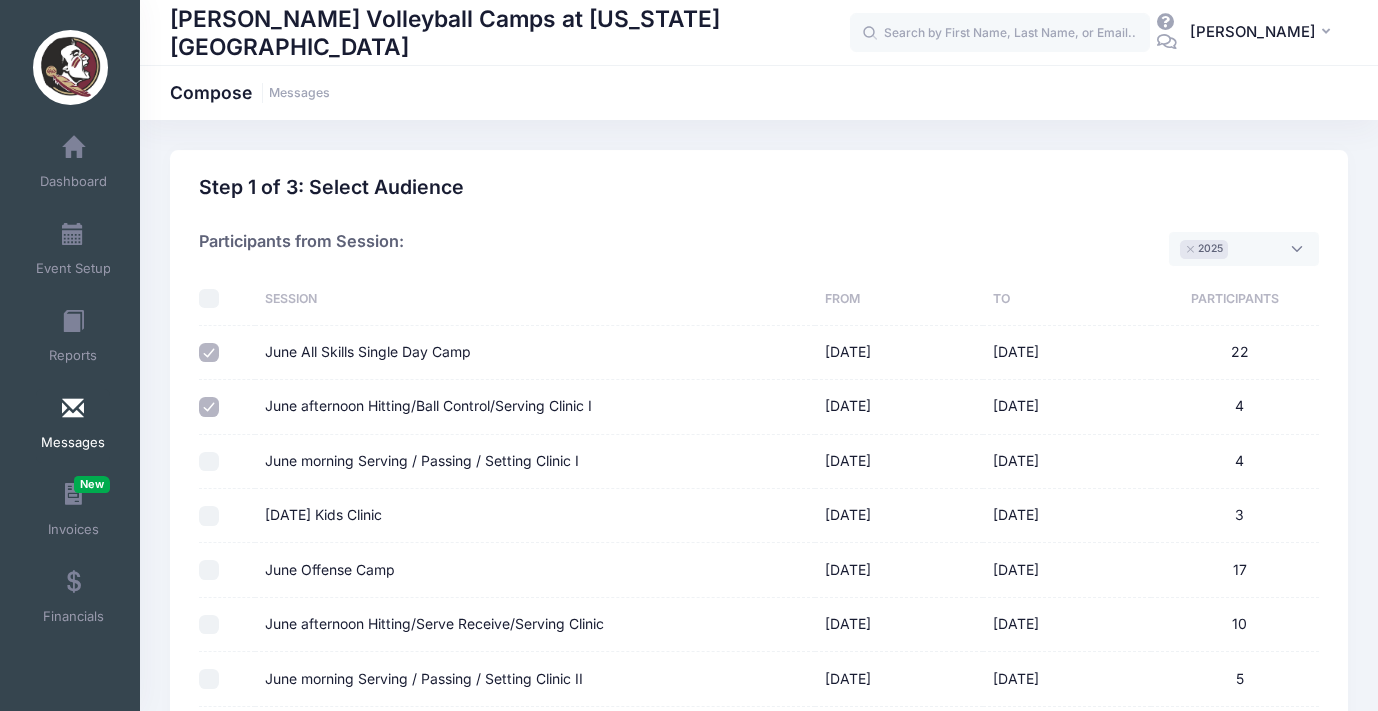 click on "June morning Serving / Passing / Setting Clinic I" at bounding box center [209, 462] 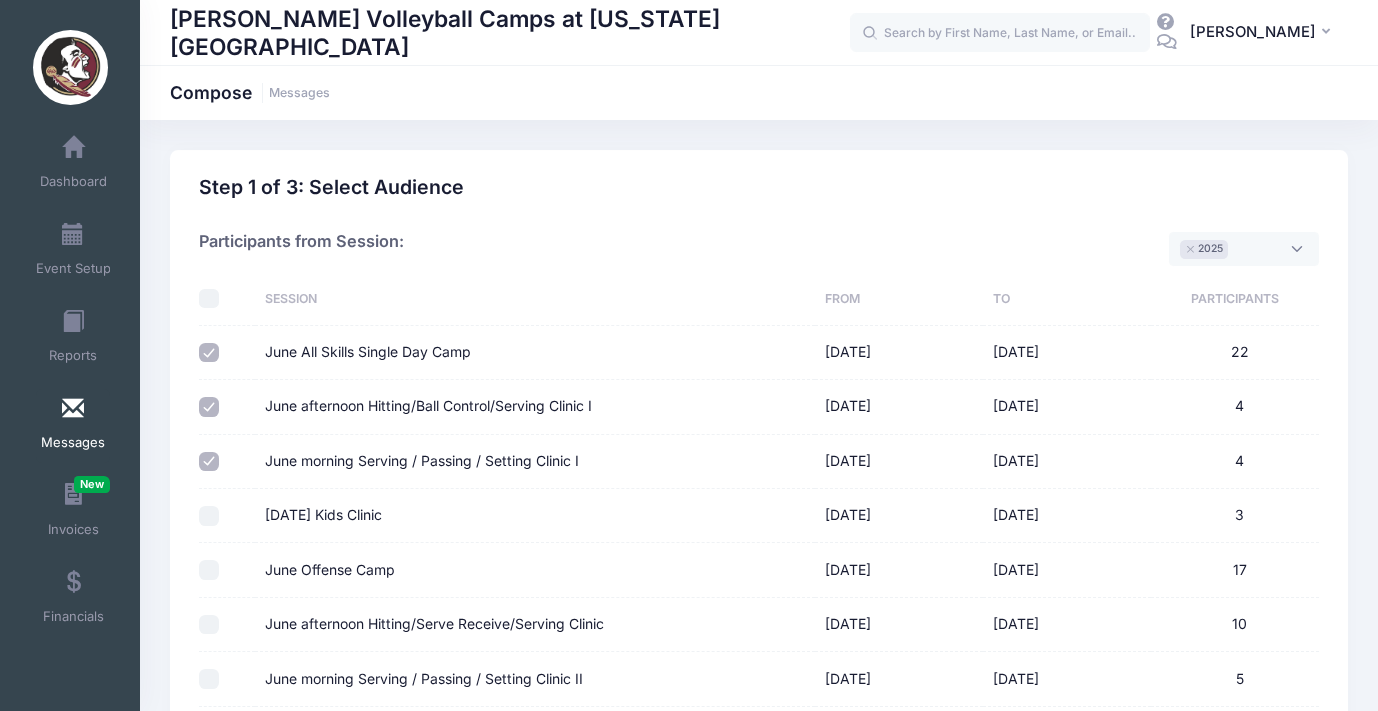 click on "Wednesday Kids Clinic" at bounding box center (209, 516) 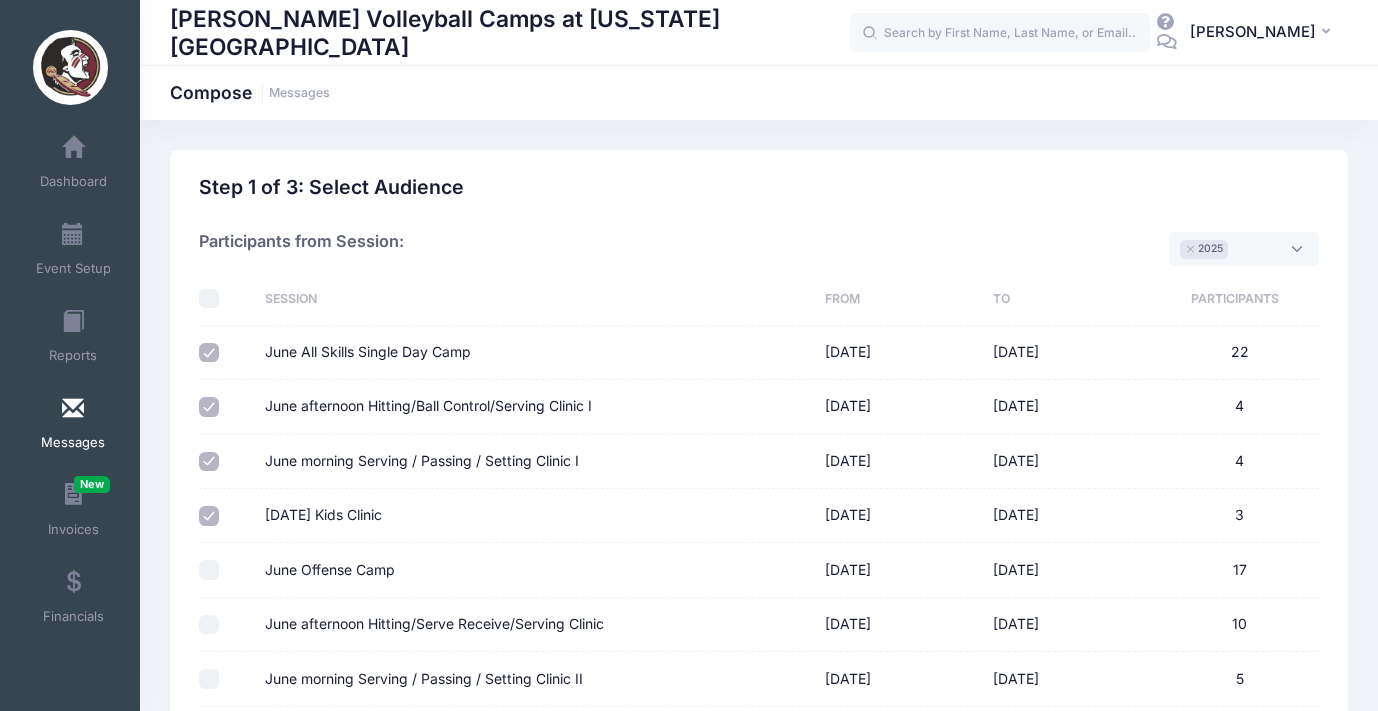 click on "June Offense Camp" at bounding box center (209, 570) 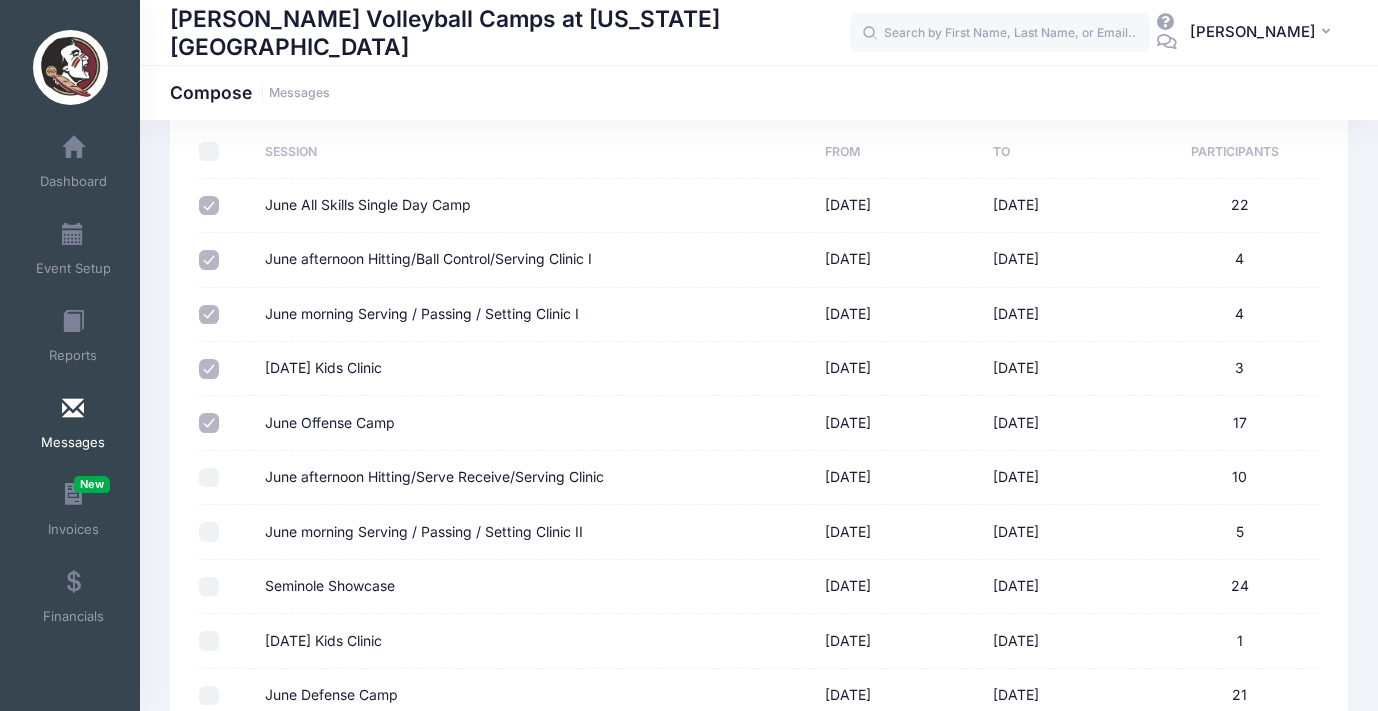 scroll, scrollTop: 179, scrollLeft: 0, axis: vertical 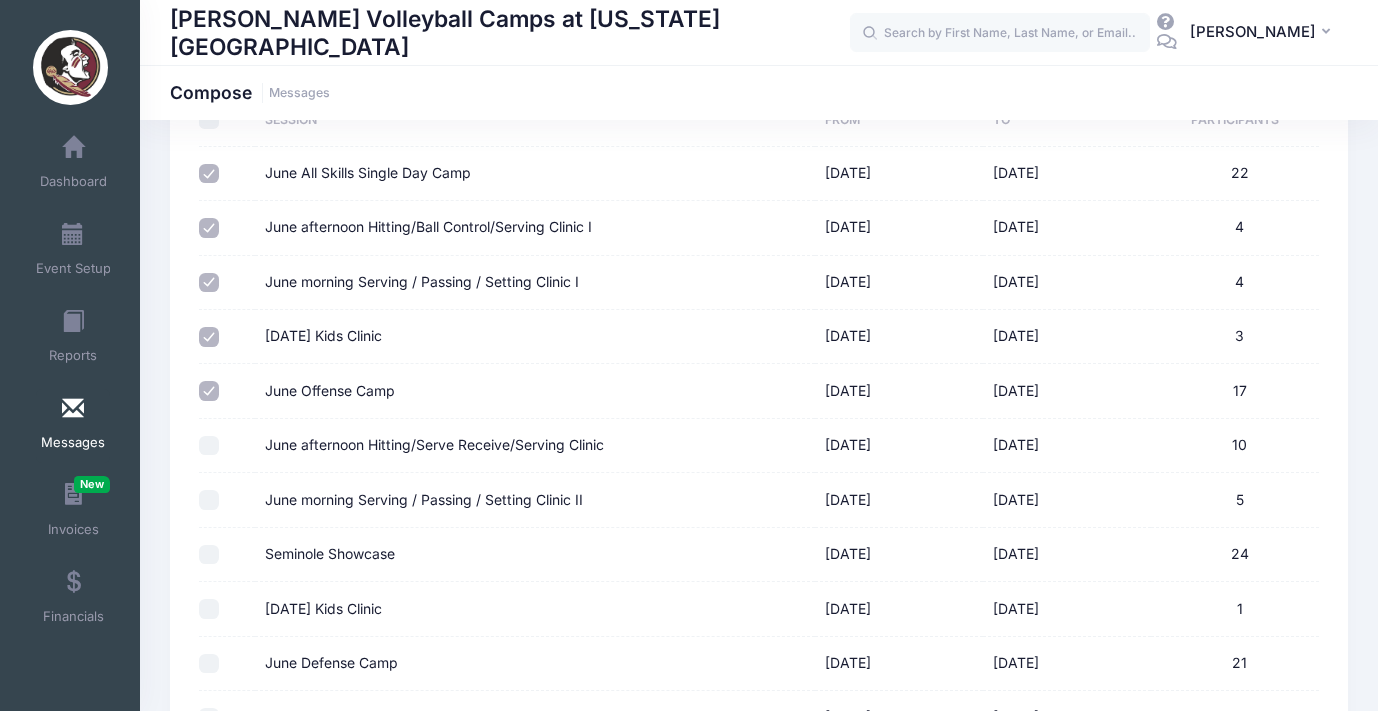 click on "Wednesday Kids Clinic" at bounding box center (209, 337) 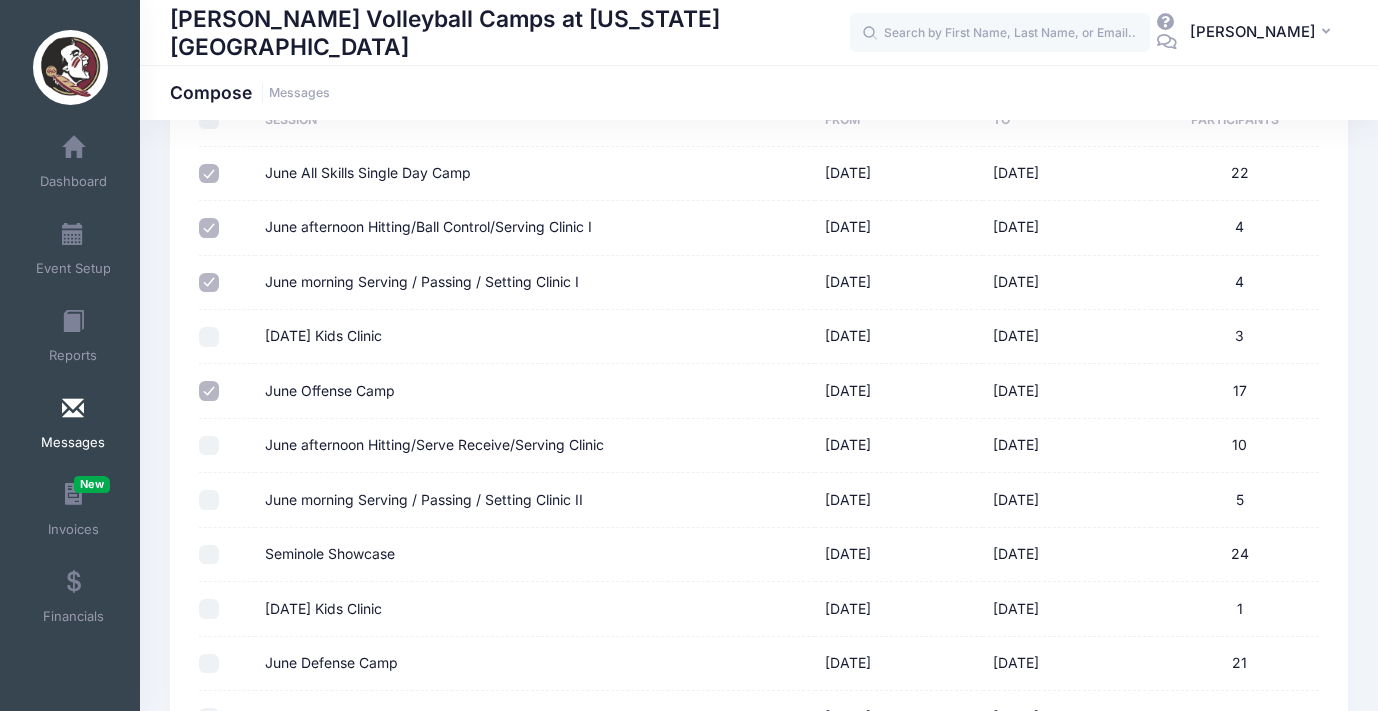 click on "June afternoon Hitting/Serve Receive/Serving Clinic" at bounding box center [209, 446] 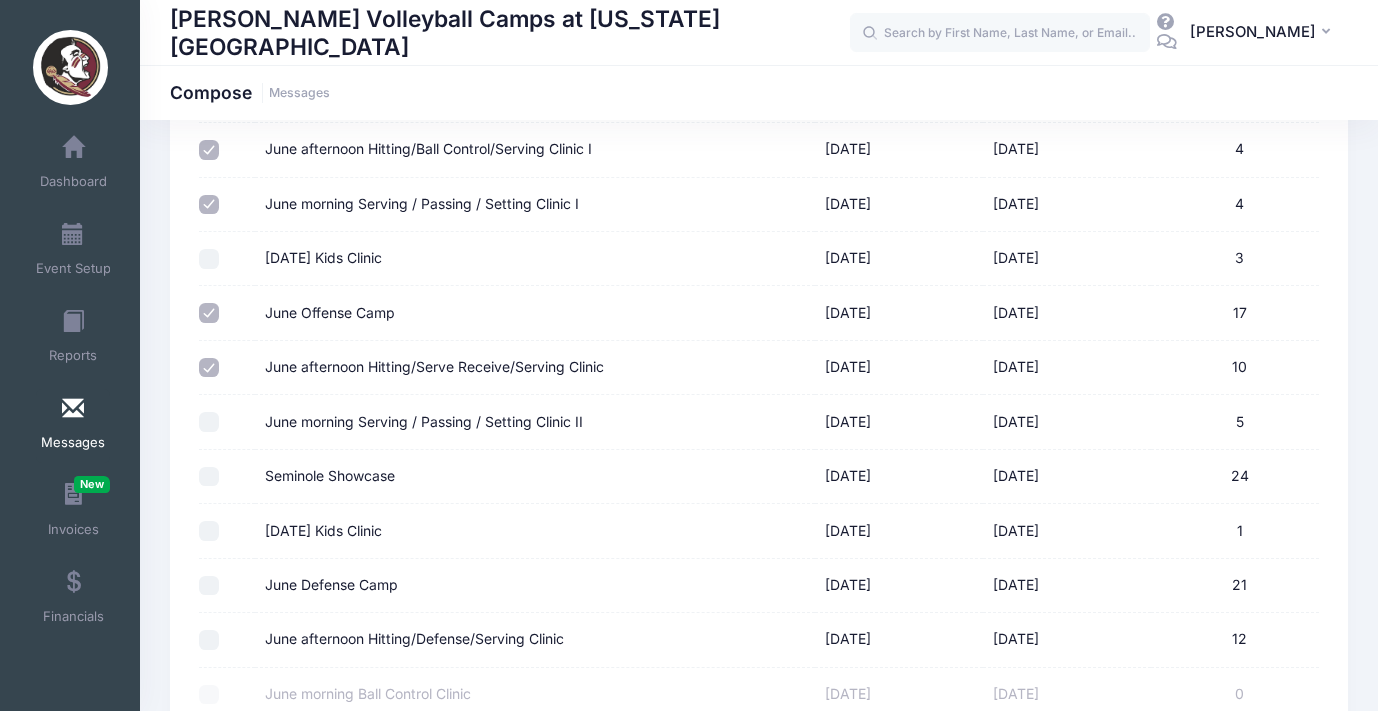 scroll, scrollTop: 308, scrollLeft: 0, axis: vertical 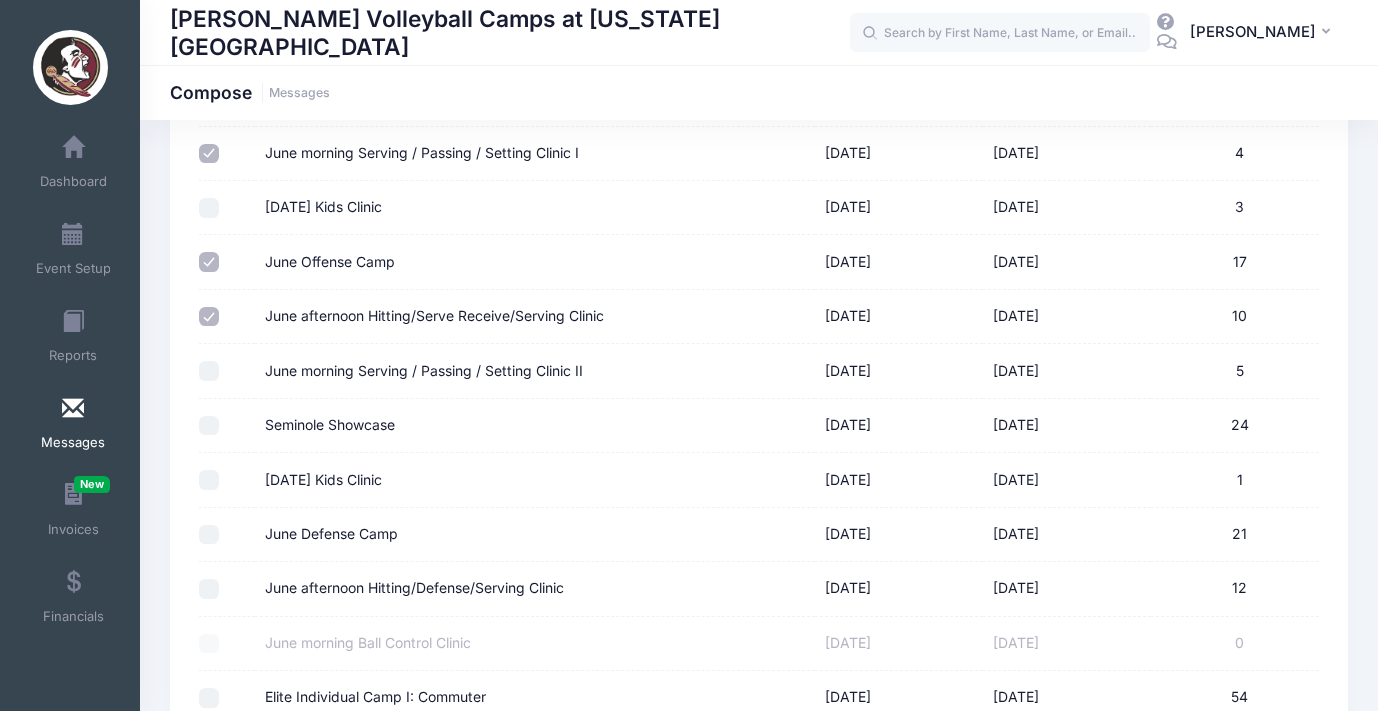 click on "June morning Serving / Passing / Setting Clinic II" at bounding box center (209, 371) 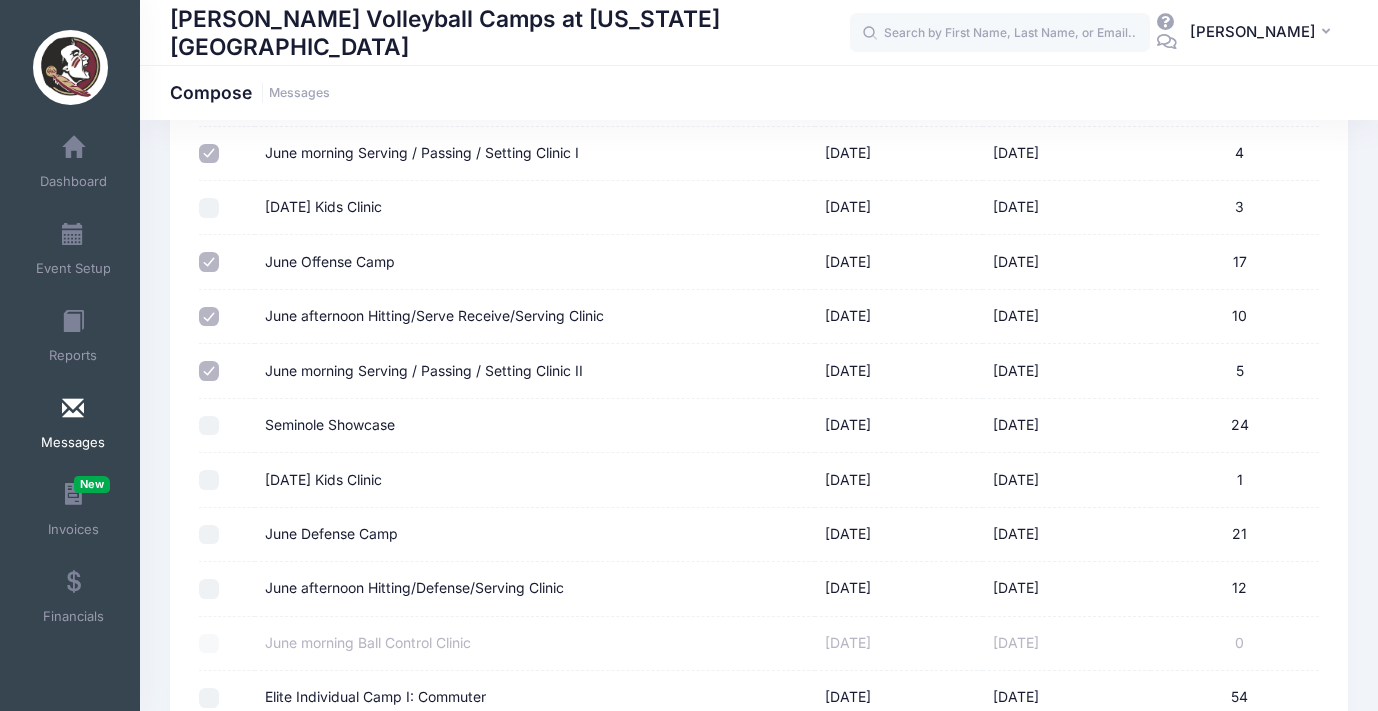 click on "Friday Kids Clinic" at bounding box center (209, 480) 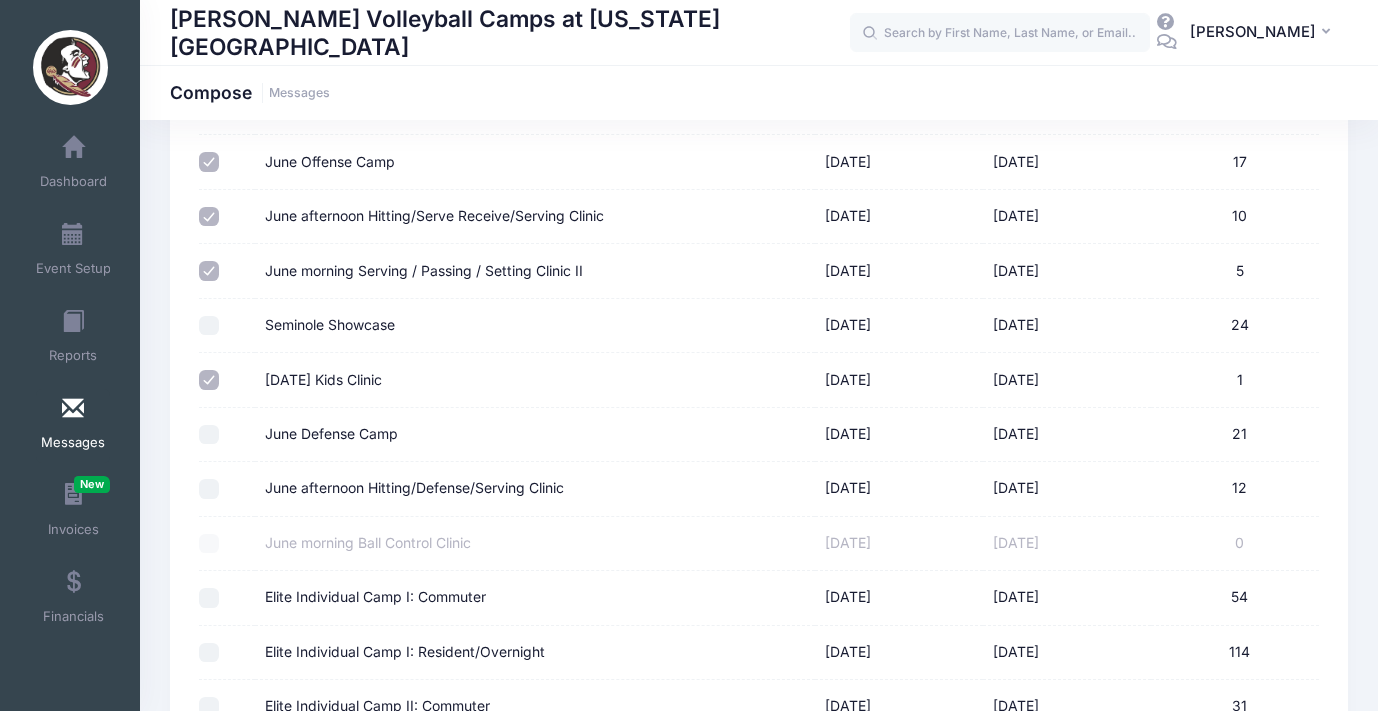 scroll, scrollTop: 413, scrollLeft: 0, axis: vertical 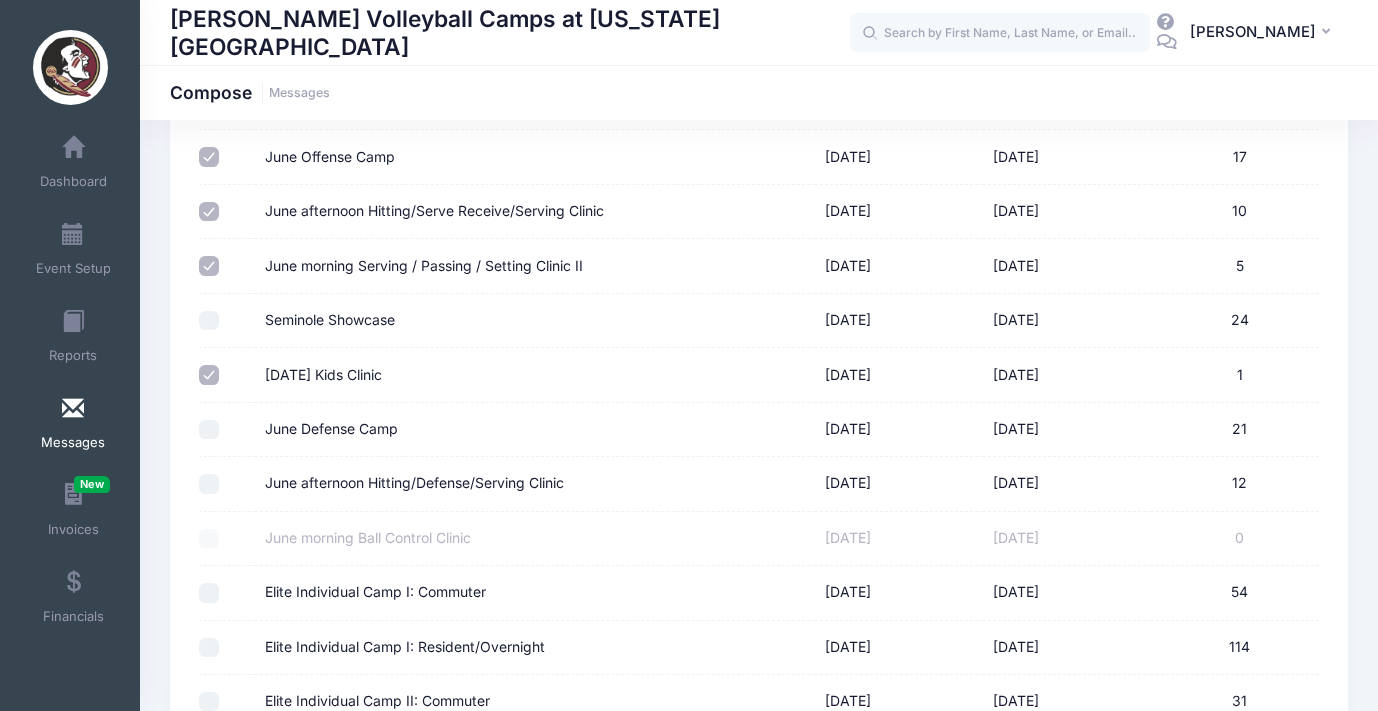 click on "Friday Kids Clinic" at bounding box center (209, 375) 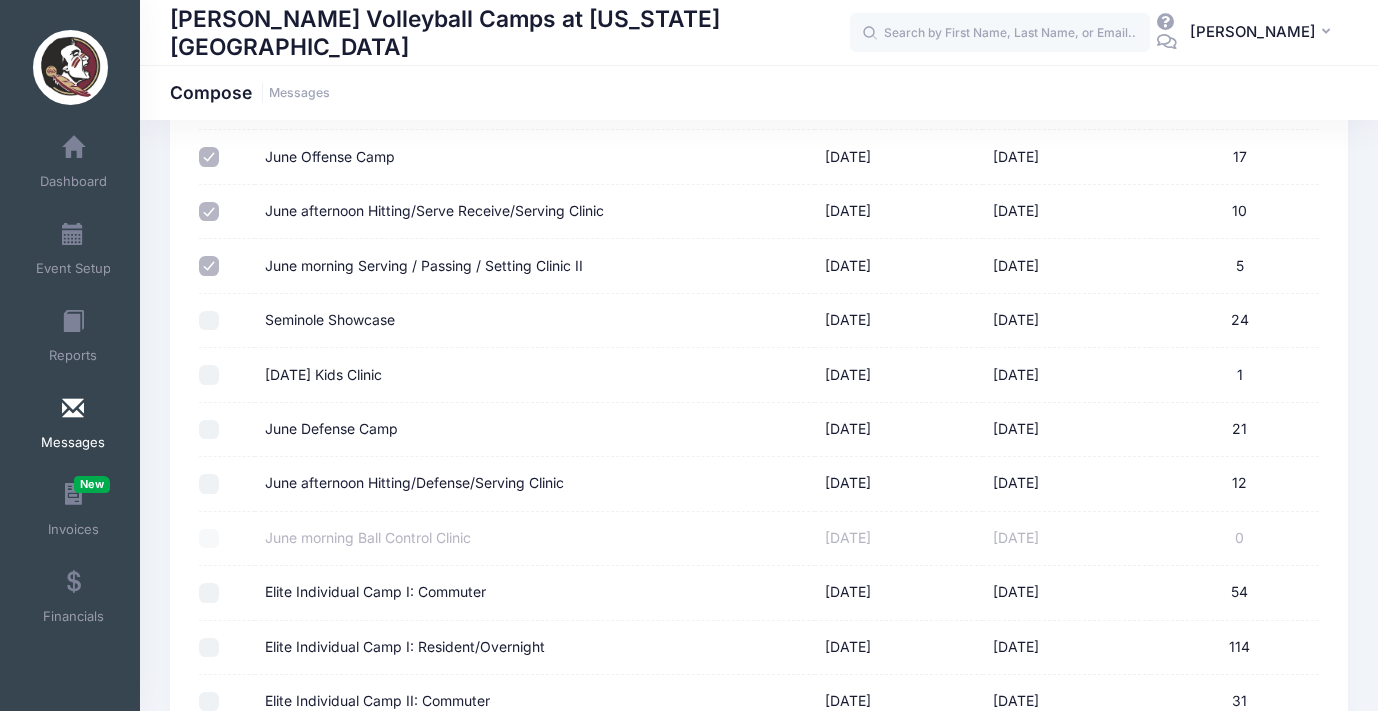 click on "June Defense Camp" at bounding box center (209, 430) 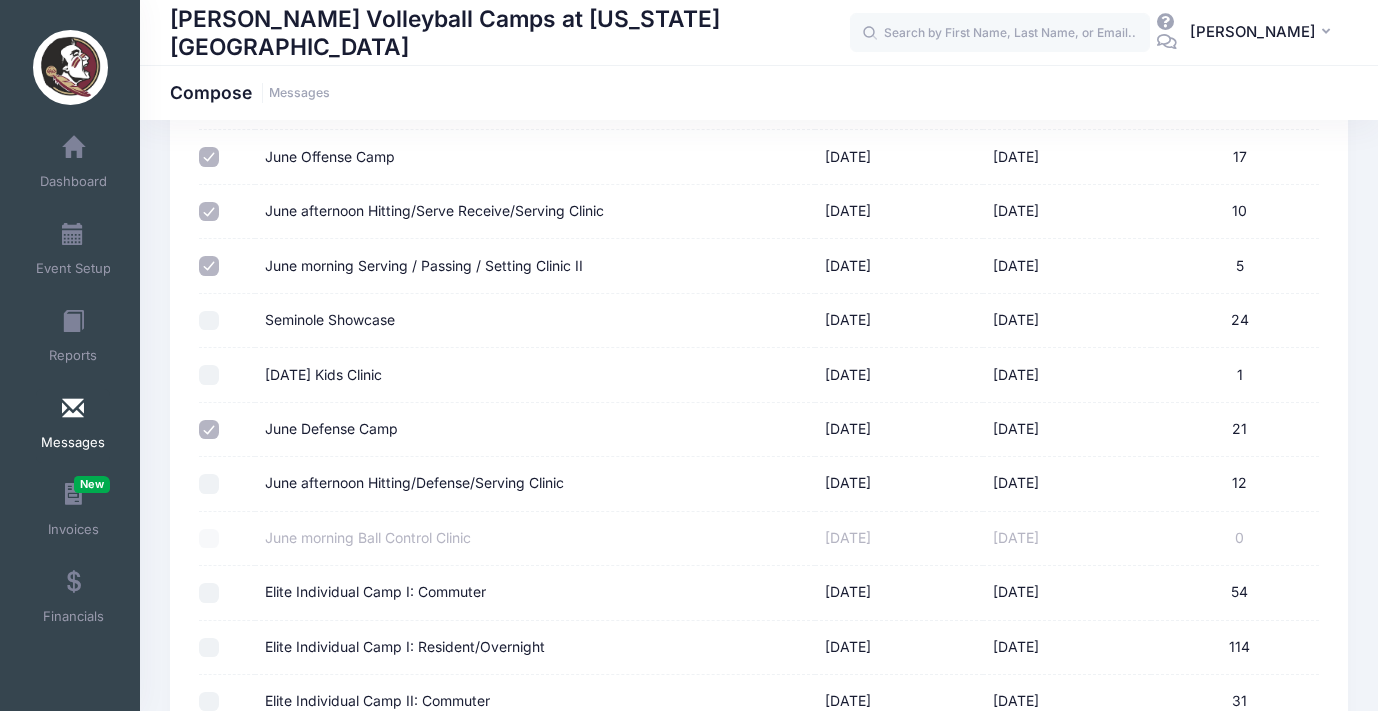 click on "June afternoon Hitting/Defense/Serving Clinic" at bounding box center [209, 484] 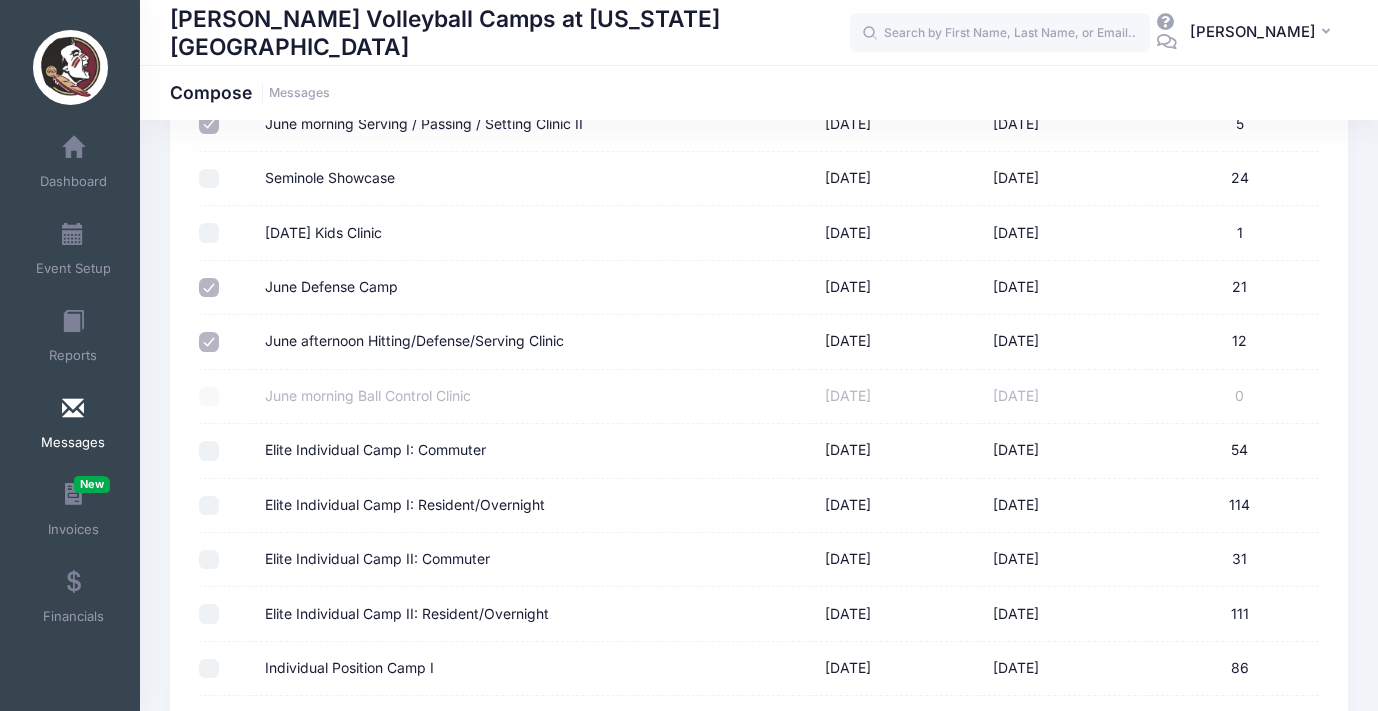 scroll, scrollTop: 557, scrollLeft: 0, axis: vertical 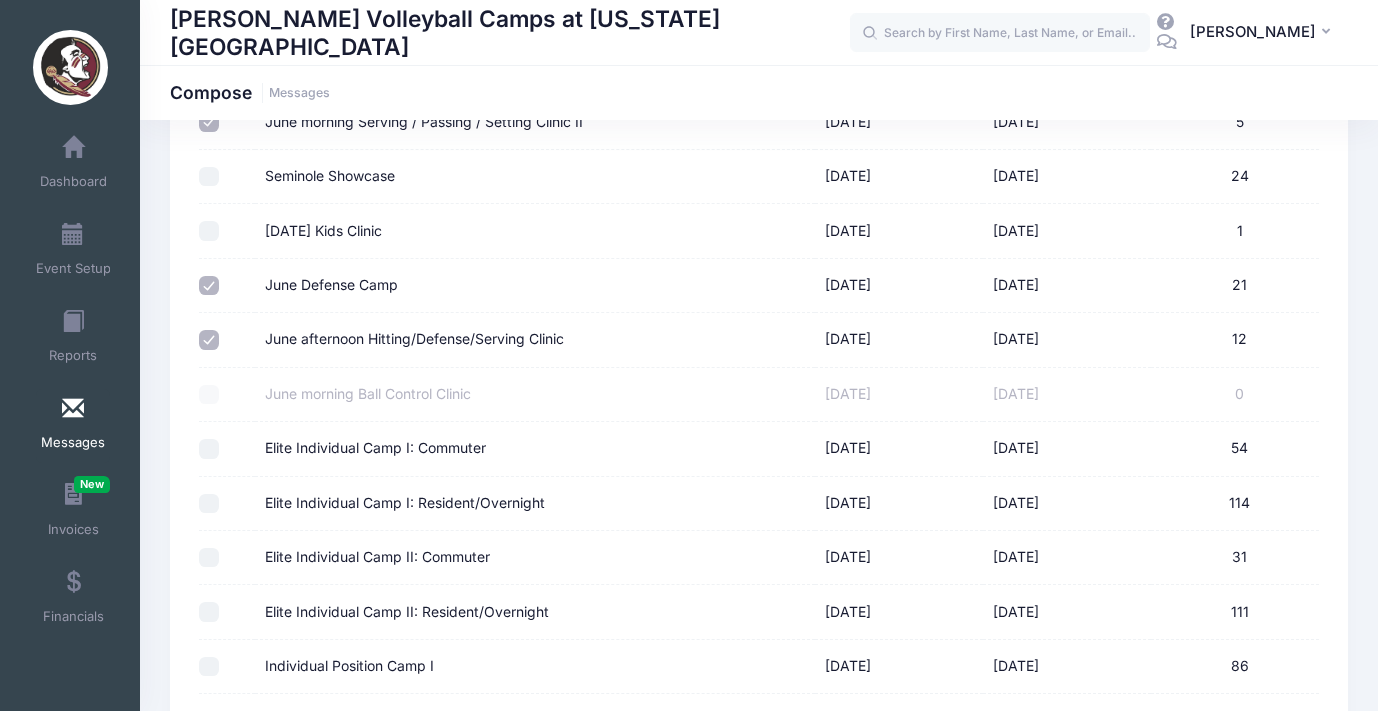 click on "Elite Individual Camp I: Commuter" at bounding box center (209, 449) 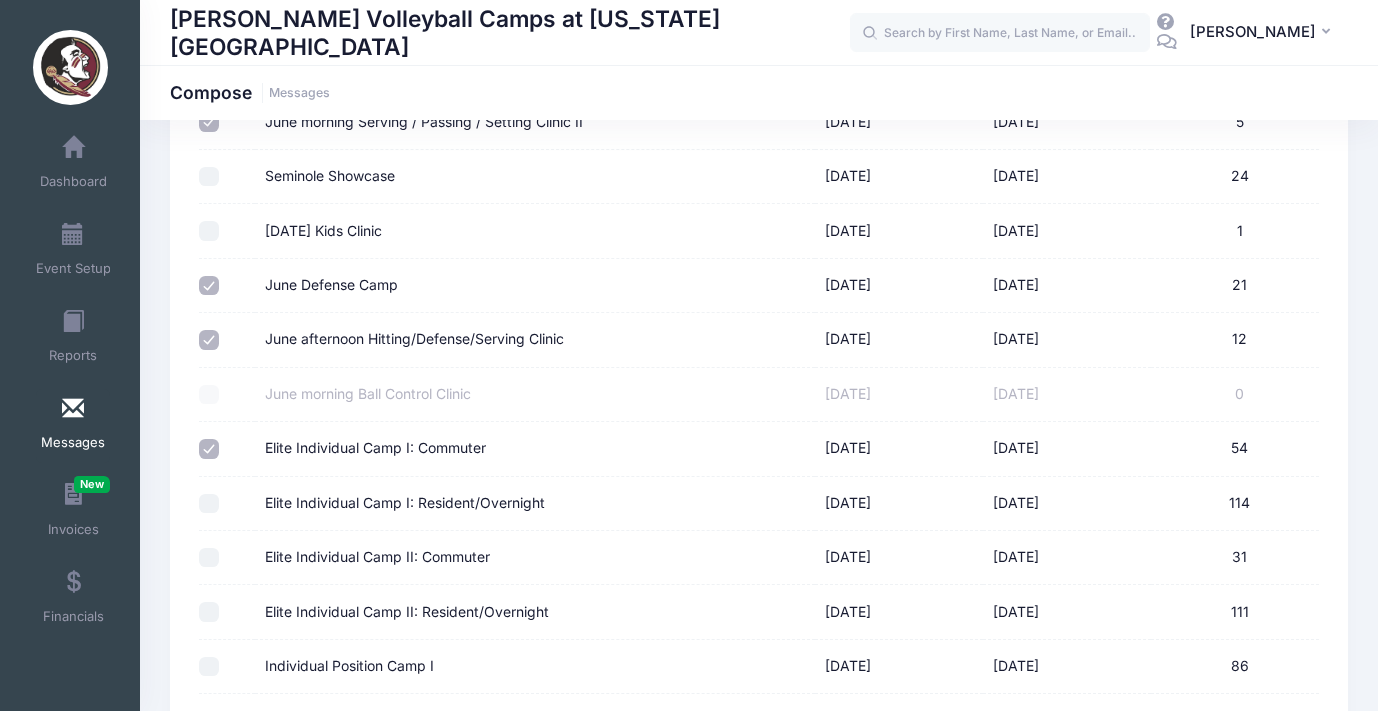 click on "Elite Individual Camp I: Resident/Overnight" at bounding box center [209, 504] 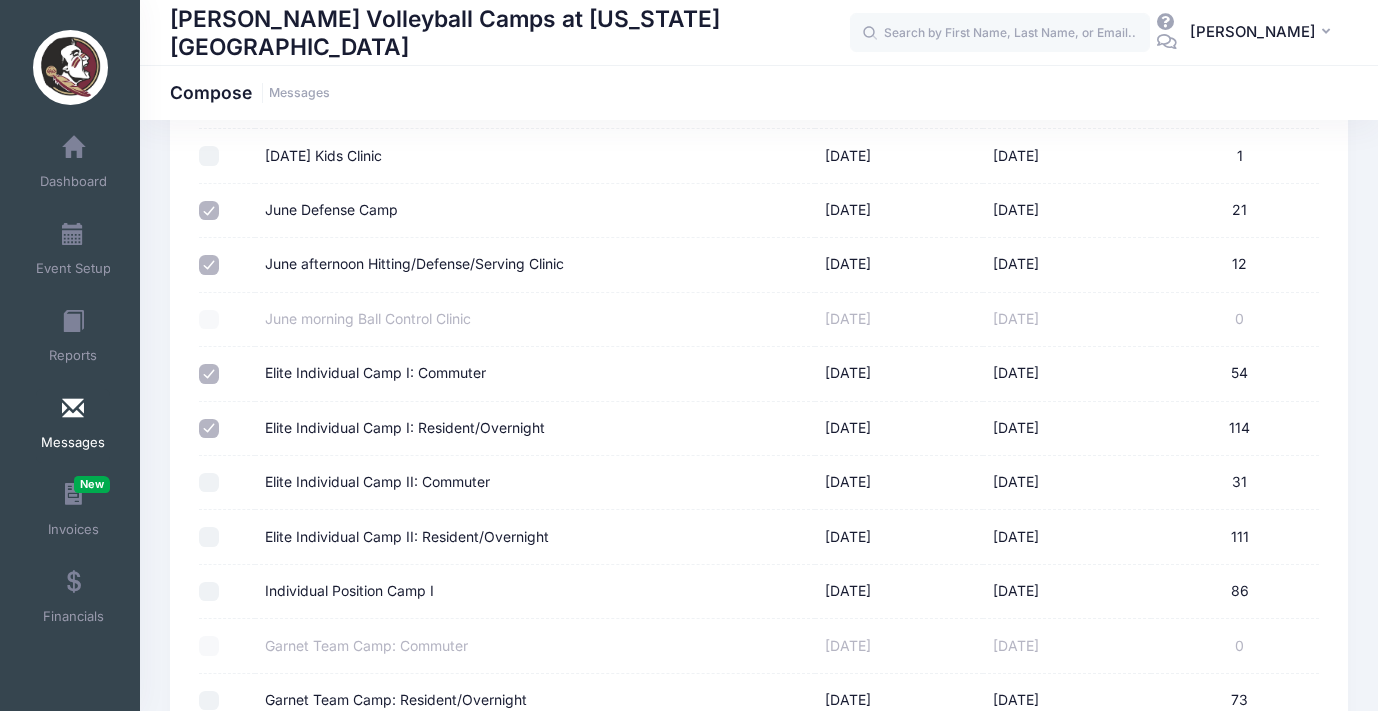 scroll, scrollTop: 649, scrollLeft: 0, axis: vertical 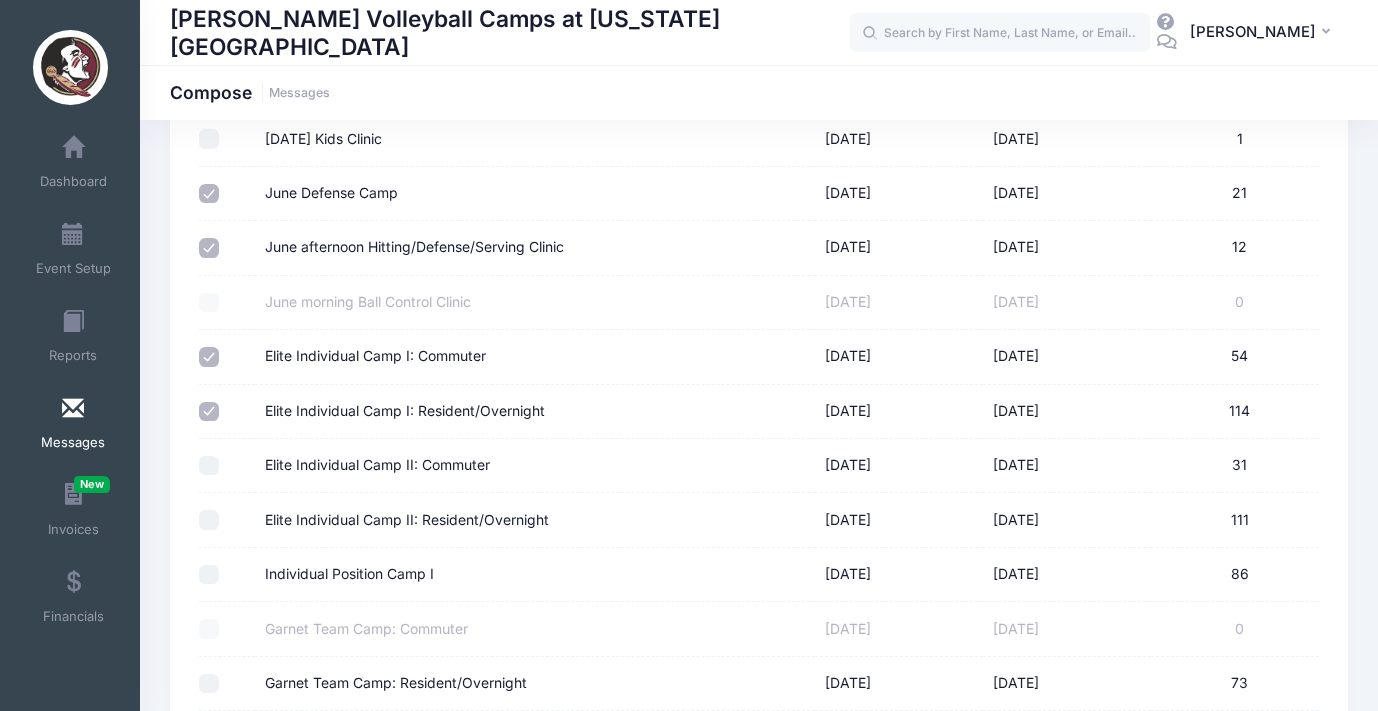 click on "Elite Individual Camp II: Commuter" at bounding box center [209, 466] 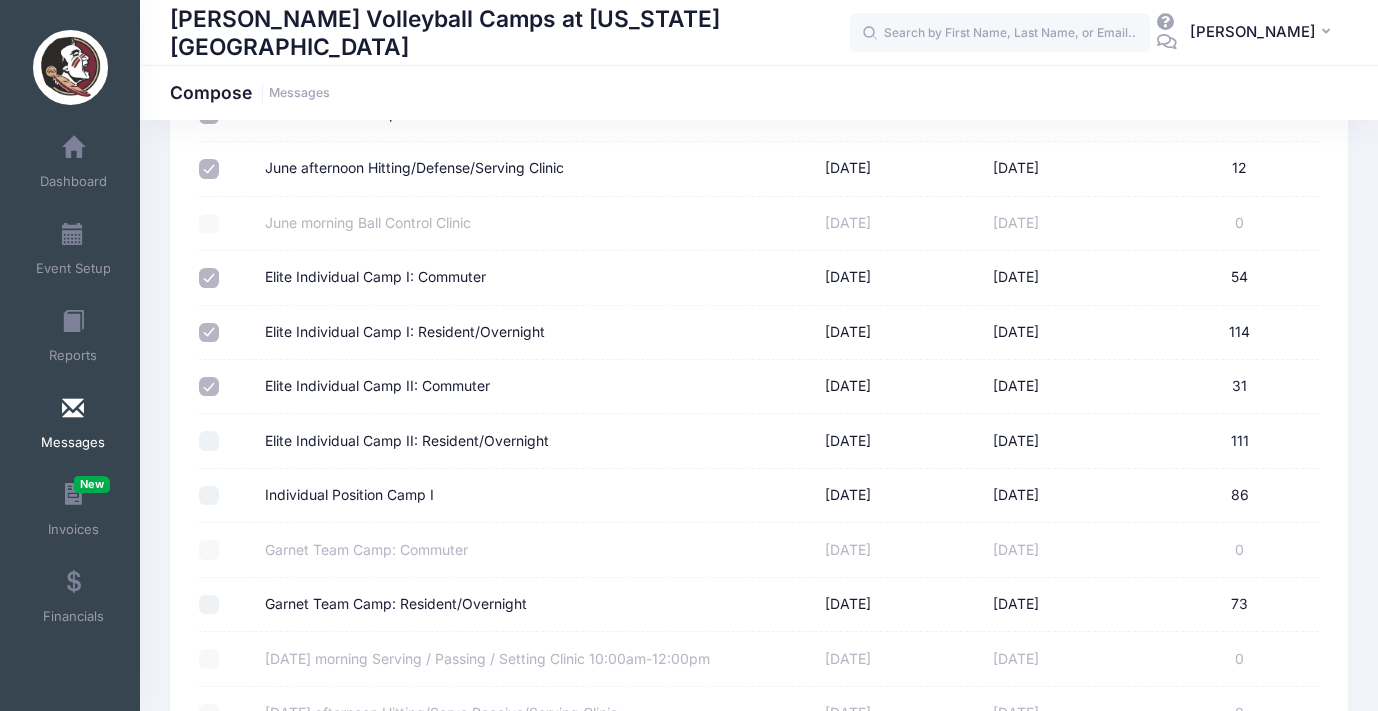scroll, scrollTop: 729, scrollLeft: 0, axis: vertical 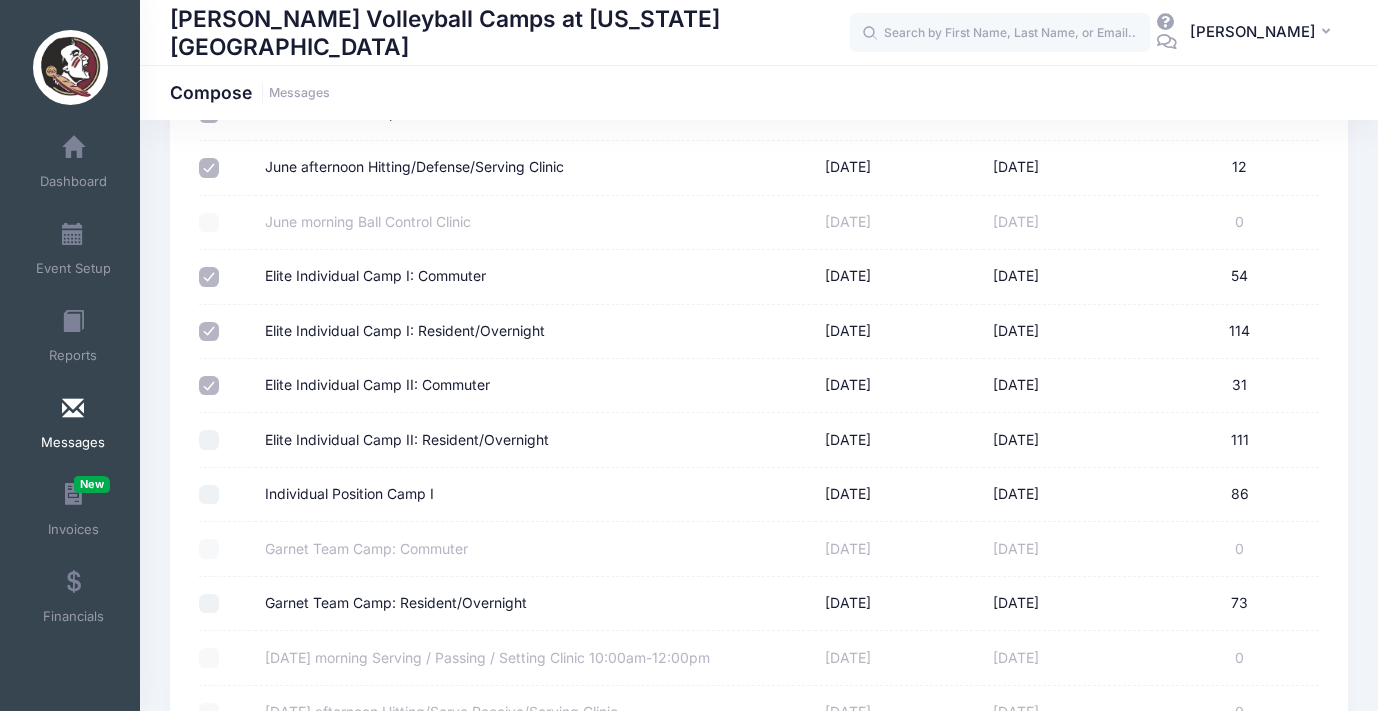 click on "Elite Individual Camp II: Resident/Overnight" at bounding box center [209, 440] 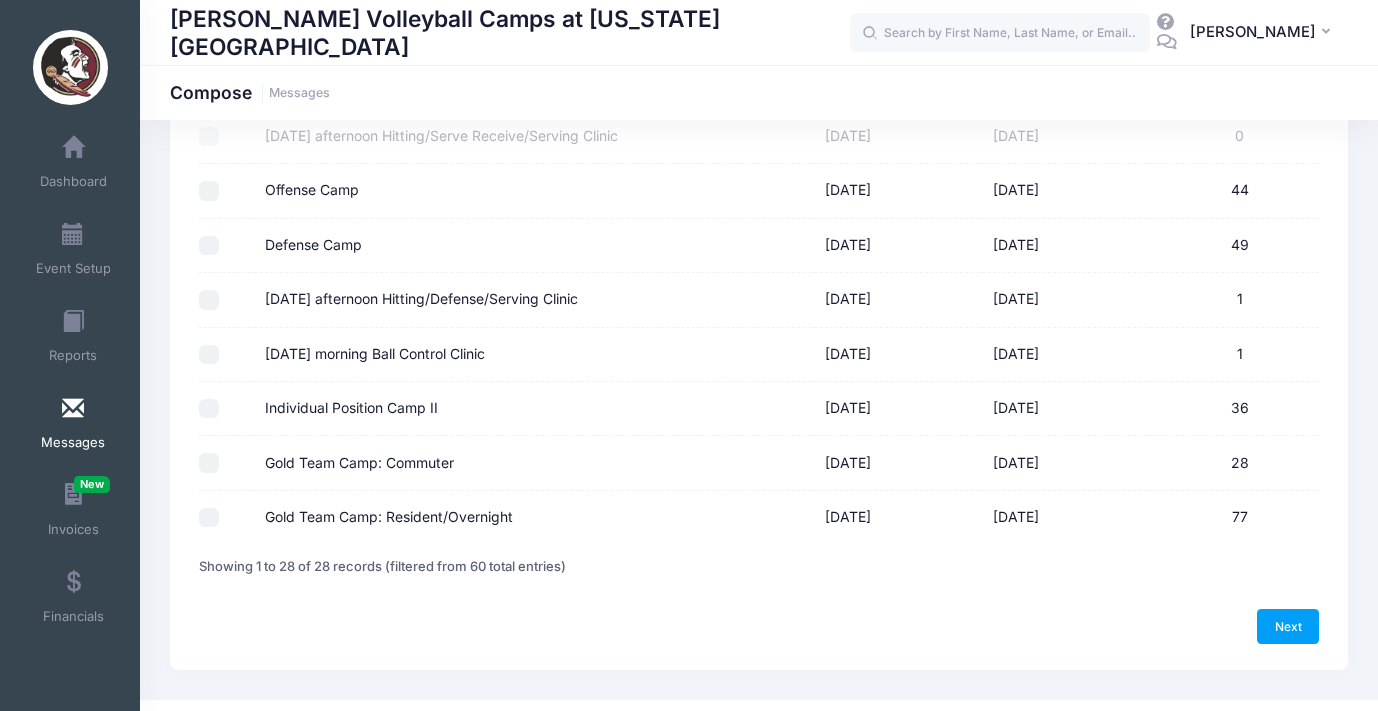 scroll, scrollTop: 1311, scrollLeft: 0, axis: vertical 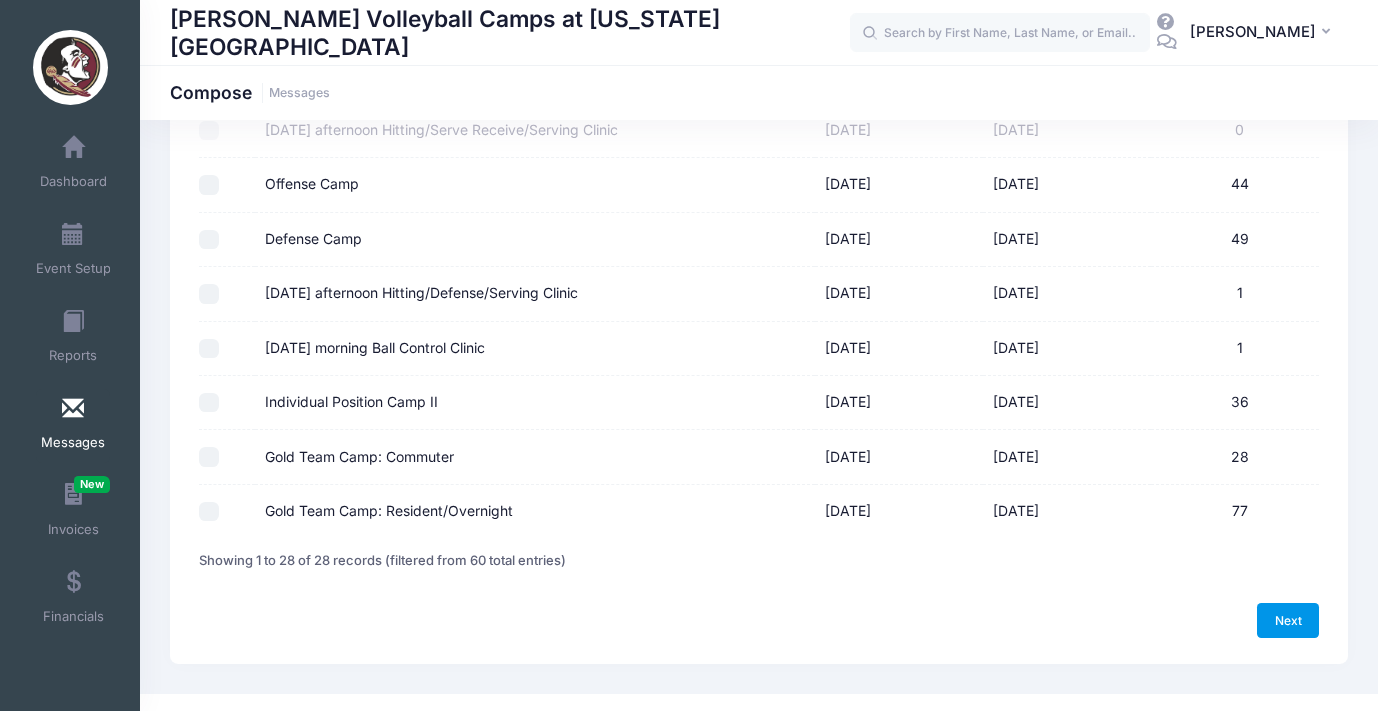 click on "Next" at bounding box center [1288, 620] 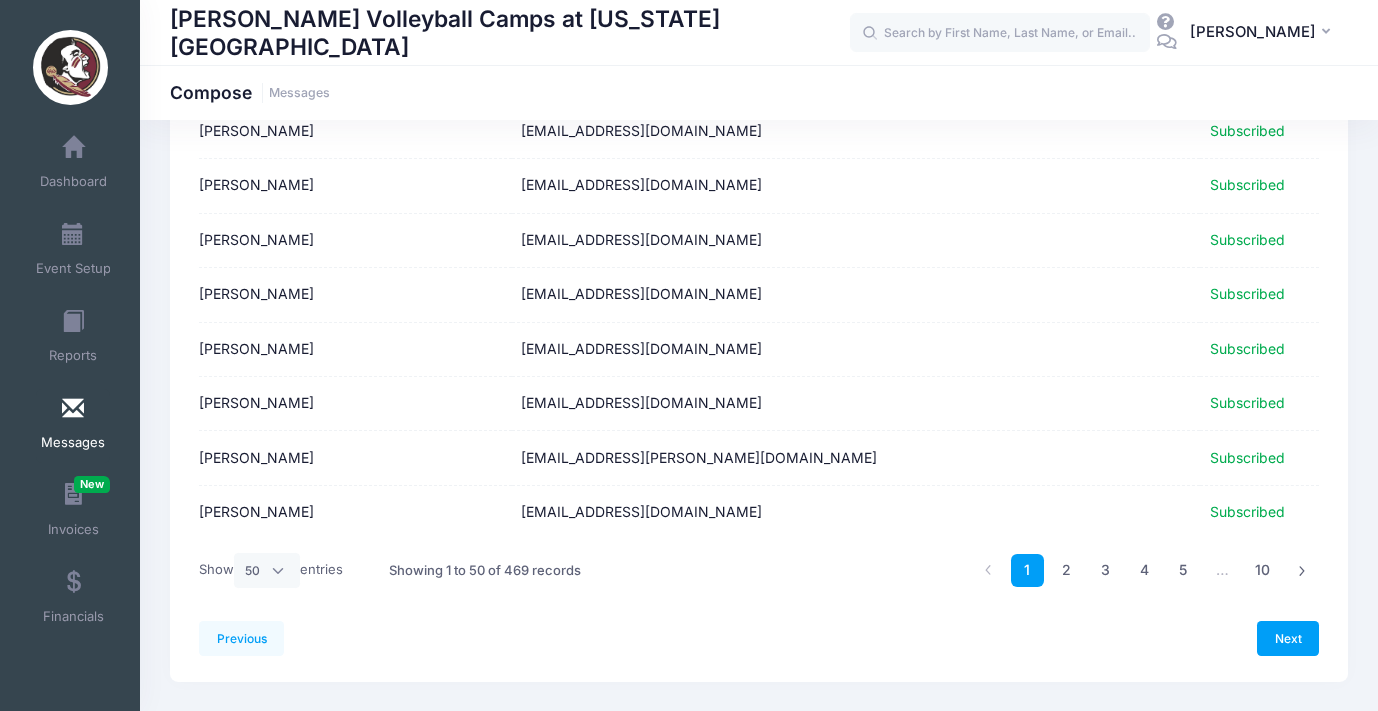 scroll, scrollTop: 2479, scrollLeft: 0, axis: vertical 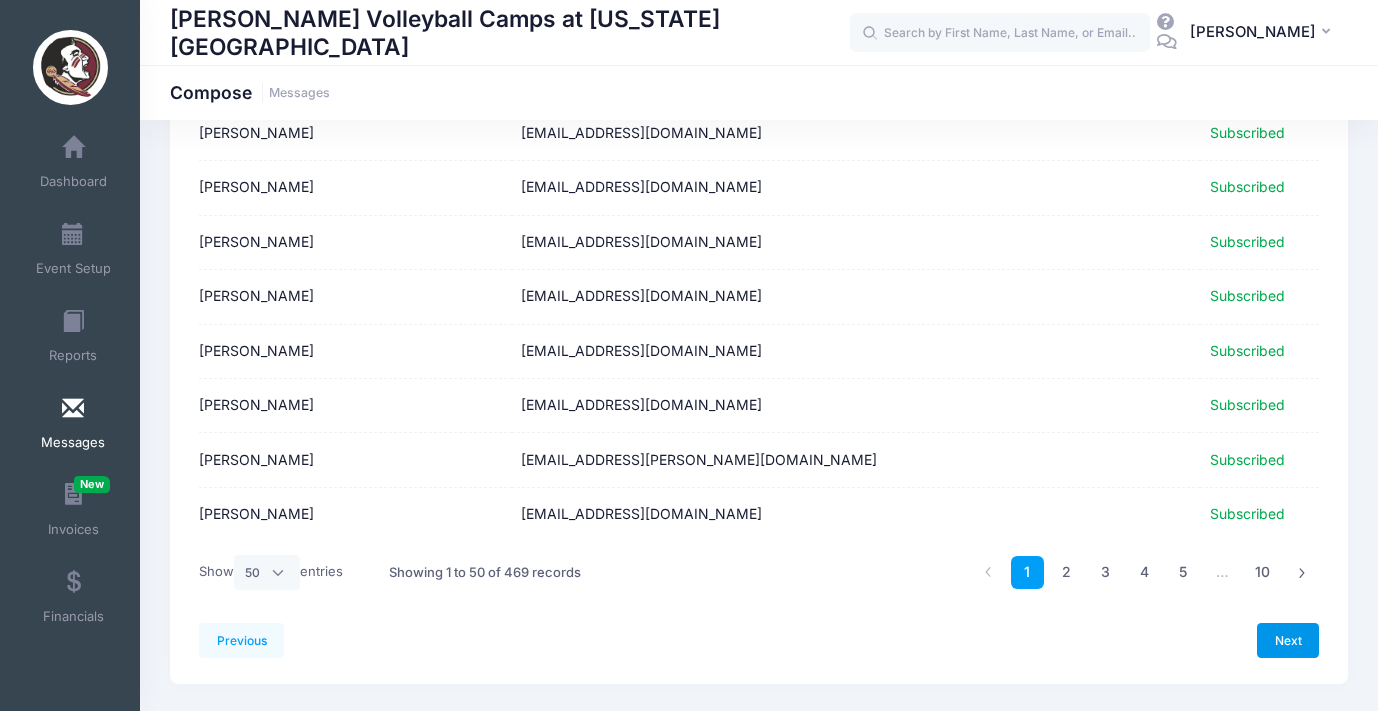 click on "Next" at bounding box center [1288, 640] 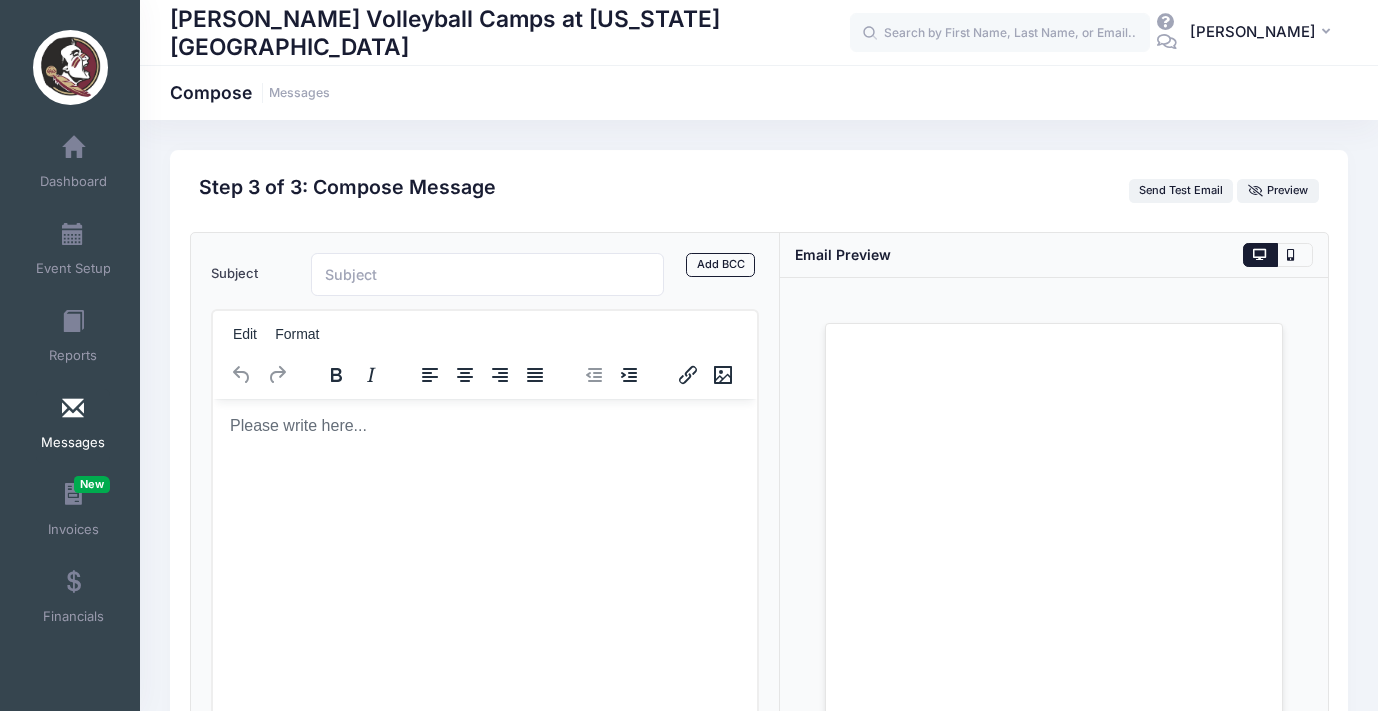 scroll, scrollTop: 0, scrollLeft: 0, axis: both 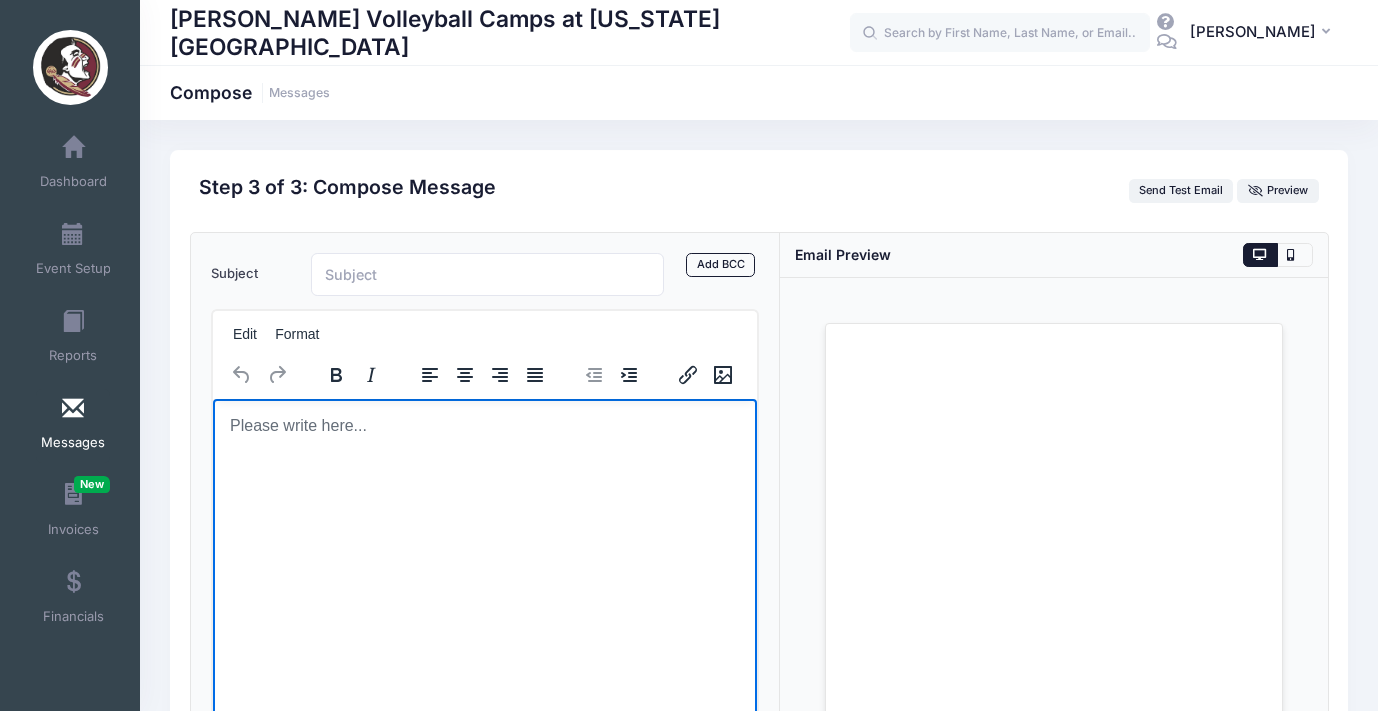 click at bounding box center (484, 425) 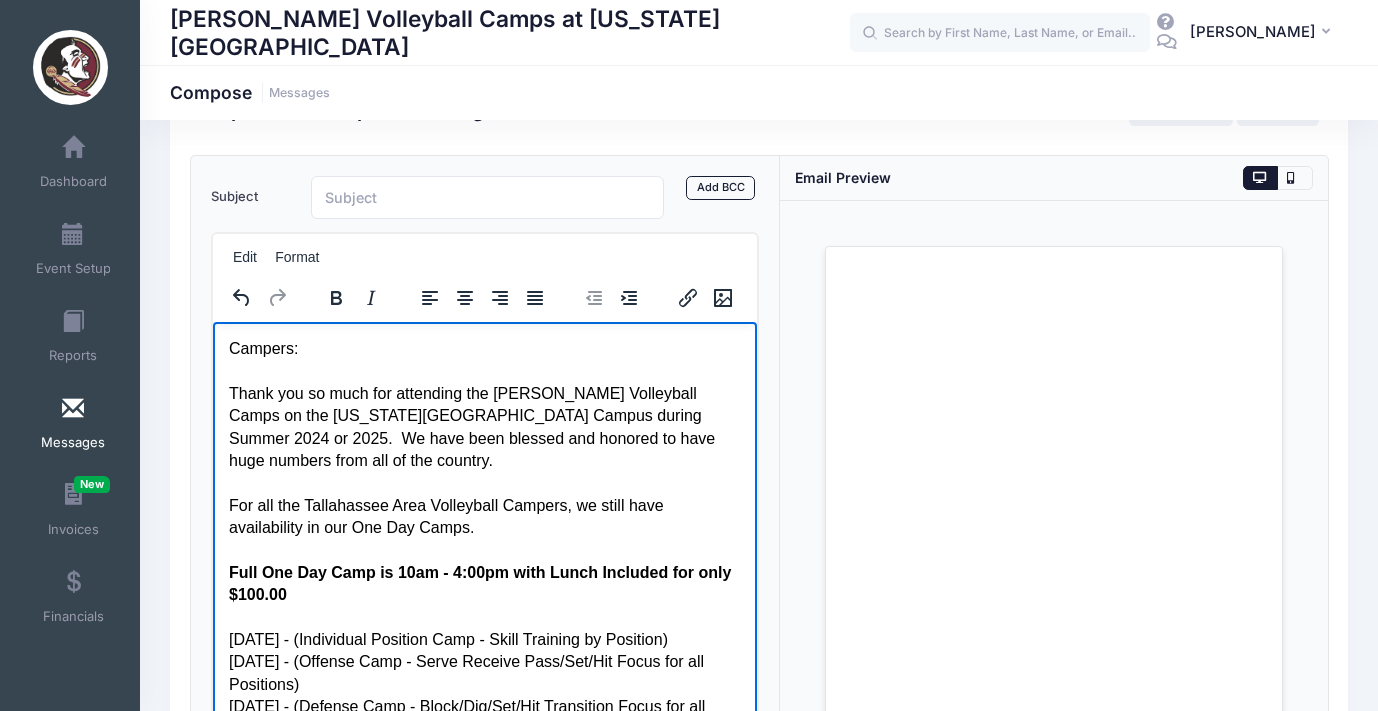 scroll, scrollTop: 0, scrollLeft: 0, axis: both 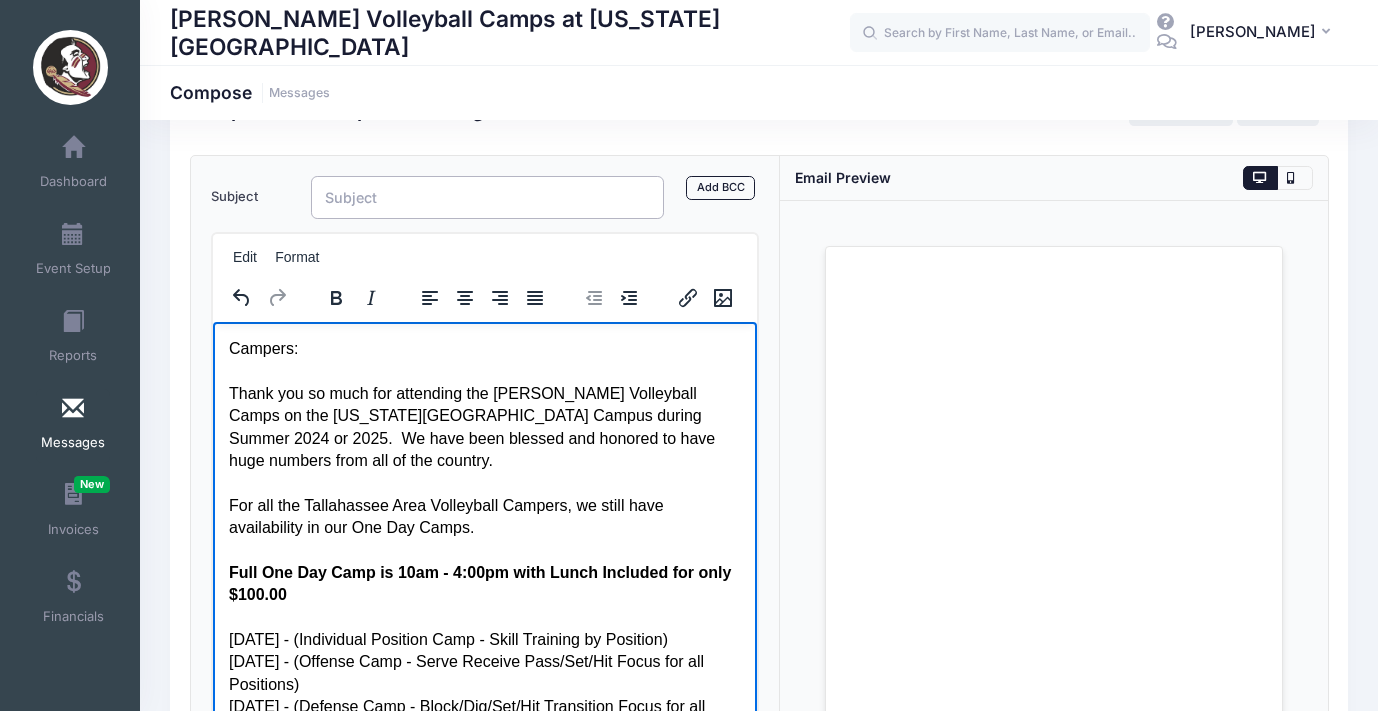 click on "Subject" at bounding box center (487, 197) 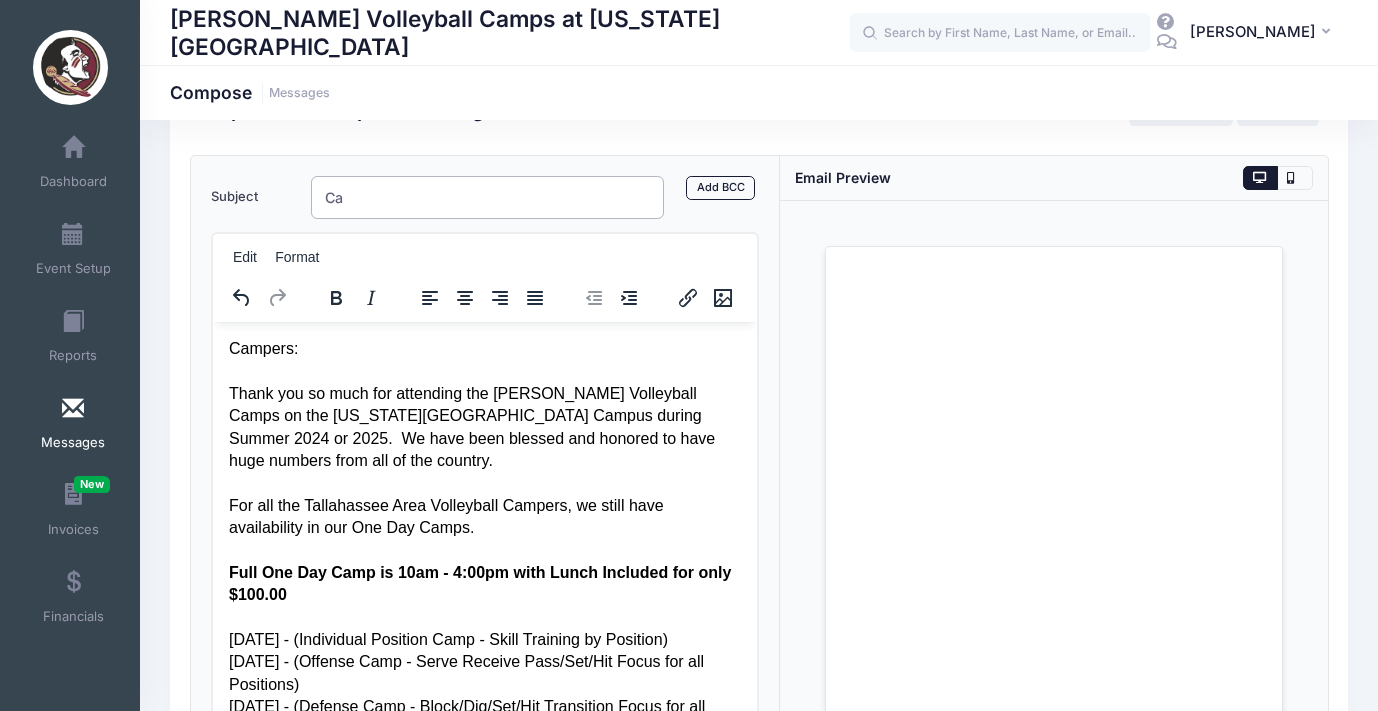 type on "C" 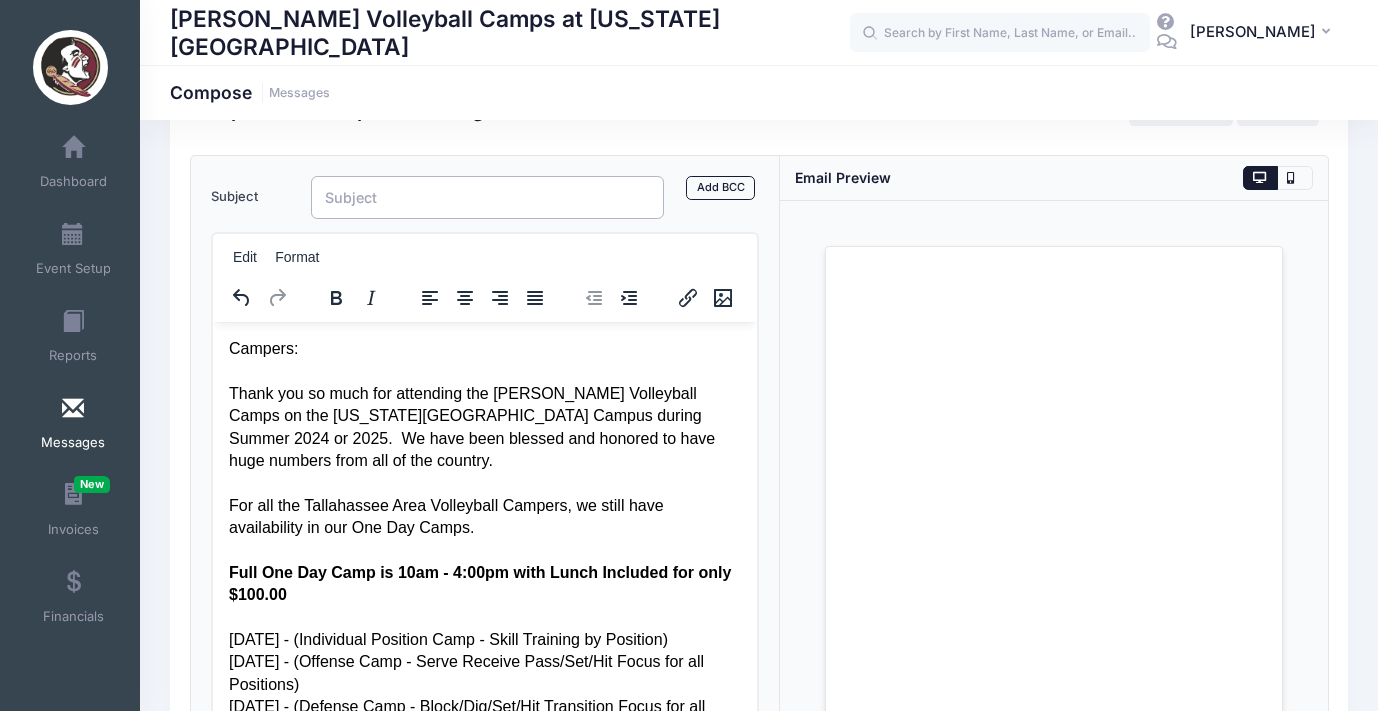 type on "d" 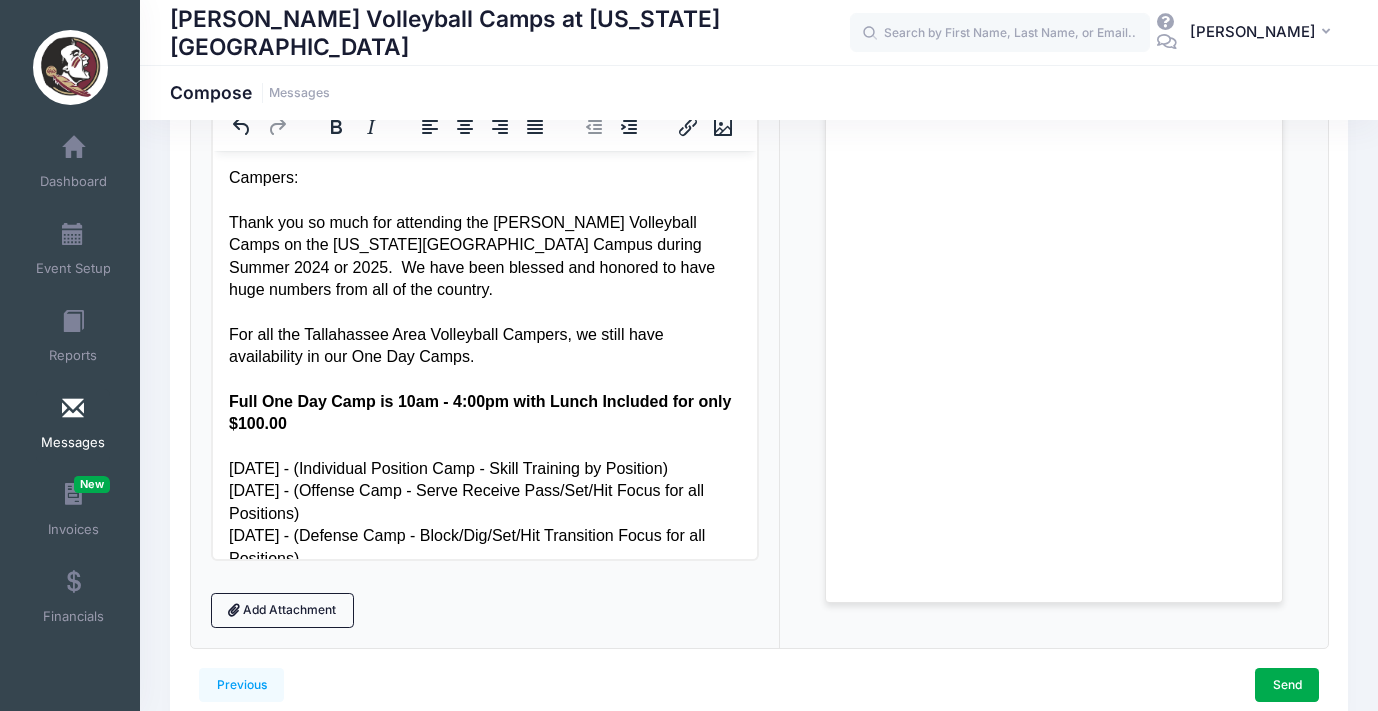scroll, scrollTop: 0, scrollLeft: 0, axis: both 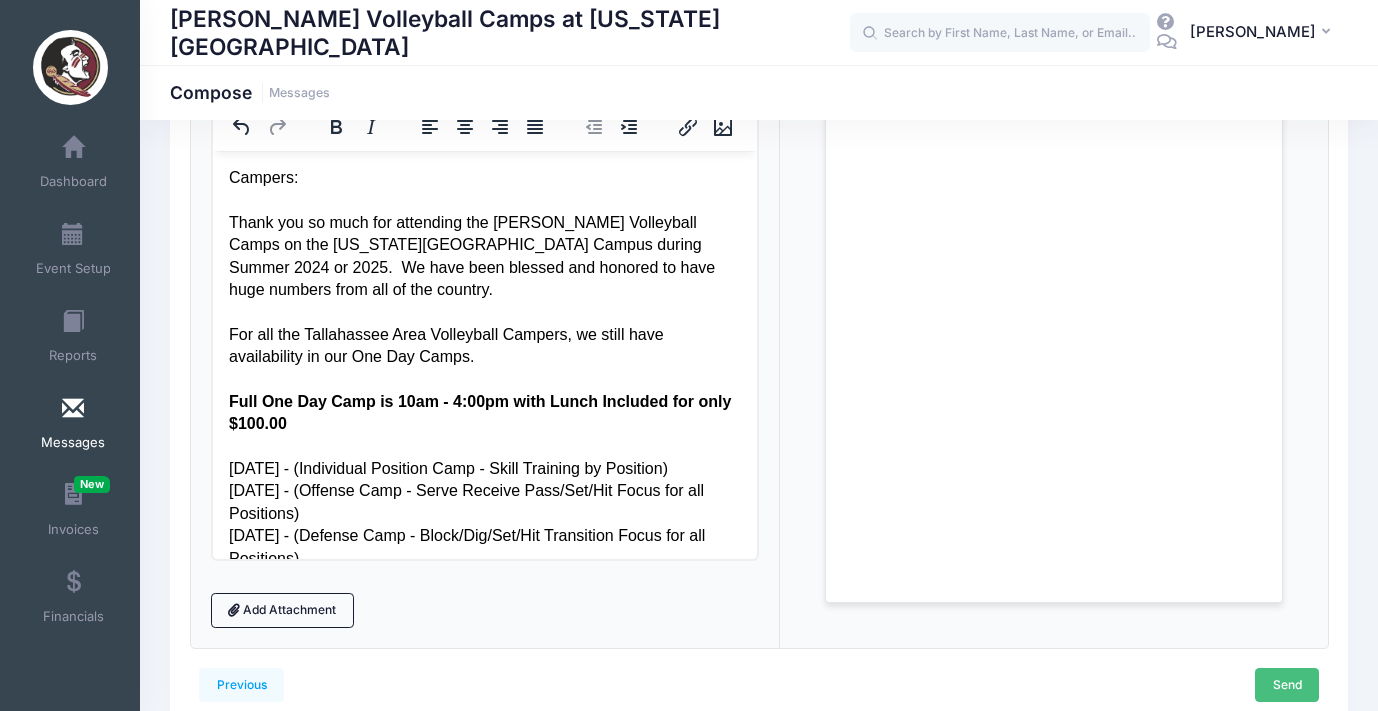 type on "Thank you for coming!" 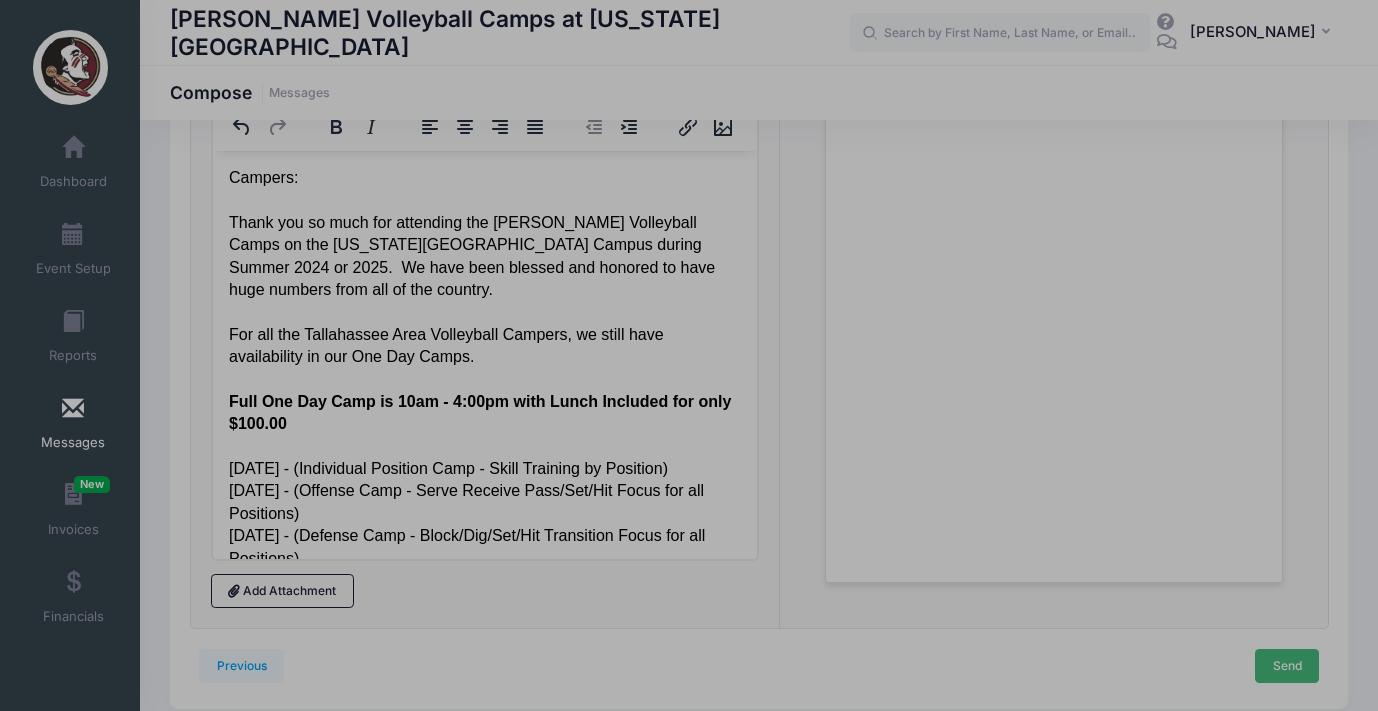 scroll, scrollTop: 0, scrollLeft: 0, axis: both 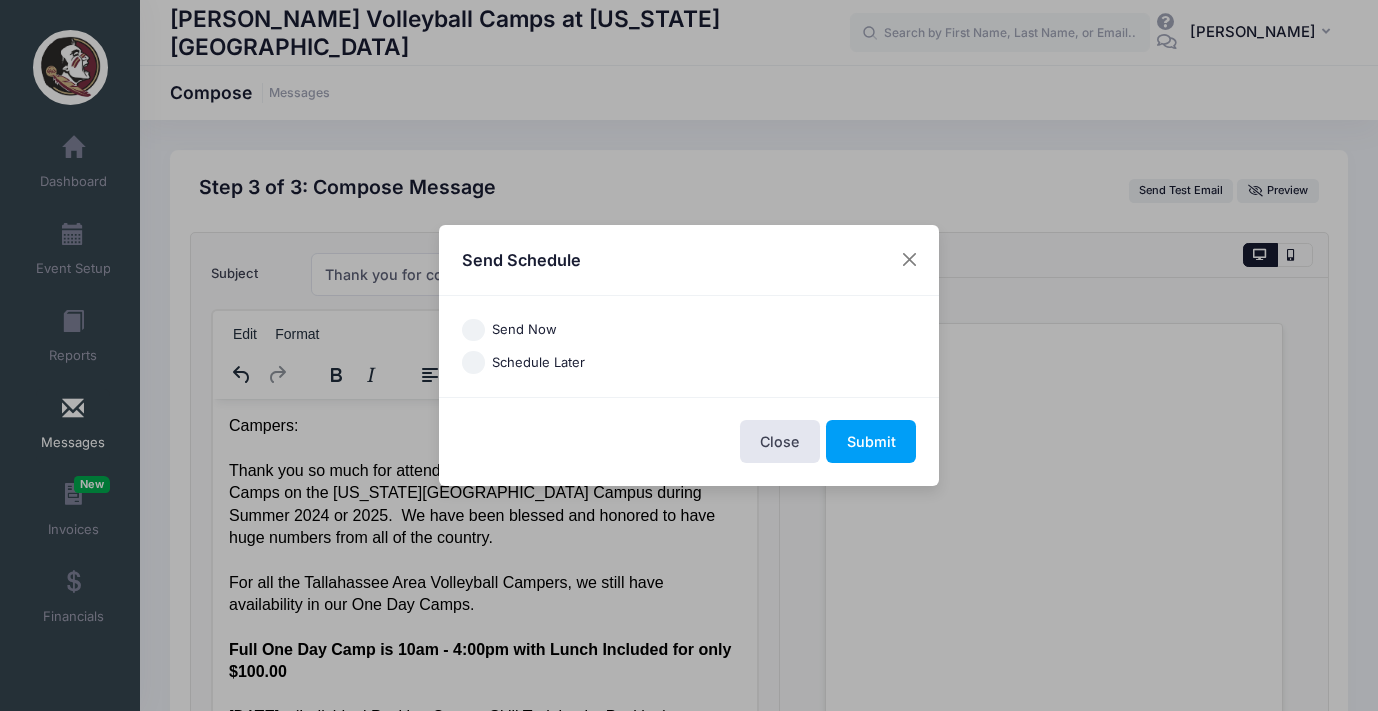 click on "Send Now" at bounding box center [473, 330] 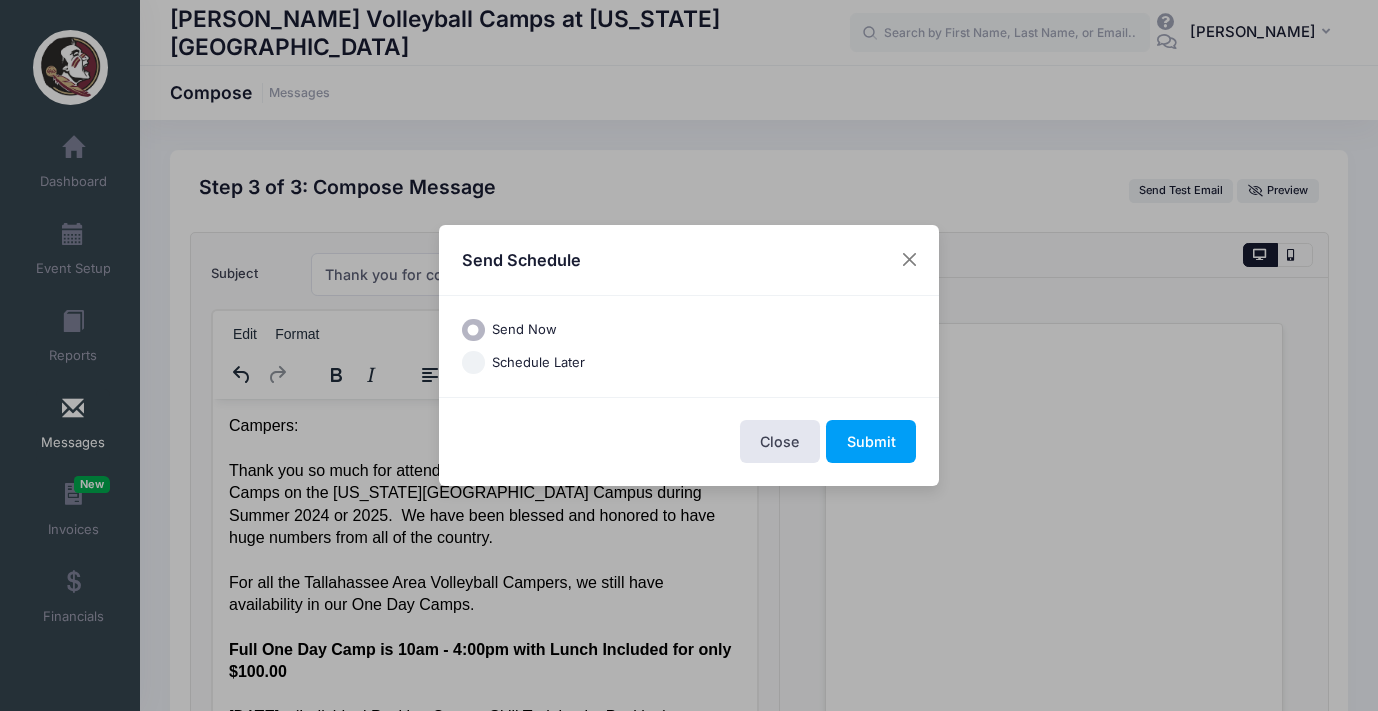 click on "Schedule Later" at bounding box center [473, 362] 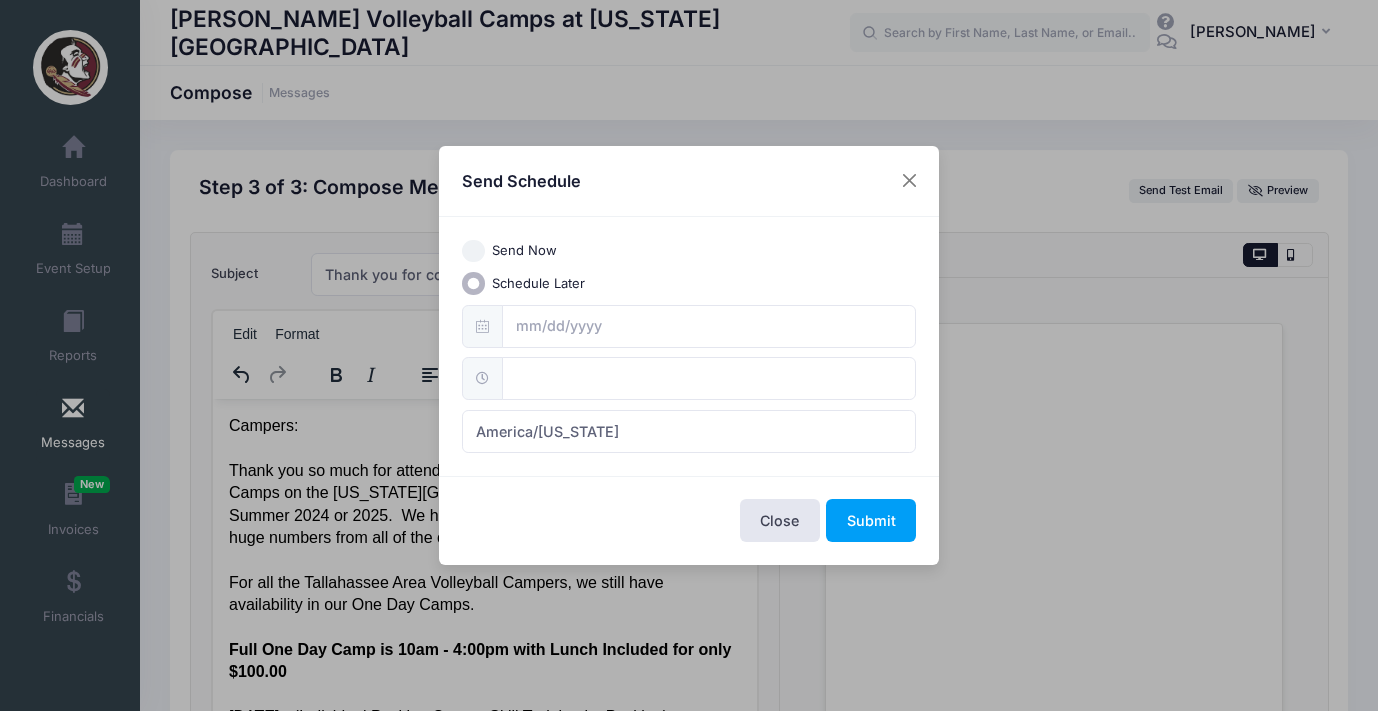 click on "Send Now" at bounding box center (473, 251) 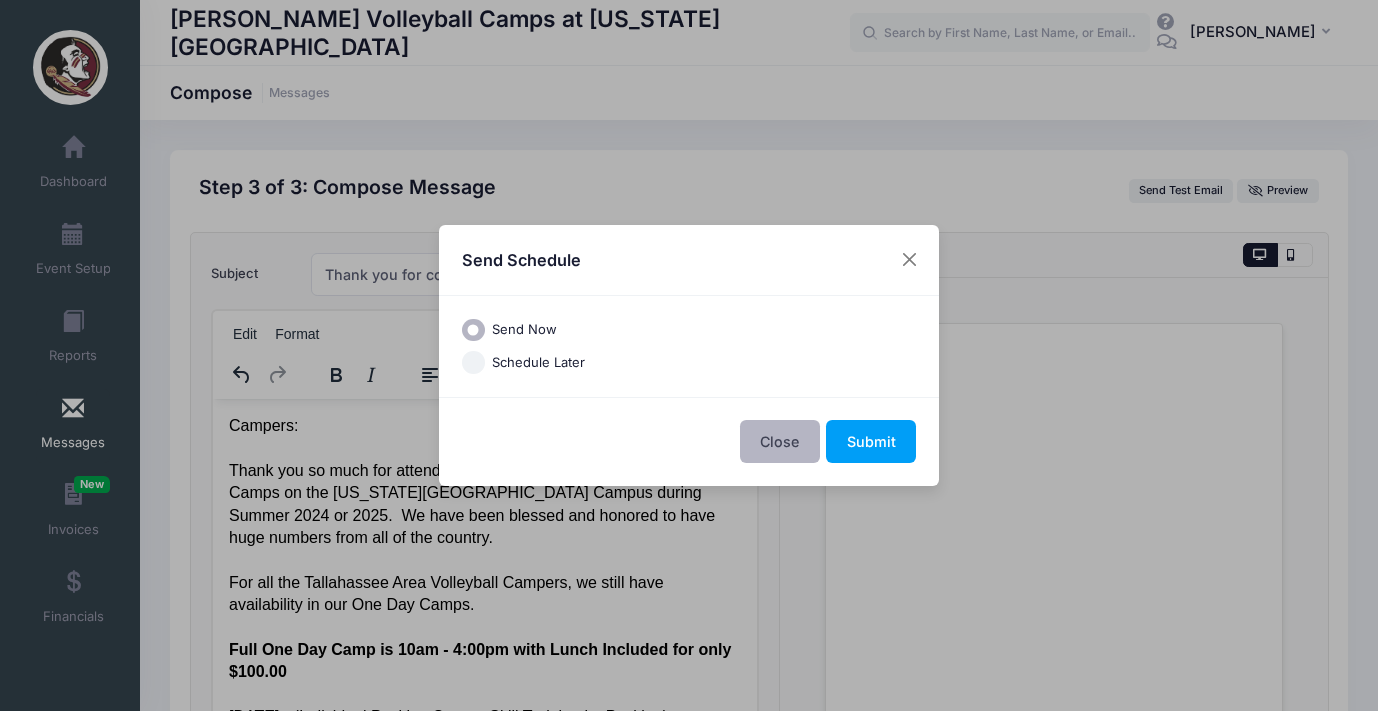 click on "Close" at bounding box center [780, 441] 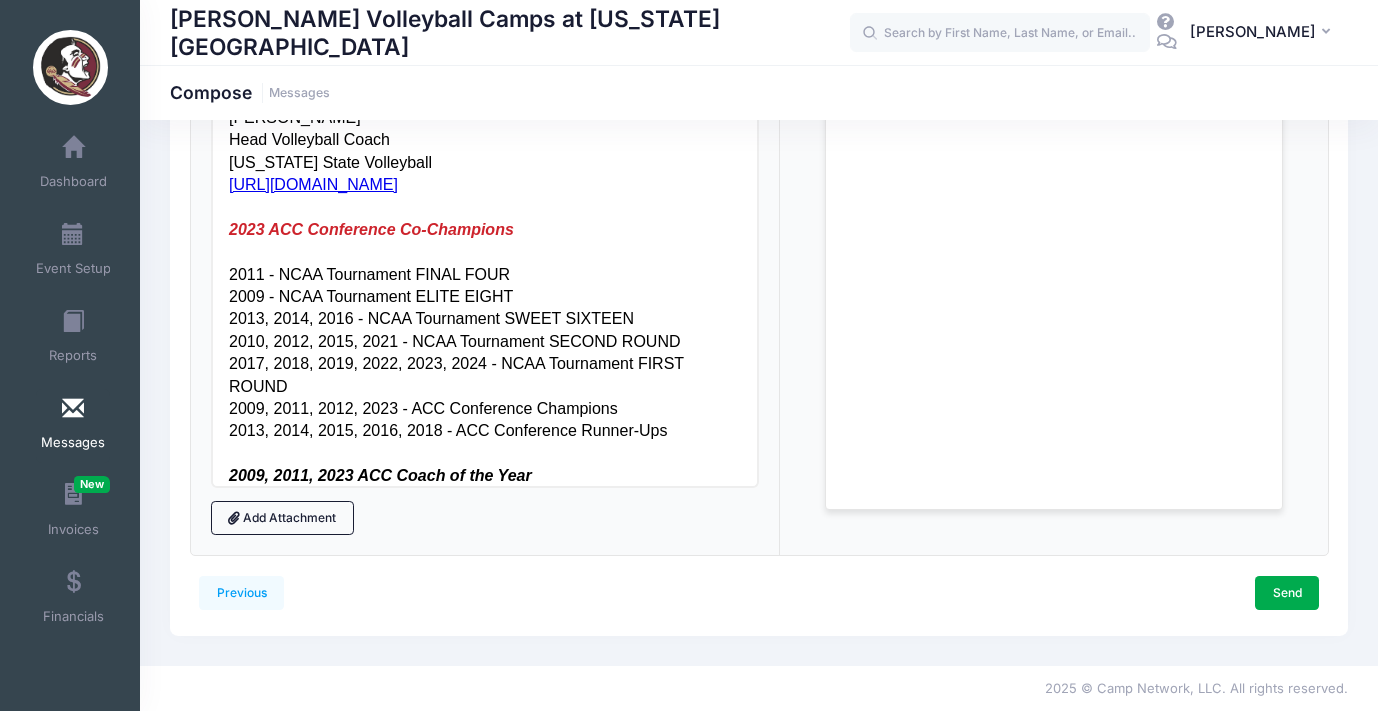 scroll, scrollTop: 321, scrollLeft: 0, axis: vertical 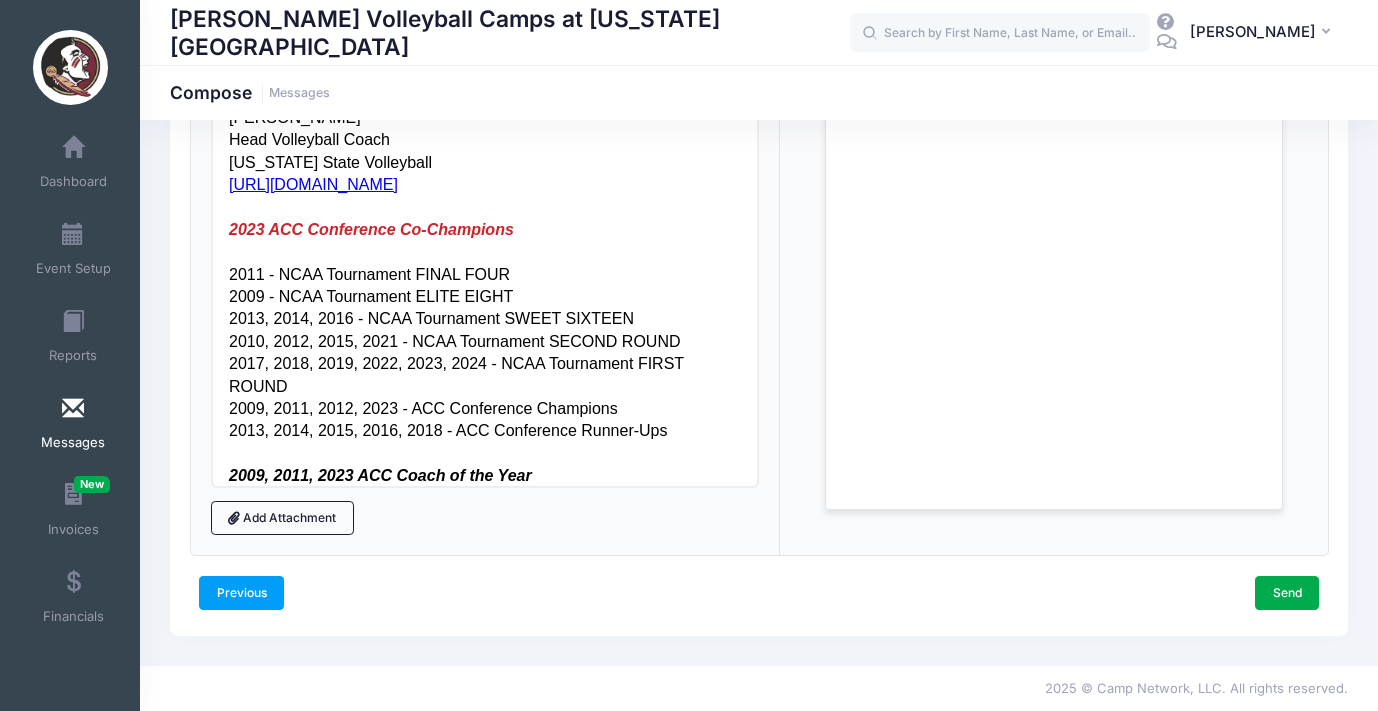 click on "Previous" at bounding box center [241, 593] 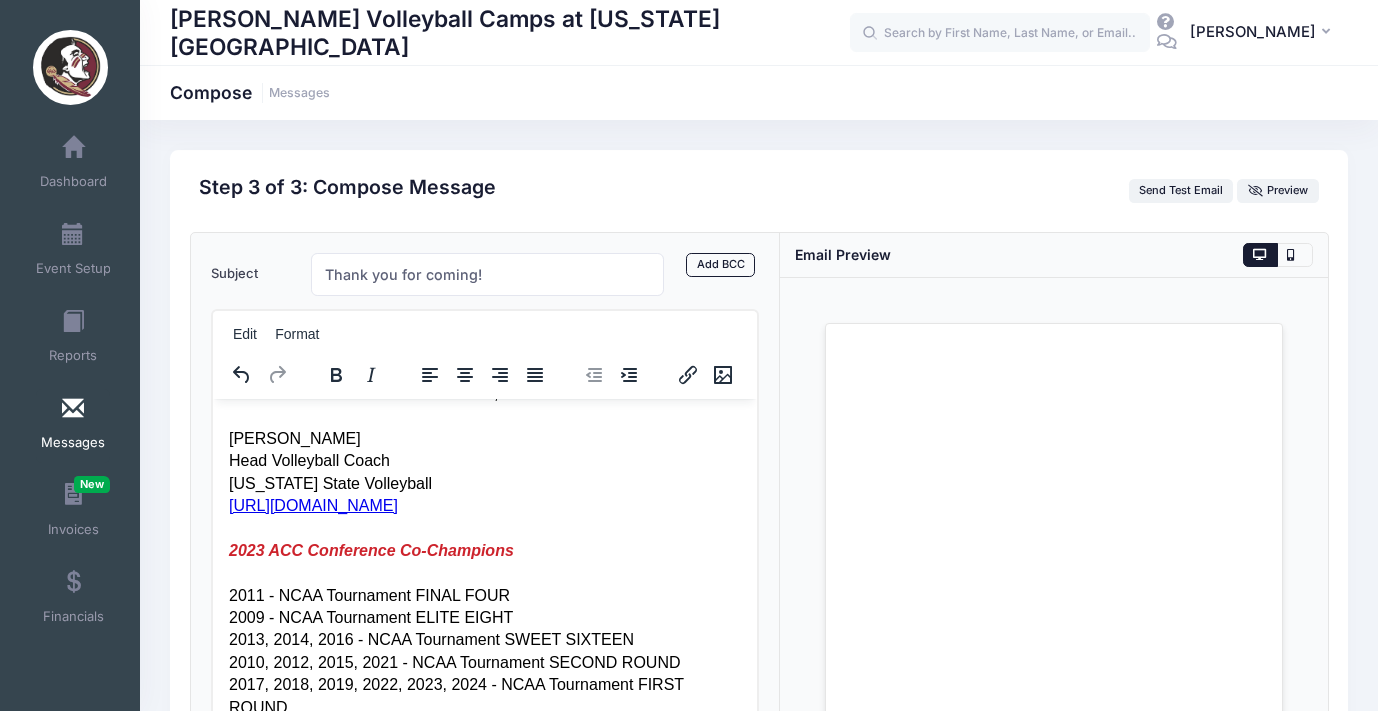 select on "50" 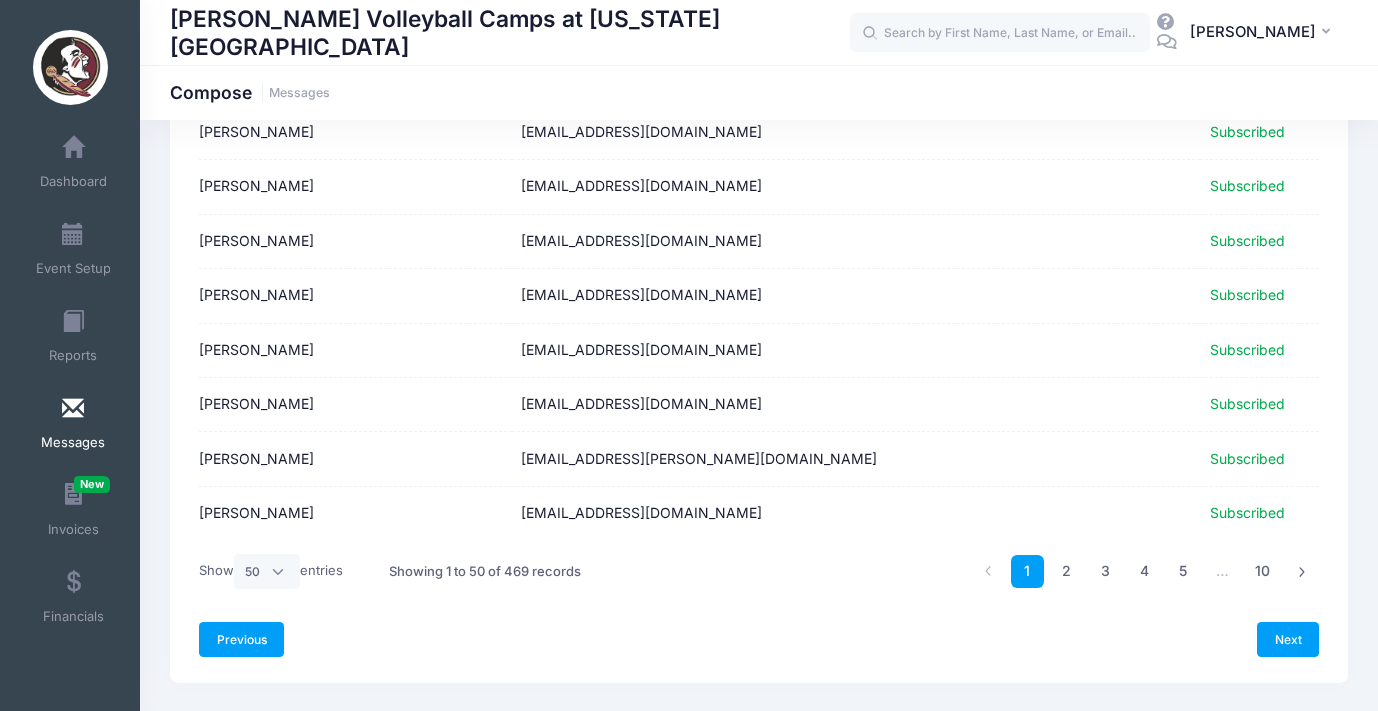 scroll, scrollTop: 2479, scrollLeft: 0, axis: vertical 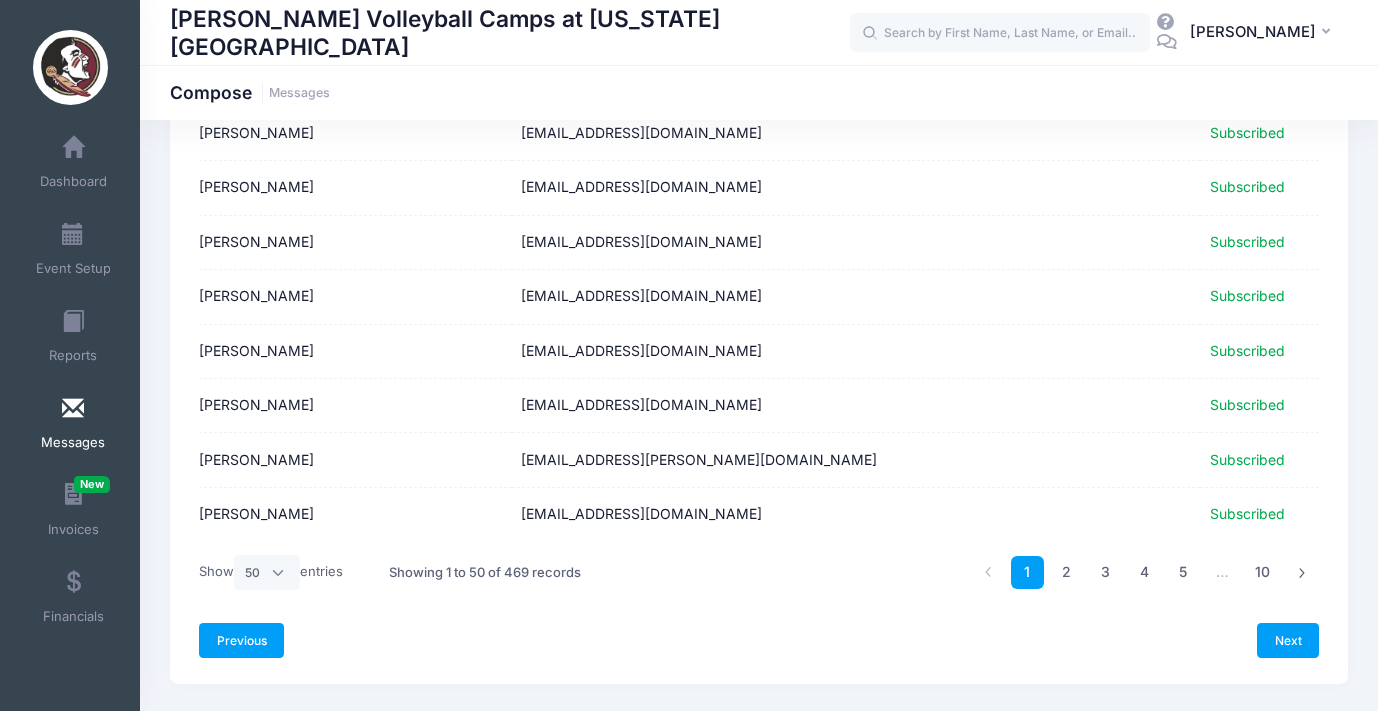 click on "Previous" at bounding box center [241, 640] 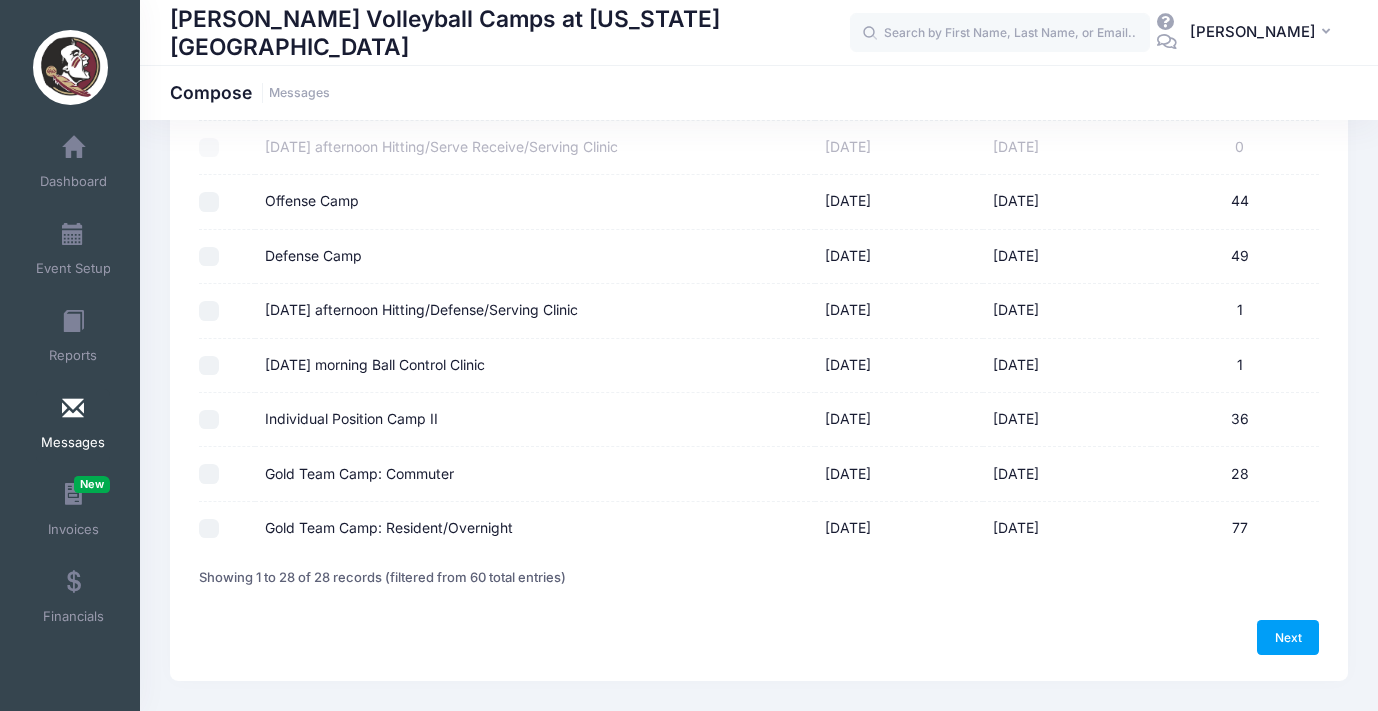 scroll, scrollTop: 1311, scrollLeft: 0, axis: vertical 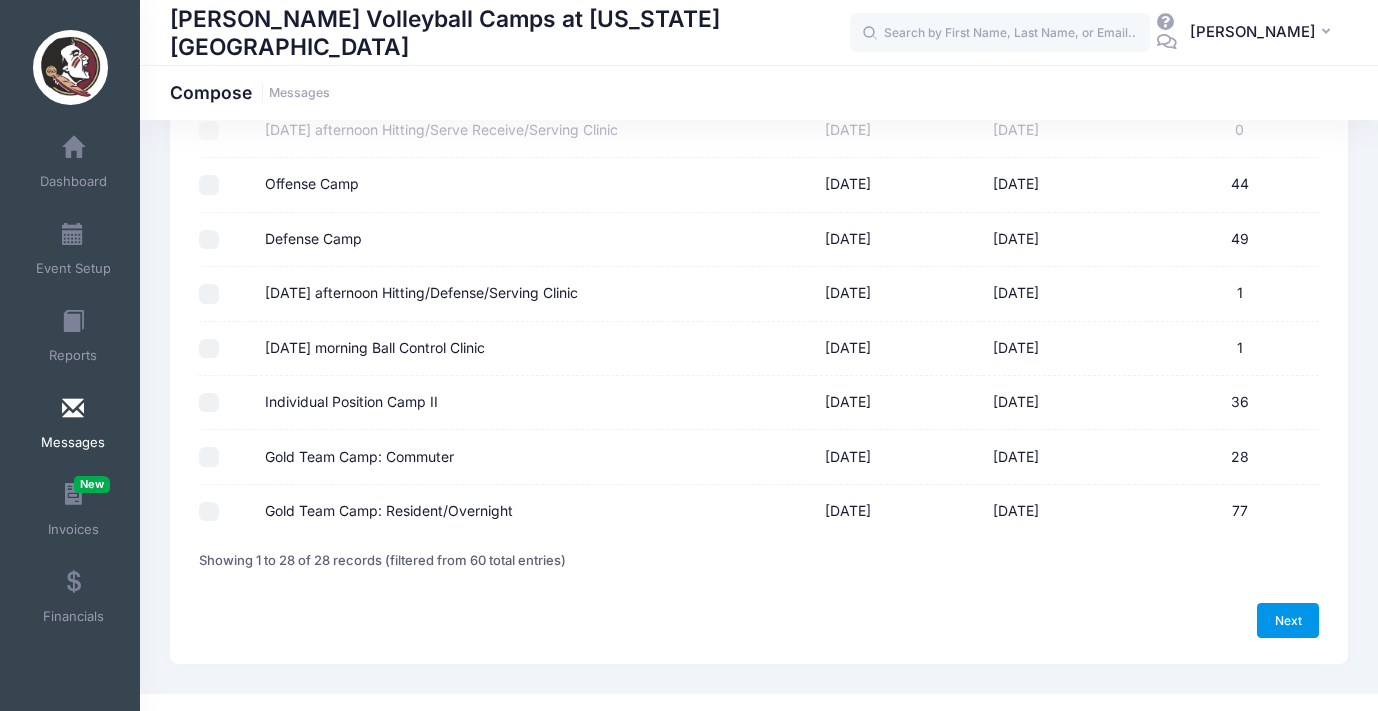 click on "Next" at bounding box center (1288, 620) 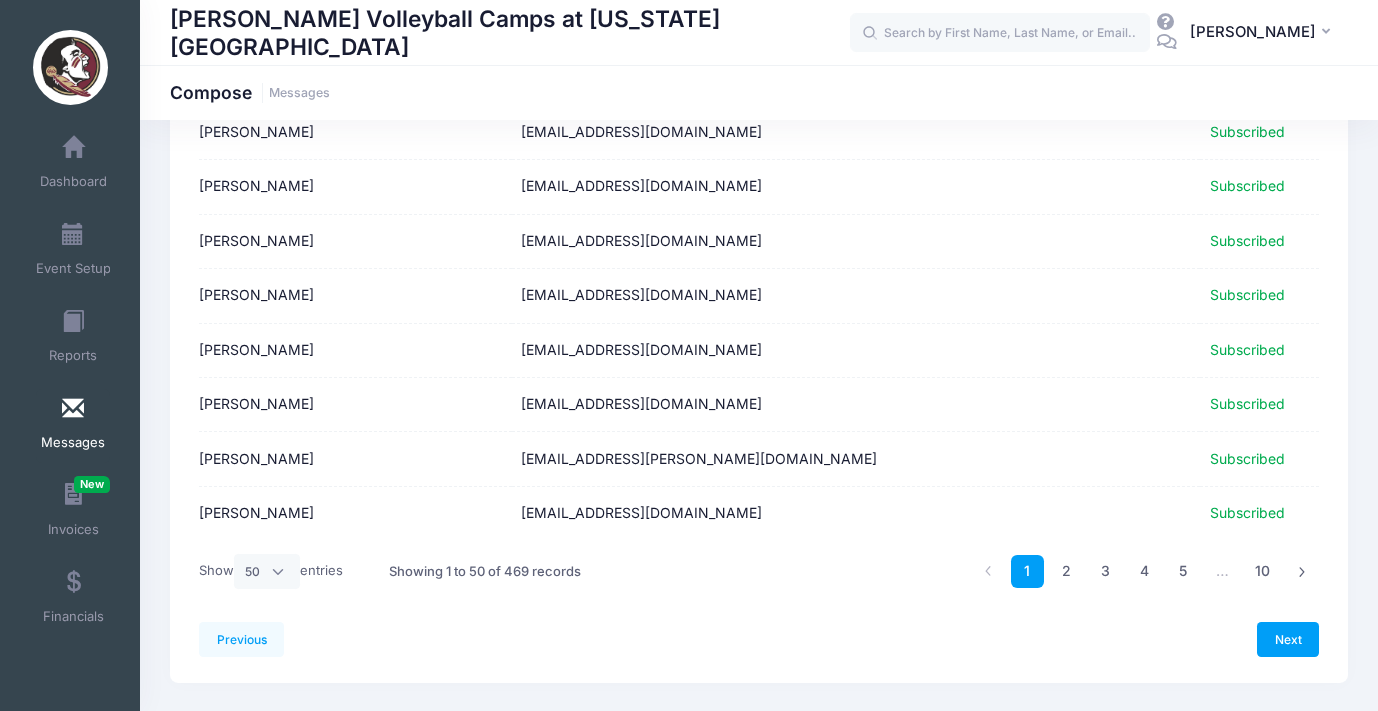 scroll, scrollTop: 2479, scrollLeft: 0, axis: vertical 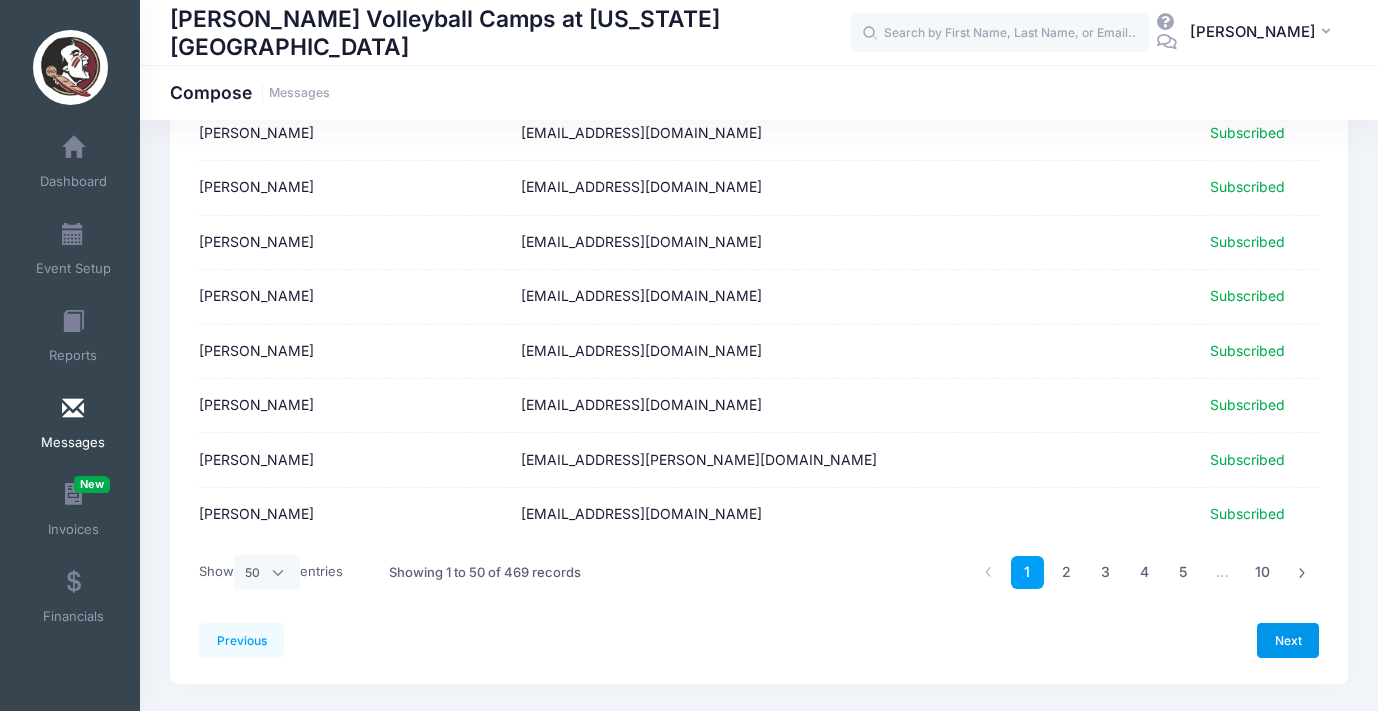 click on "Next" at bounding box center (1288, 640) 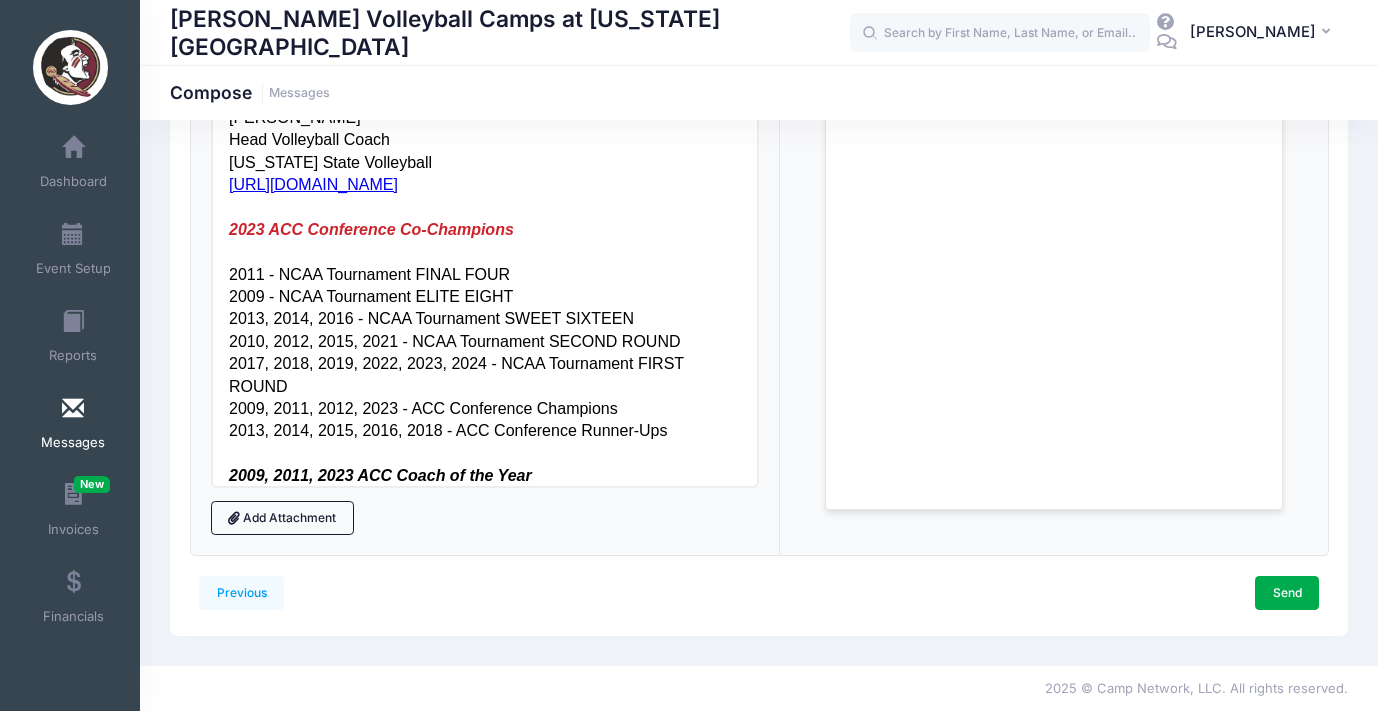 scroll, scrollTop: 321, scrollLeft: 0, axis: vertical 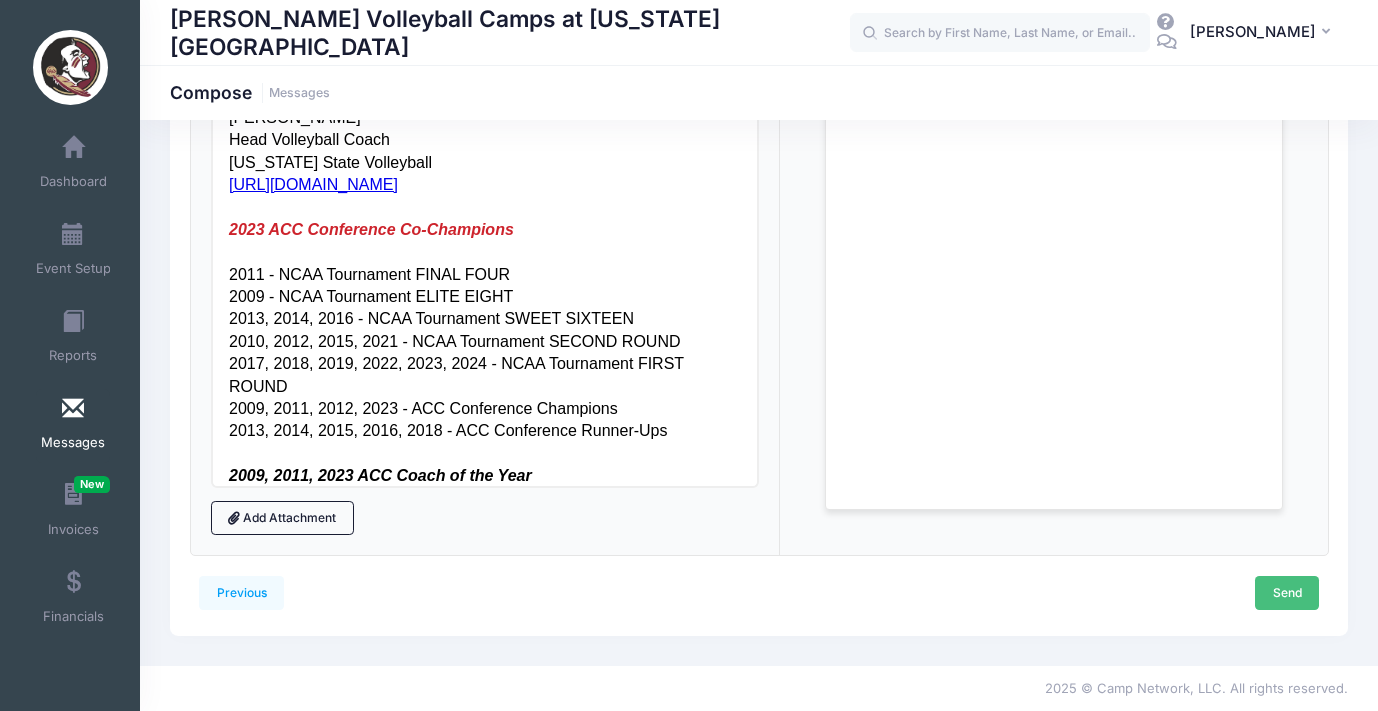 click on "Send" at bounding box center [1287, 593] 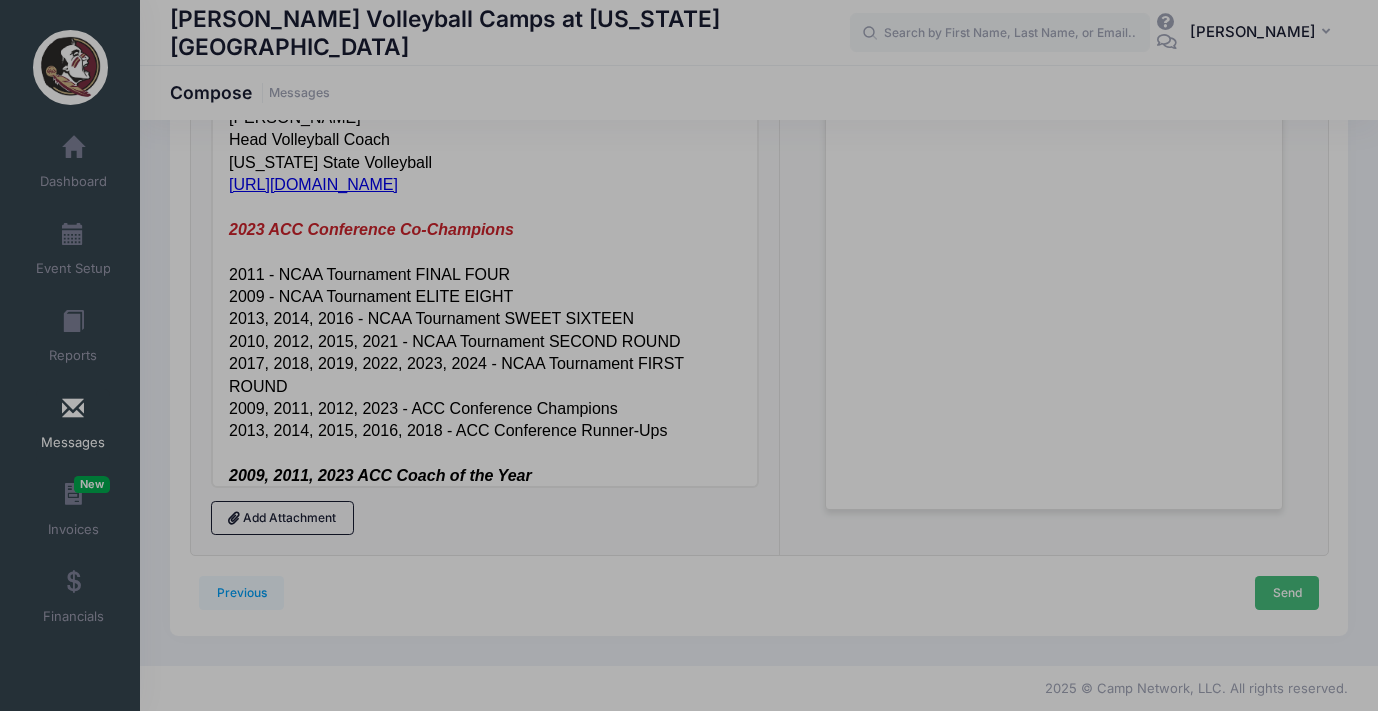 scroll, scrollTop: 0, scrollLeft: 0, axis: both 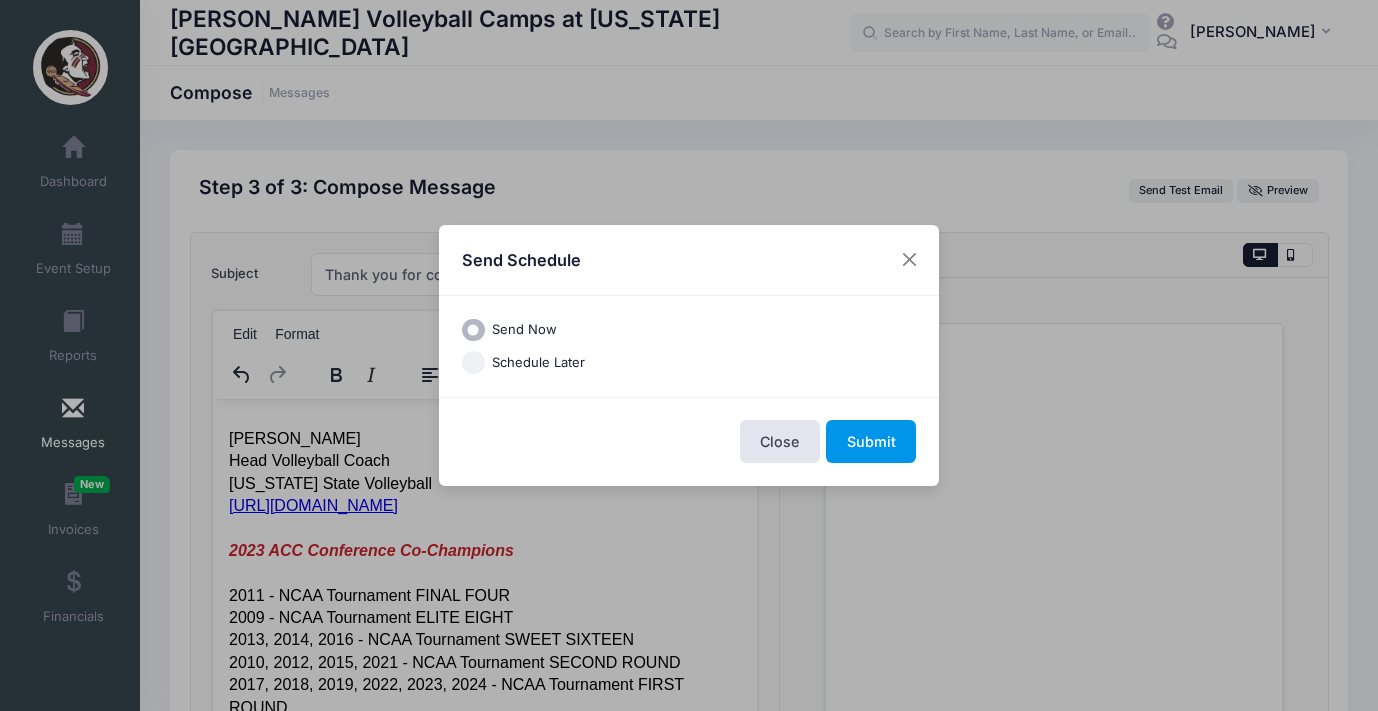 click on "Submit" at bounding box center [871, 441] 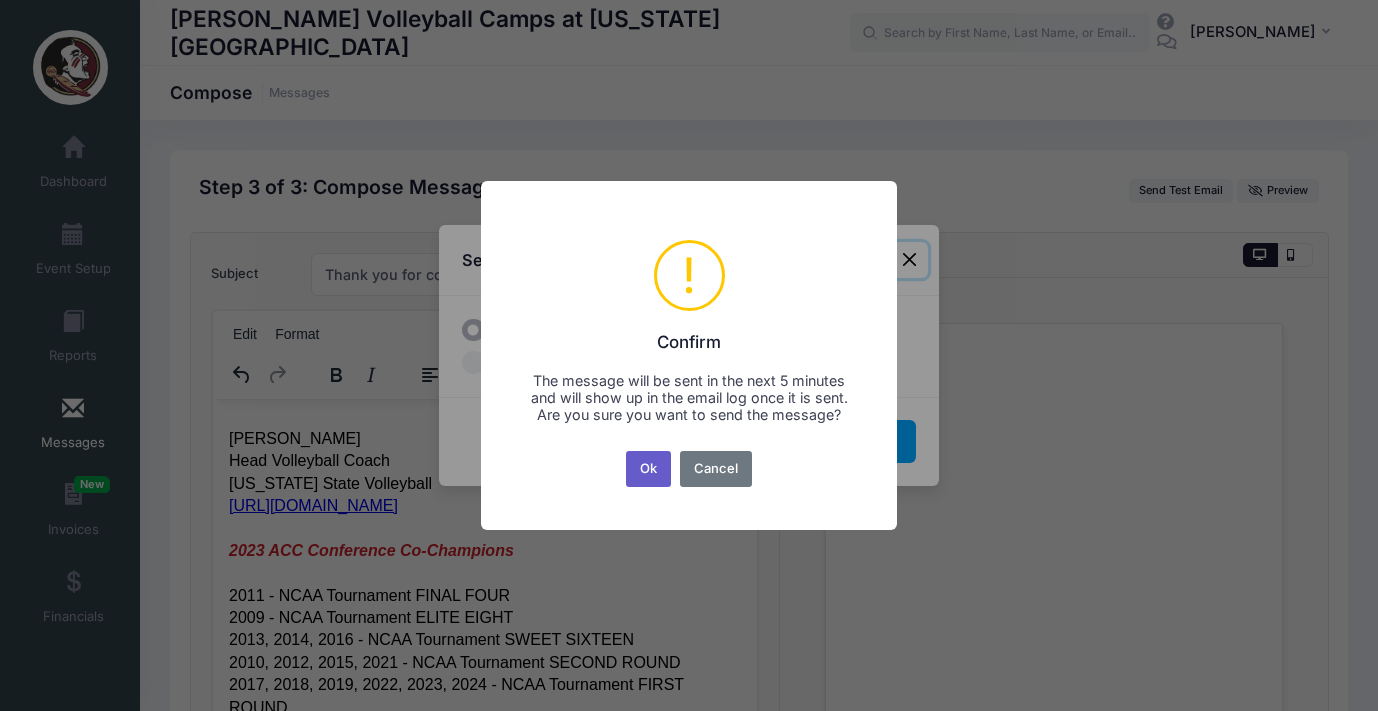 click on "Ok" at bounding box center [649, 469] 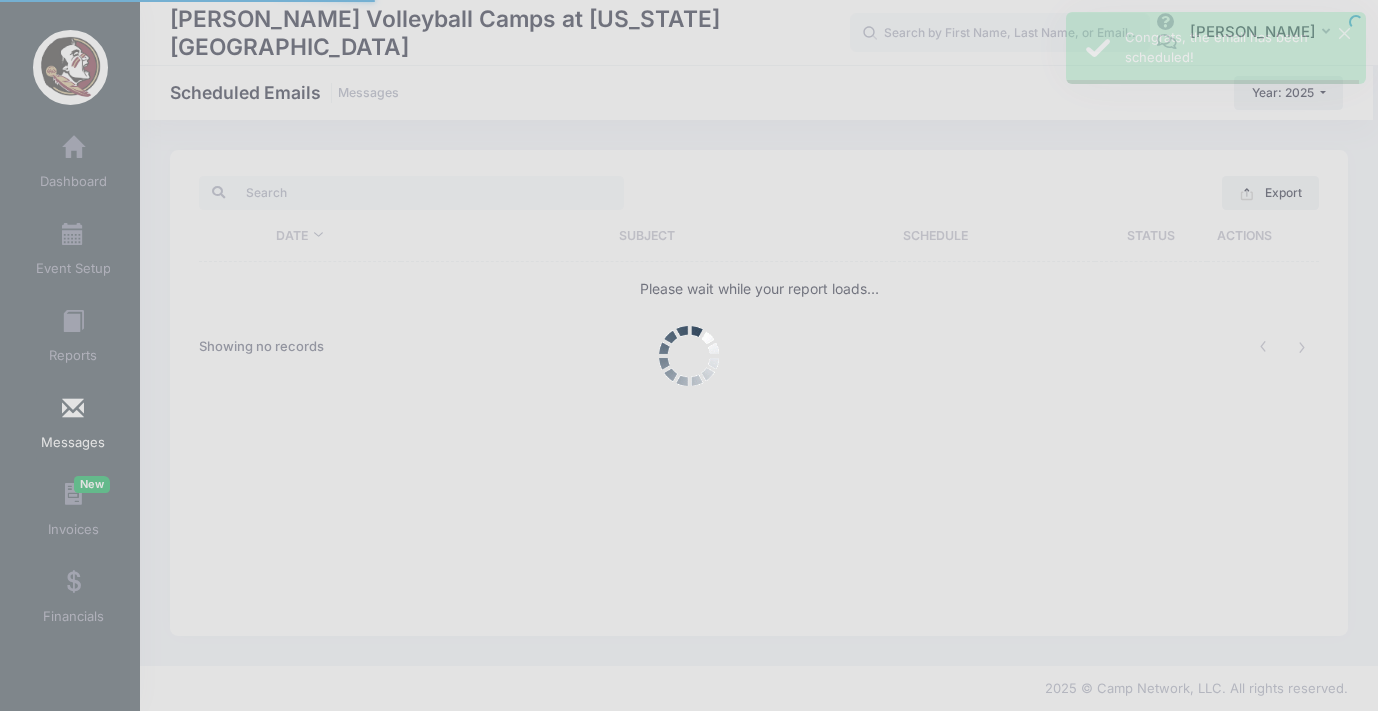 scroll, scrollTop: 0, scrollLeft: 0, axis: both 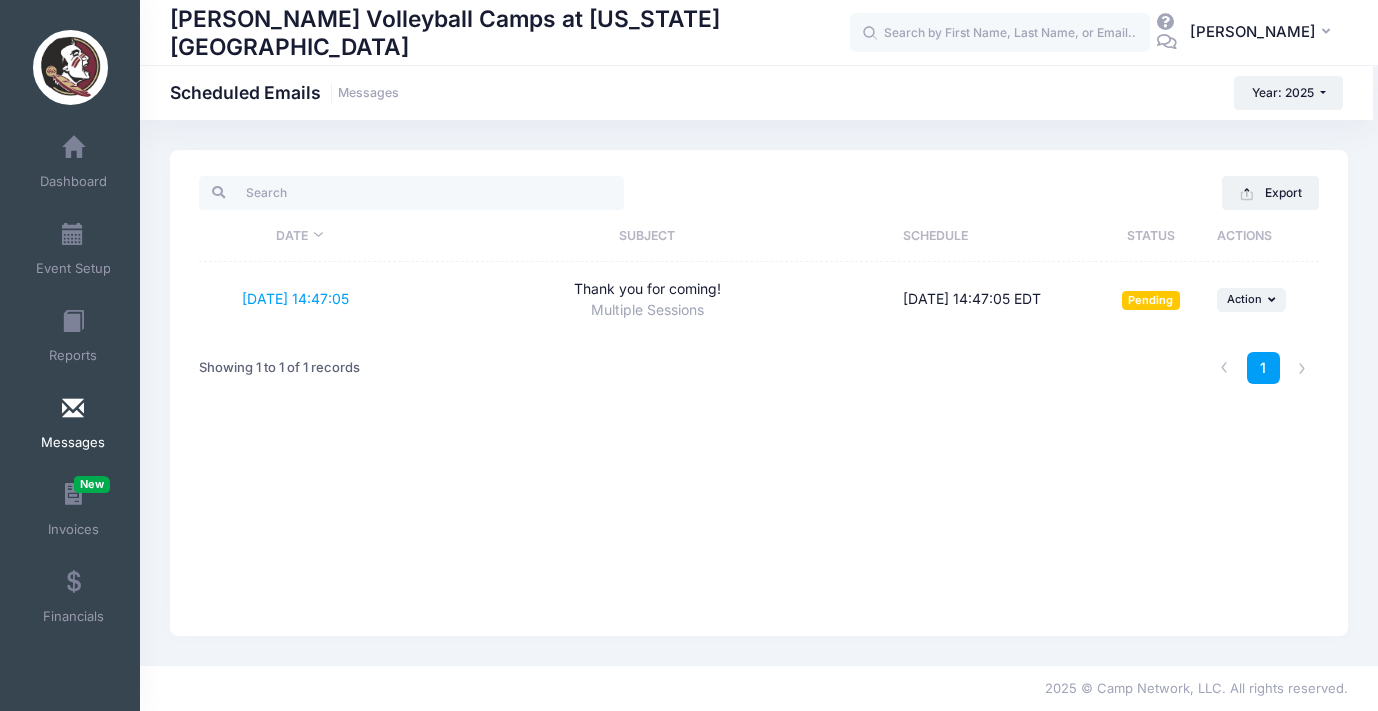 click on "Export
Date Subject Schedule Status Actions
7/15/2025 14:47:05 Thank you for coming! Multiple Sessions 07/15/2025 14:47:05 EDT Pending
... Action      Send Now
Reschedule
Delete
Showing 1 to 1 of 1 records 1" at bounding box center (759, 393) 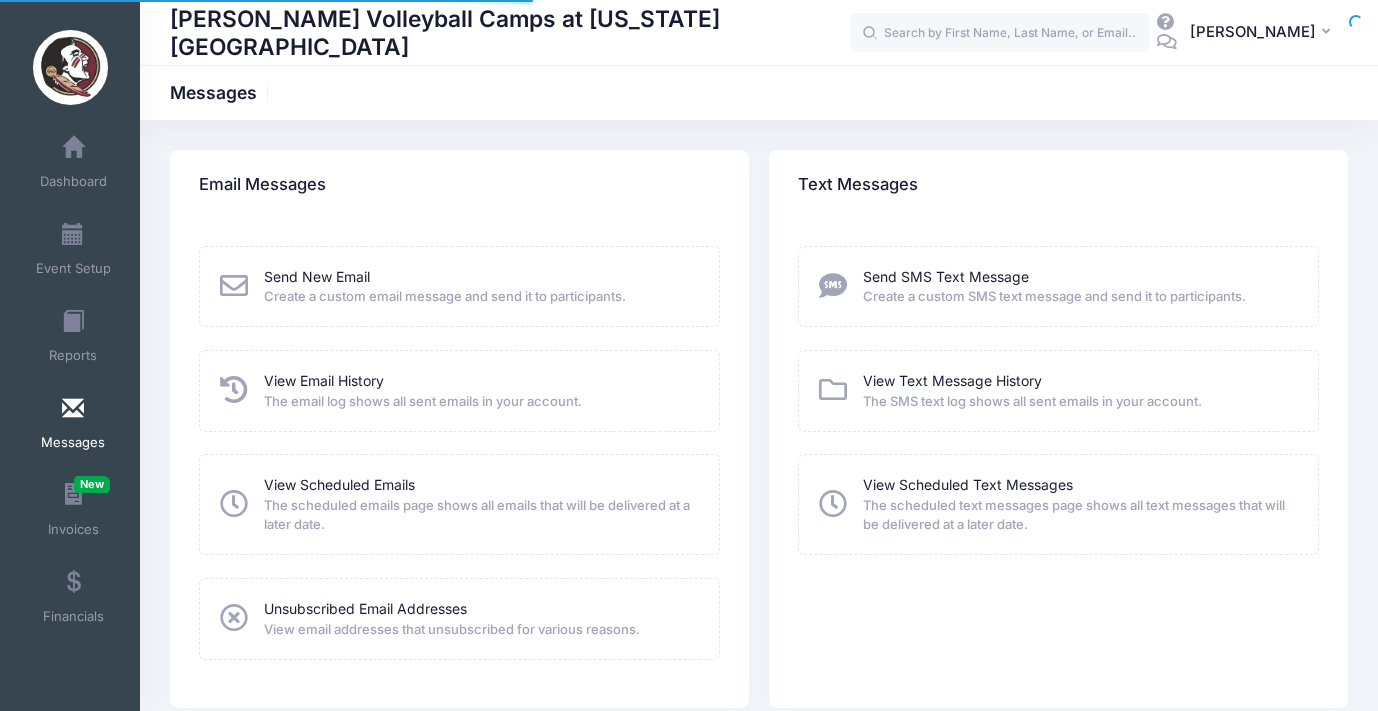 scroll, scrollTop: 0, scrollLeft: 0, axis: both 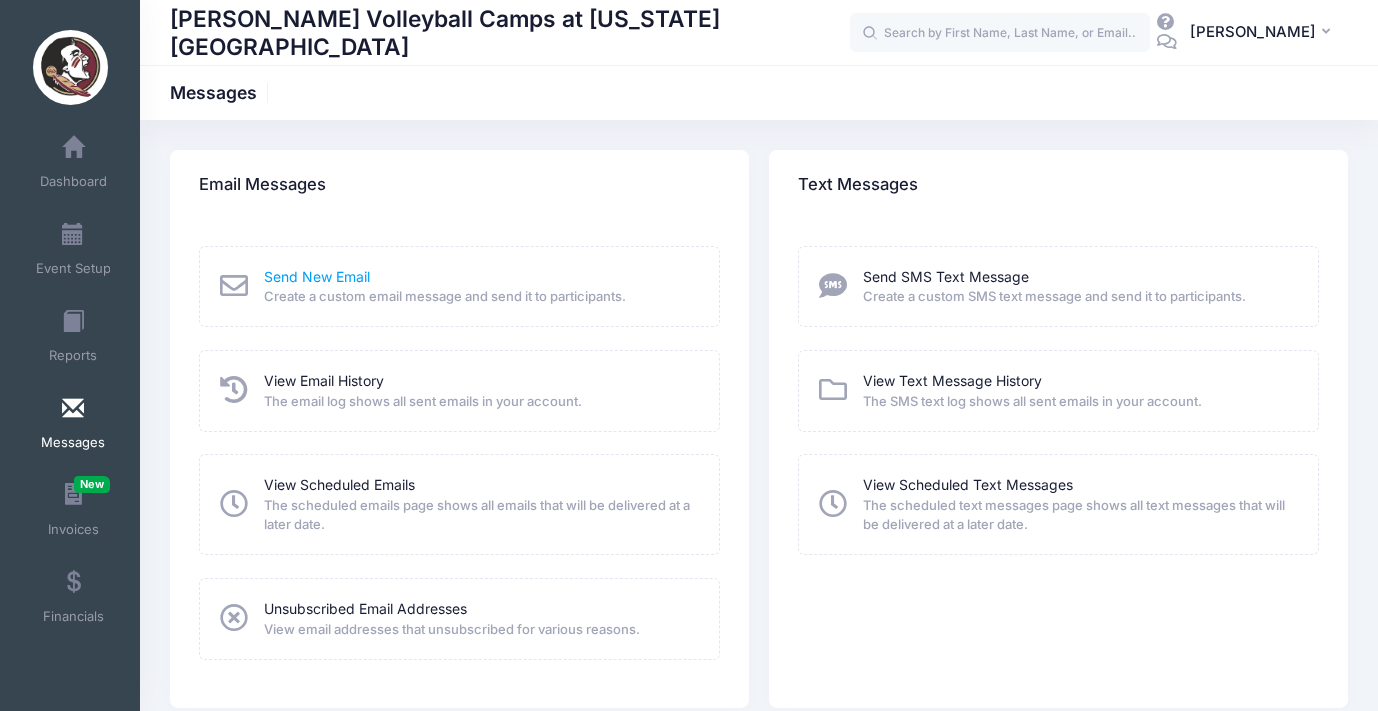 click on "Send New Email" at bounding box center [317, 276] 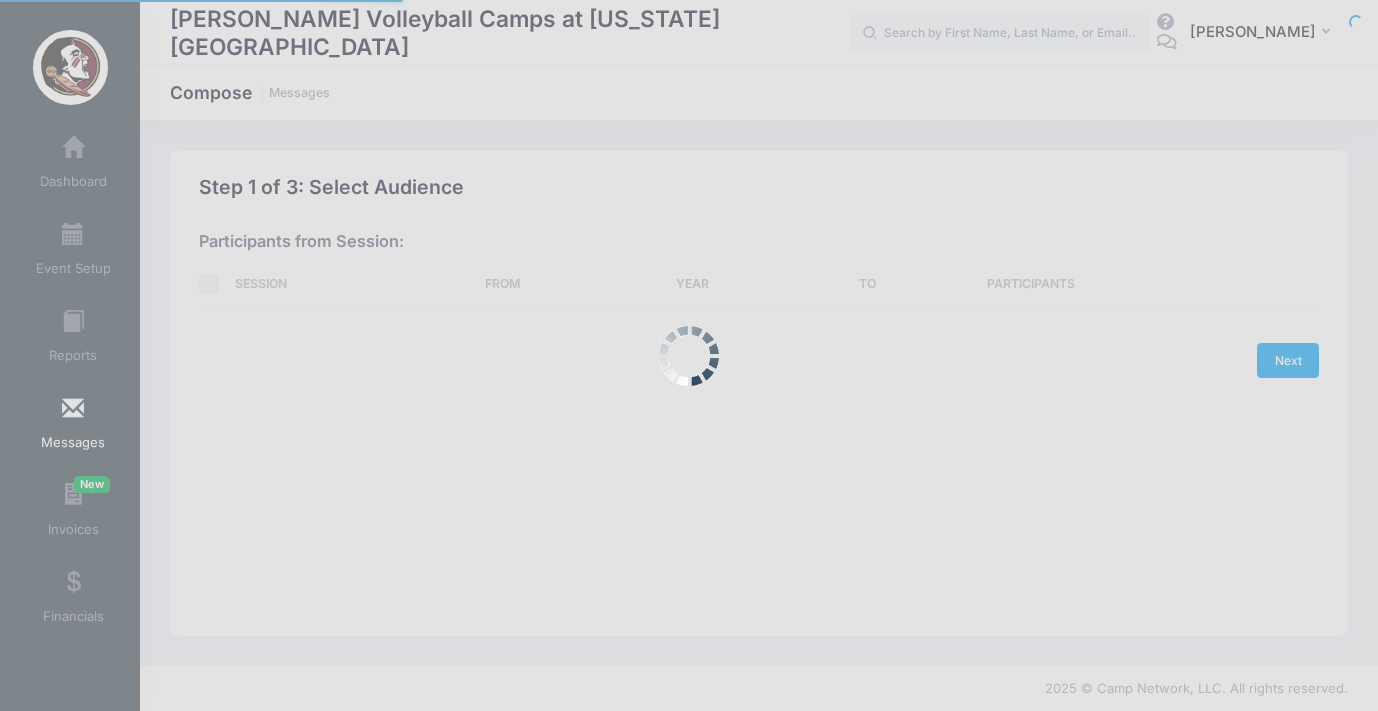 scroll, scrollTop: 0, scrollLeft: 0, axis: both 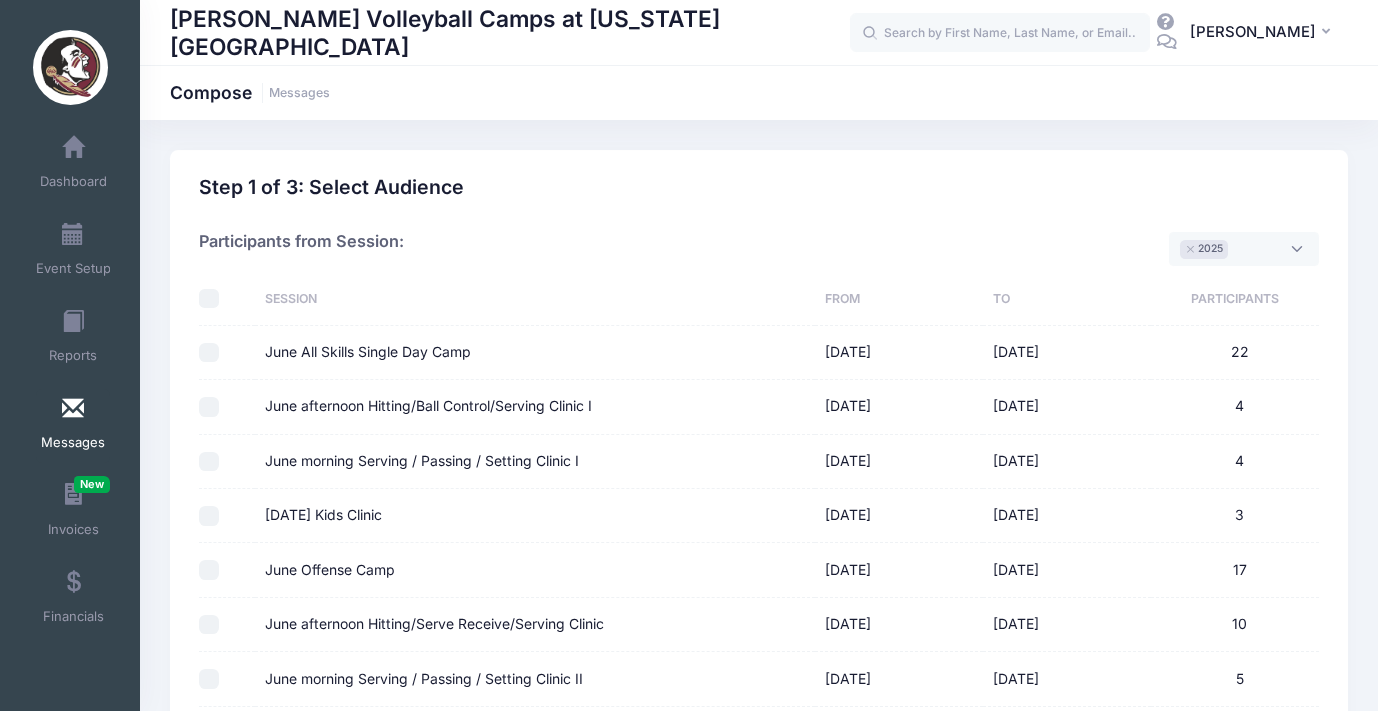 click on "× 2025" at bounding box center (1244, 249) 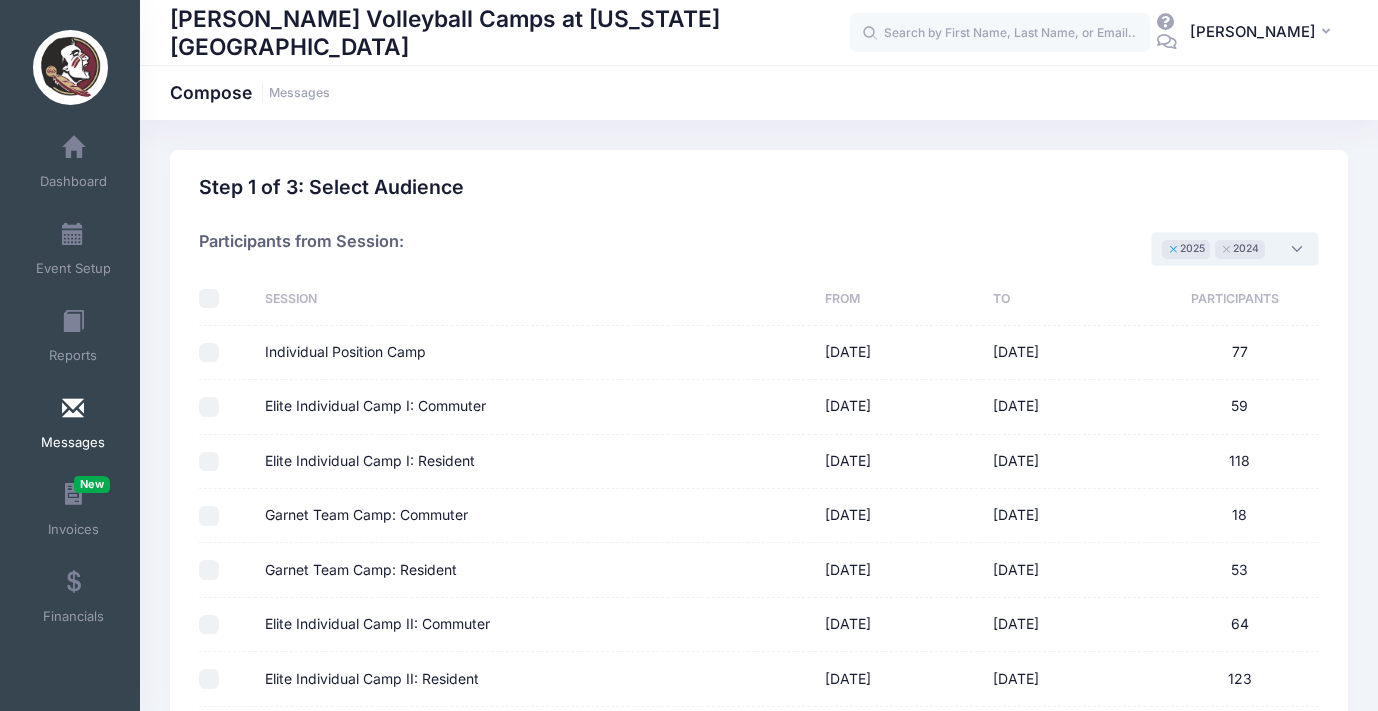 click on "×" at bounding box center [1173, 249] 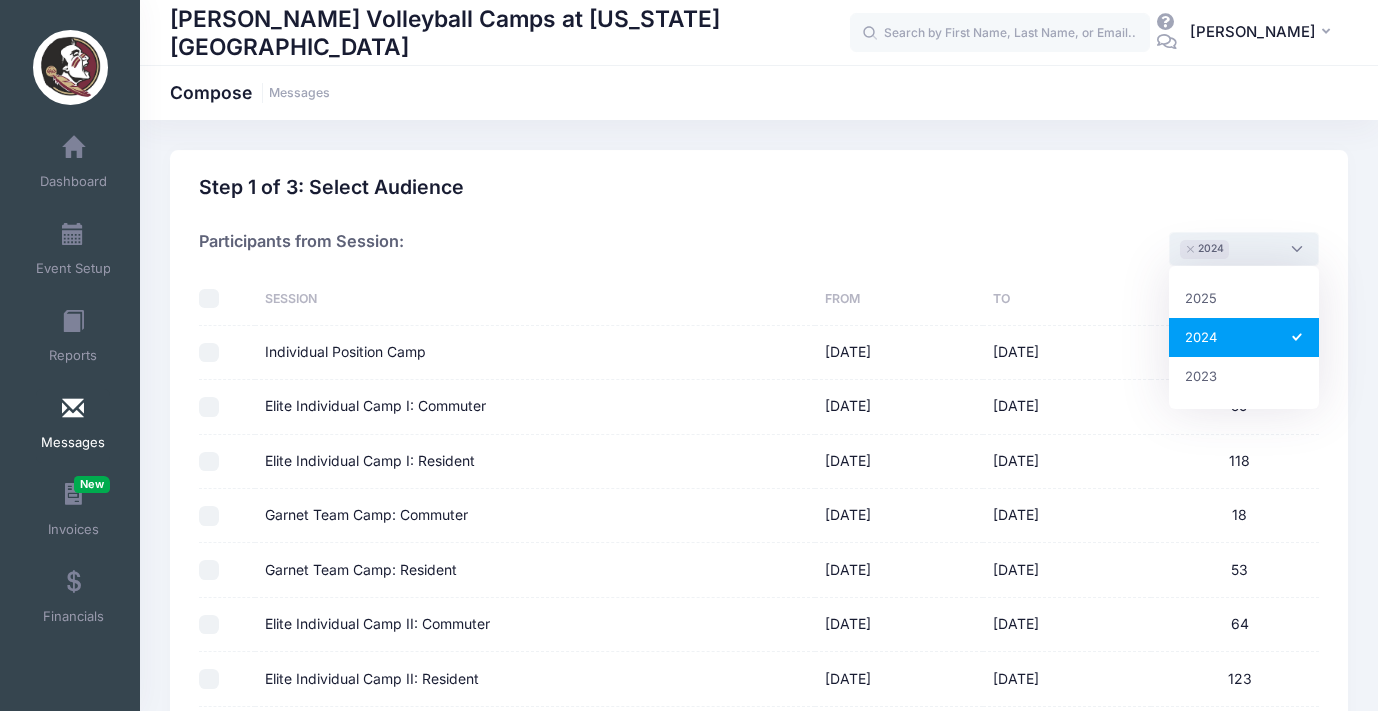 select on "2024" 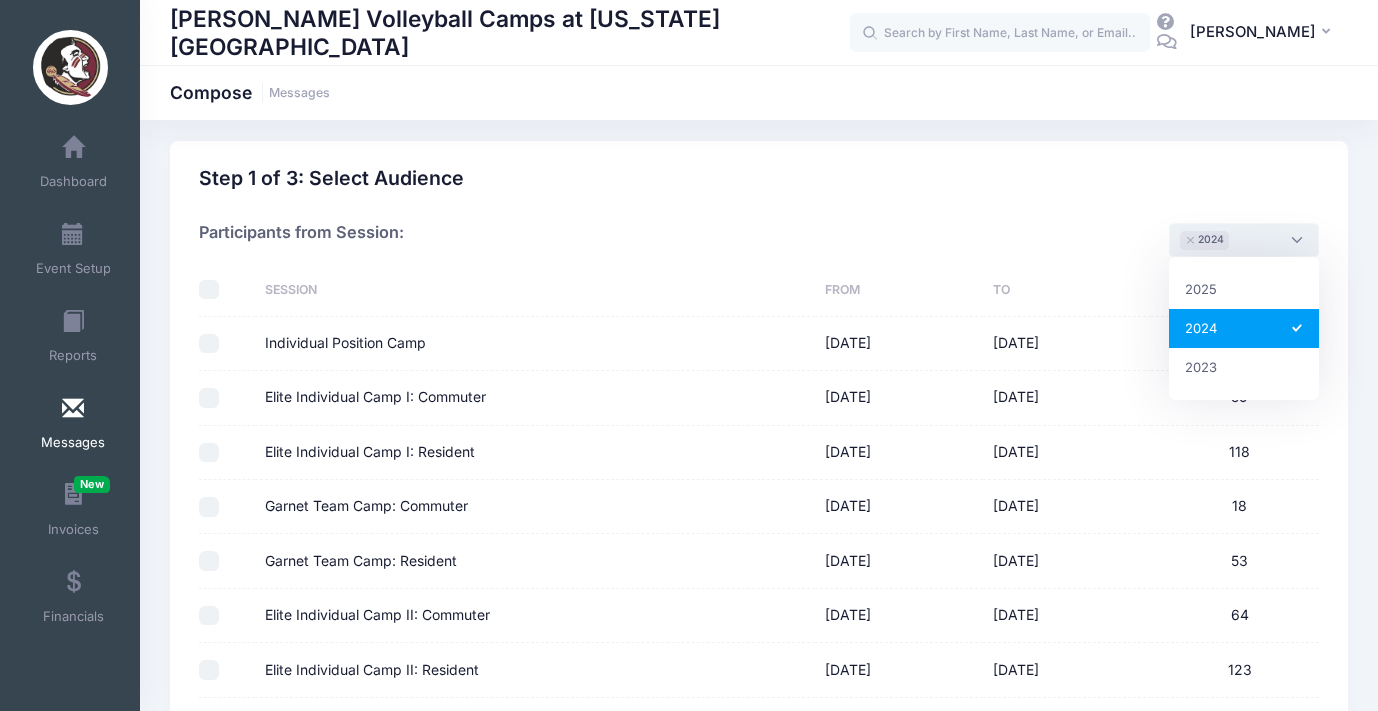 scroll, scrollTop: 0, scrollLeft: 0, axis: both 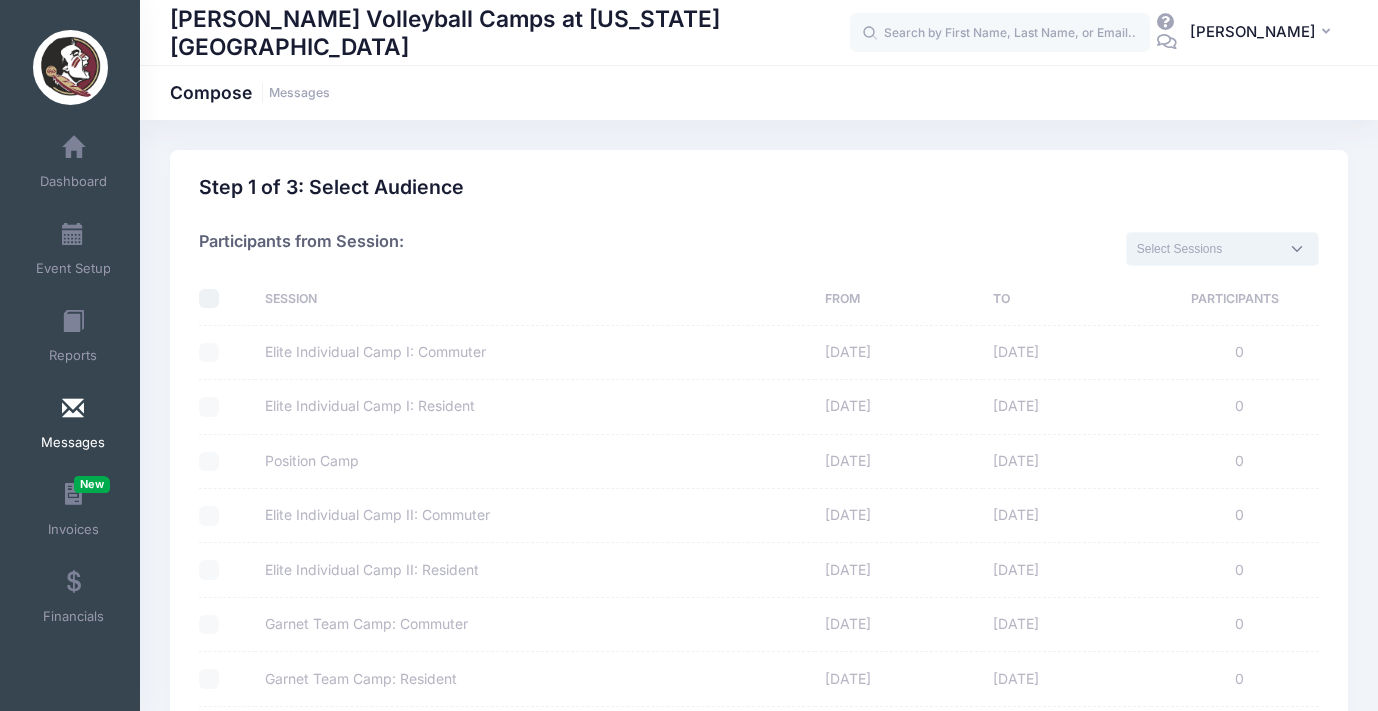 click at bounding box center (1208, 249) 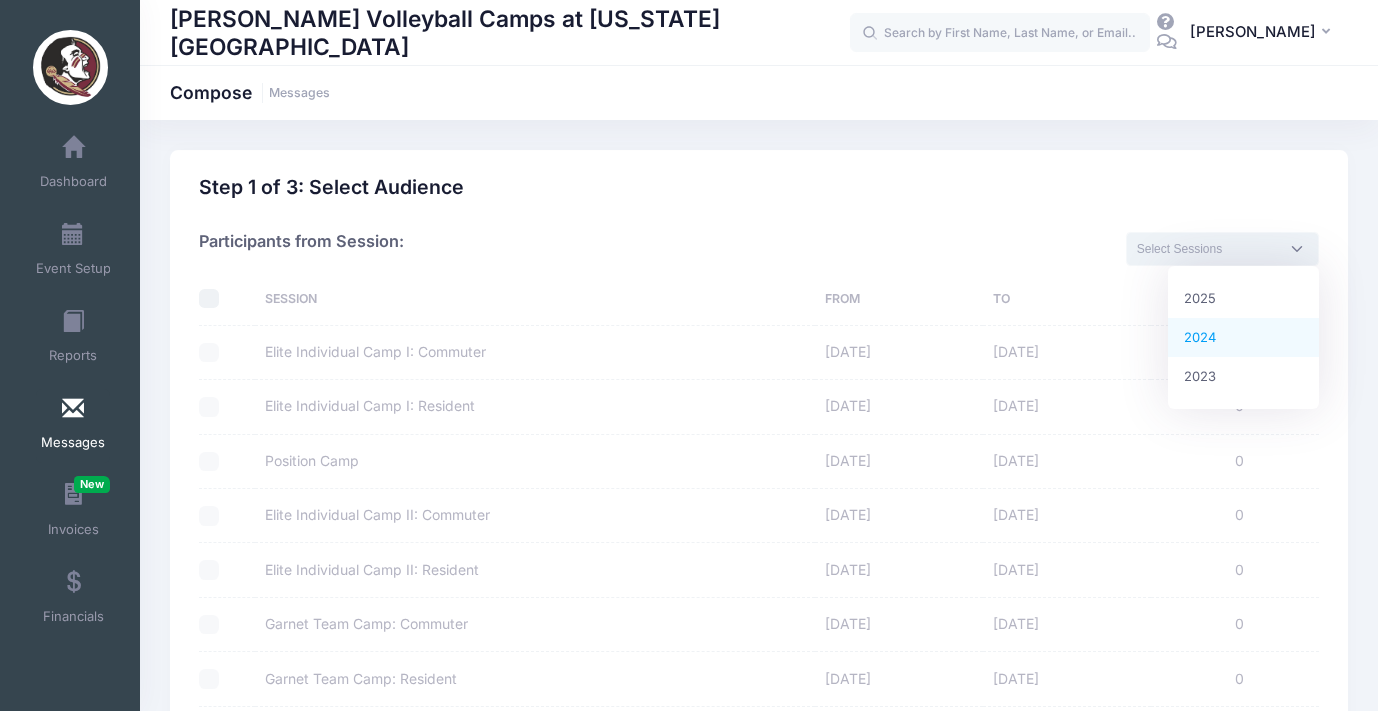 select on "2024" 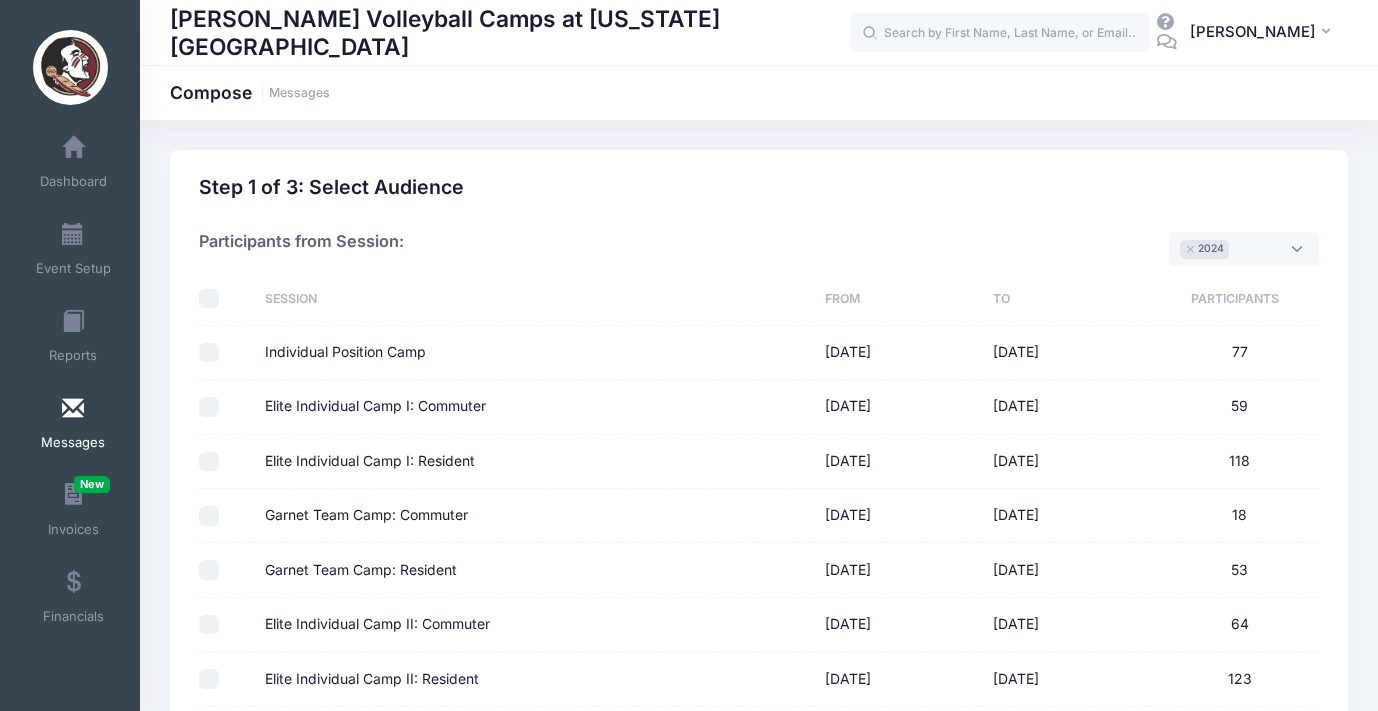 click on "Individual Position Camp" at bounding box center [209, 353] 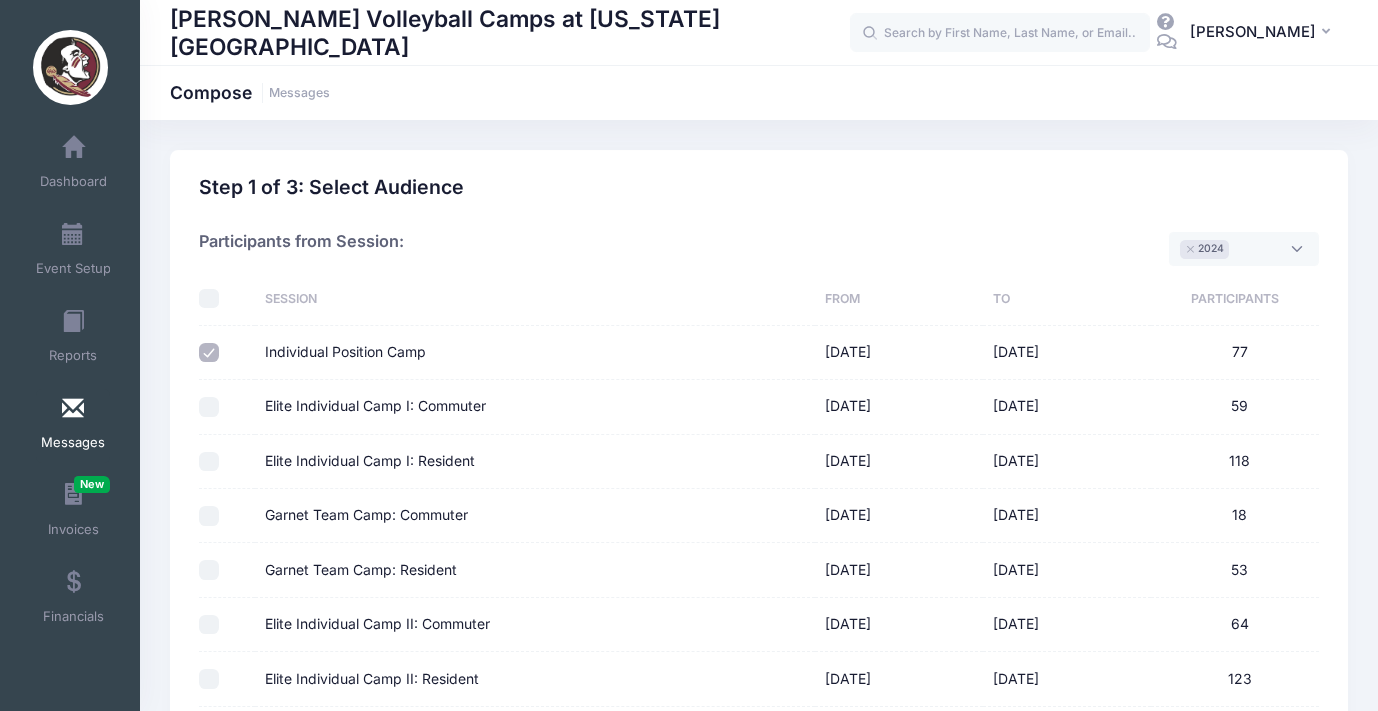 click on "Elite Individual Camp I: Commuter" at bounding box center (209, 407) 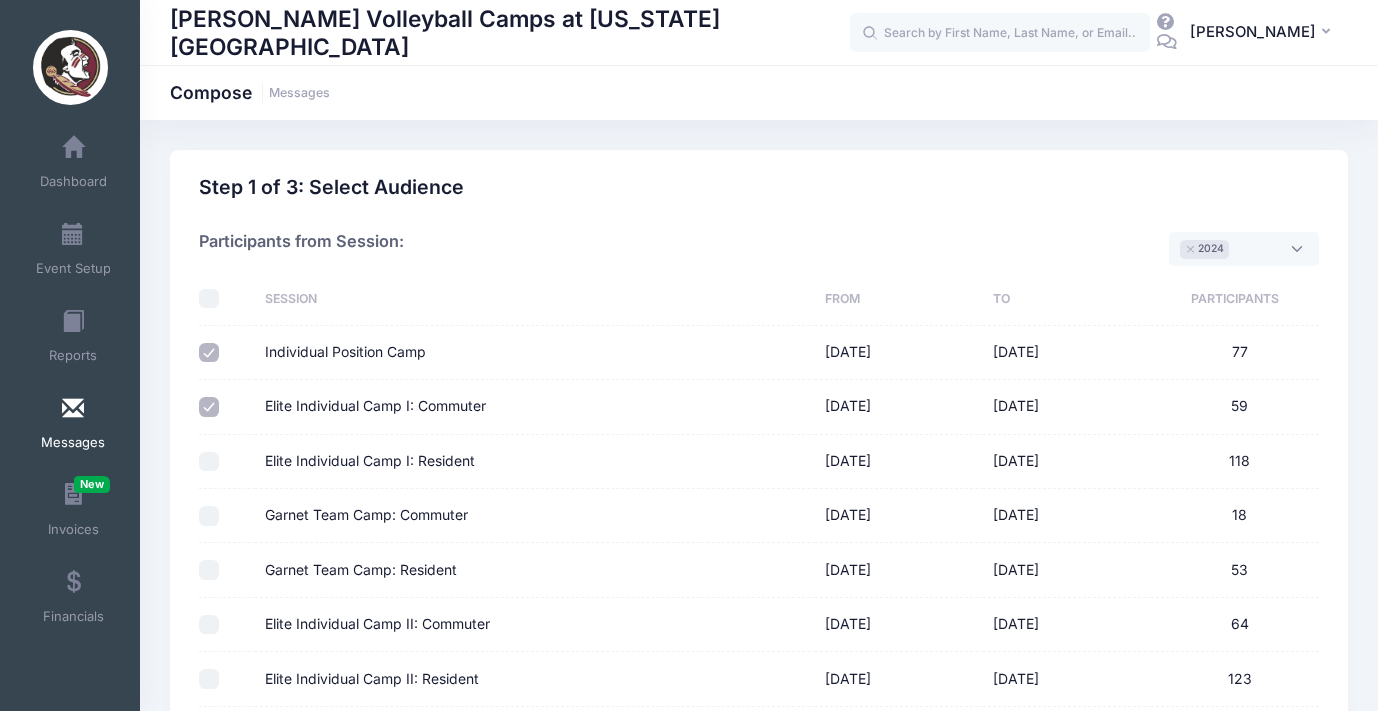 click on "Elite Individual Camp I: Resident" at bounding box center (209, 462) 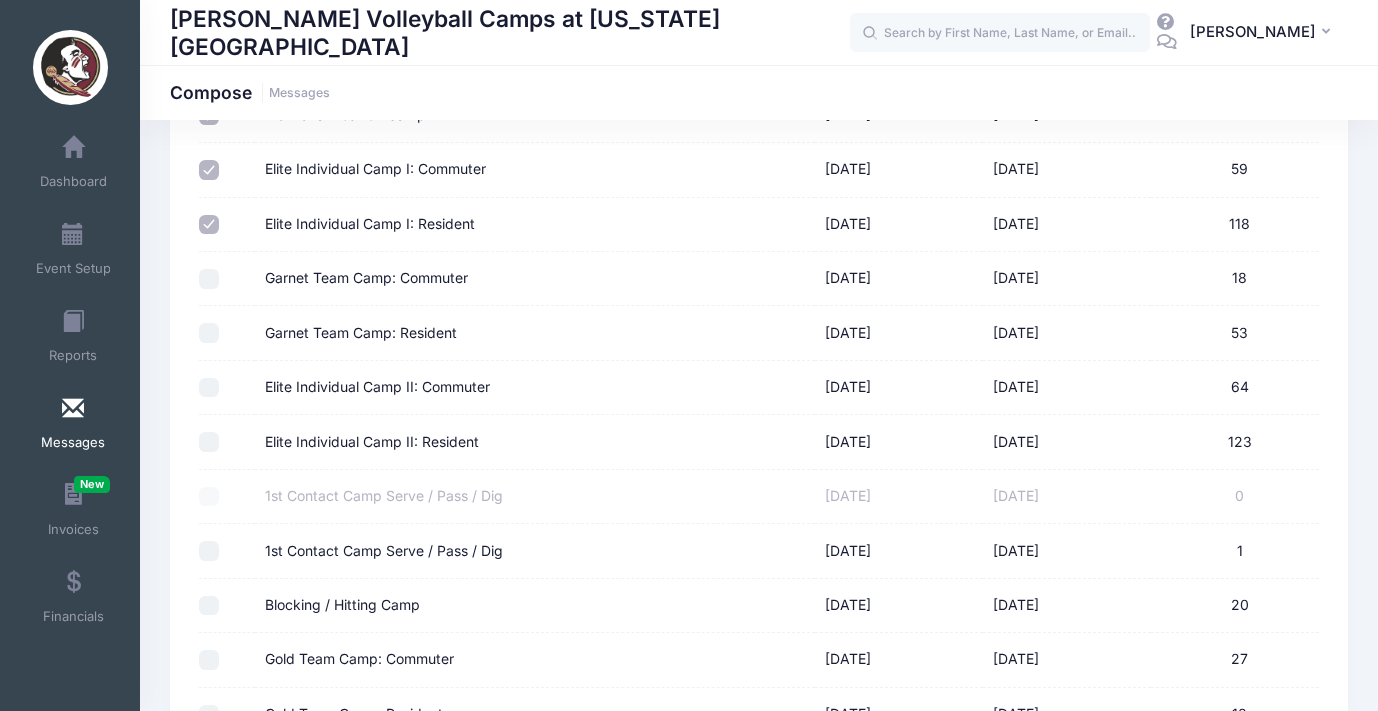 scroll, scrollTop: 239, scrollLeft: 0, axis: vertical 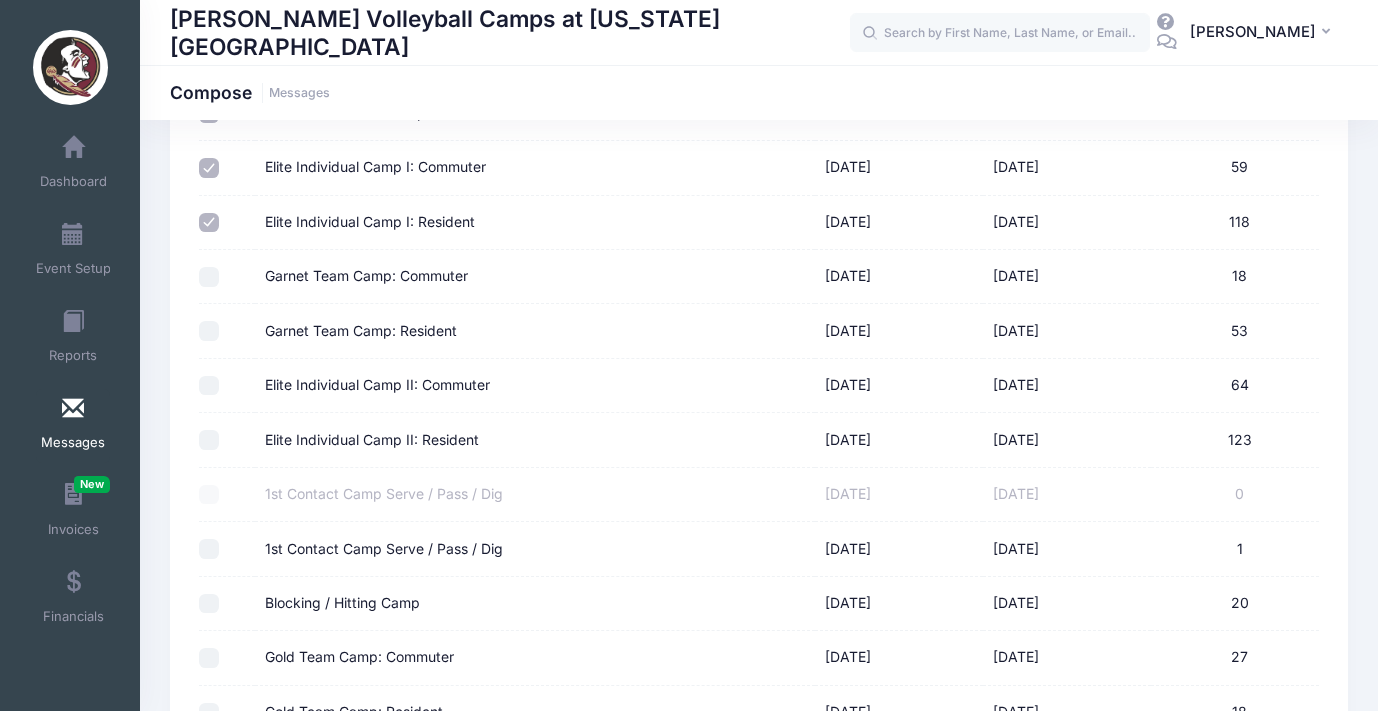 click on "Elite Individual Camp II: Commuter" at bounding box center (209, 386) 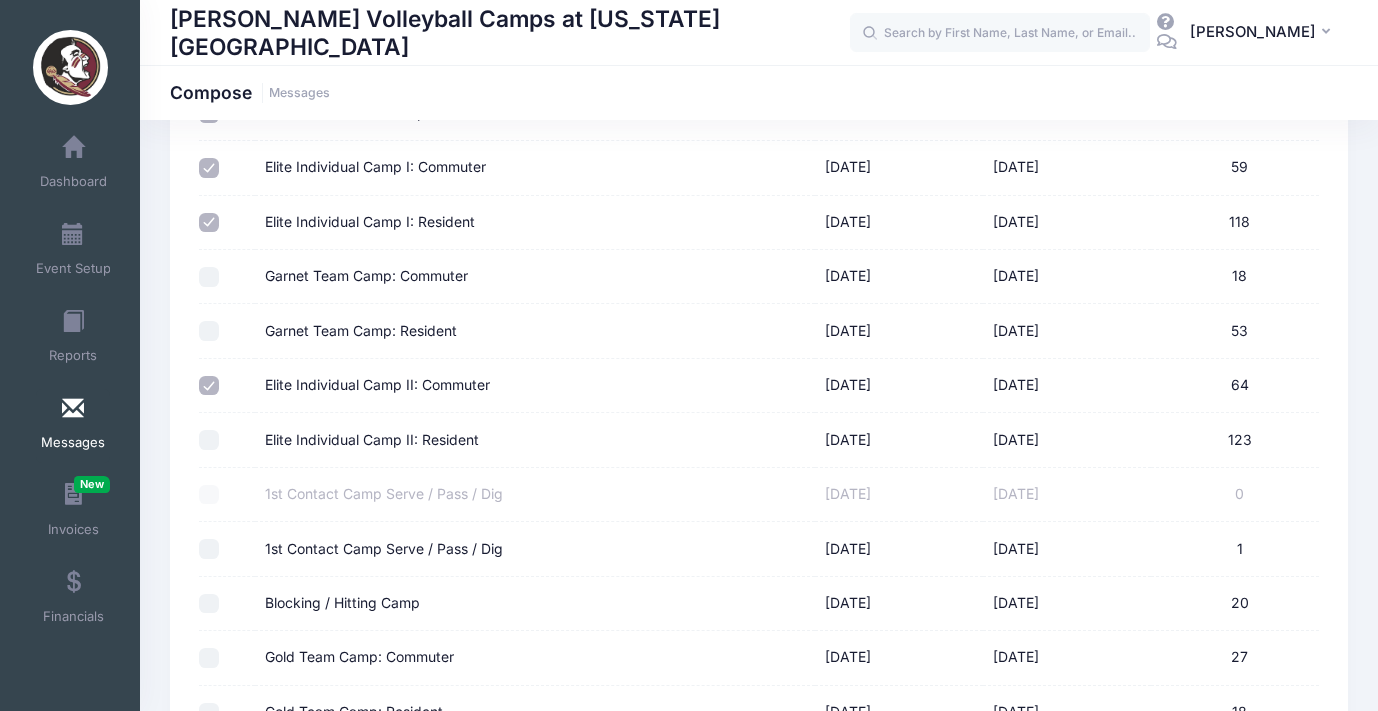 click on "Elite Individual Camp II: Resident" at bounding box center [209, 440] 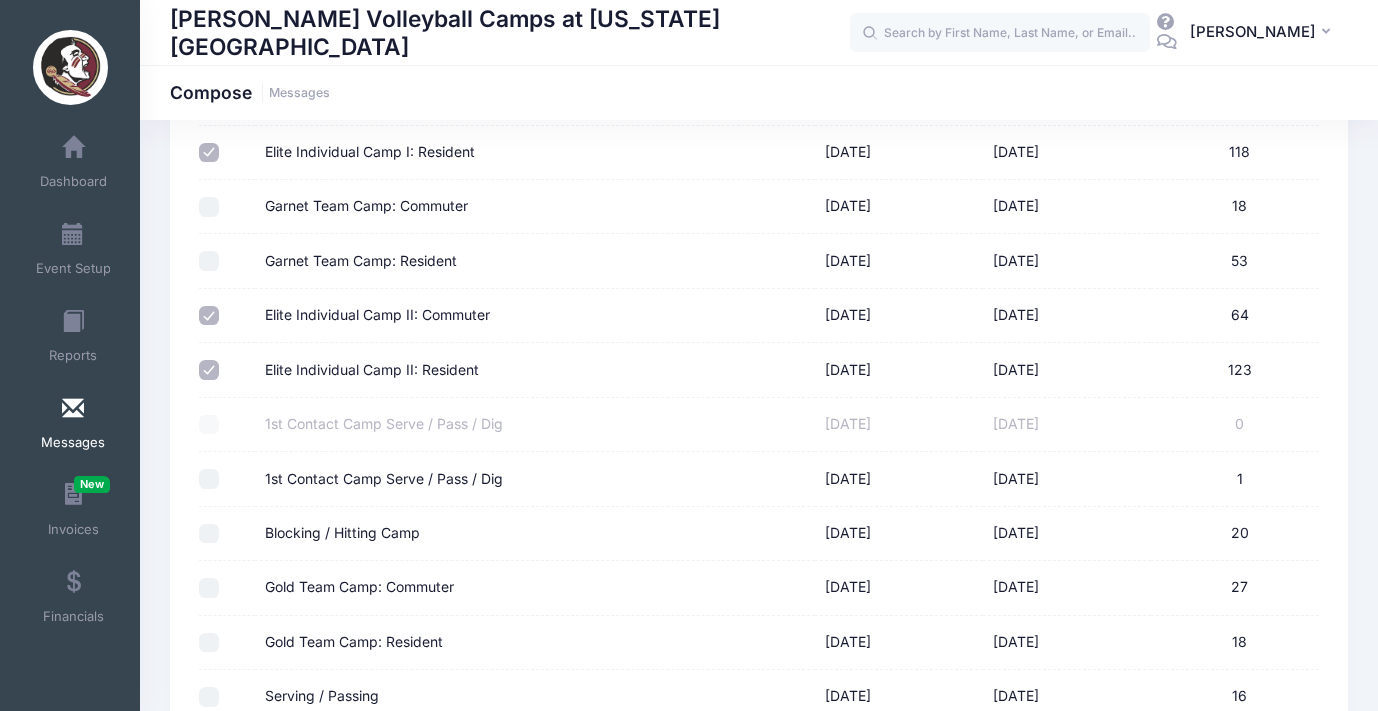 scroll, scrollTop: 343, scrollLeft: 0, axis: vertical 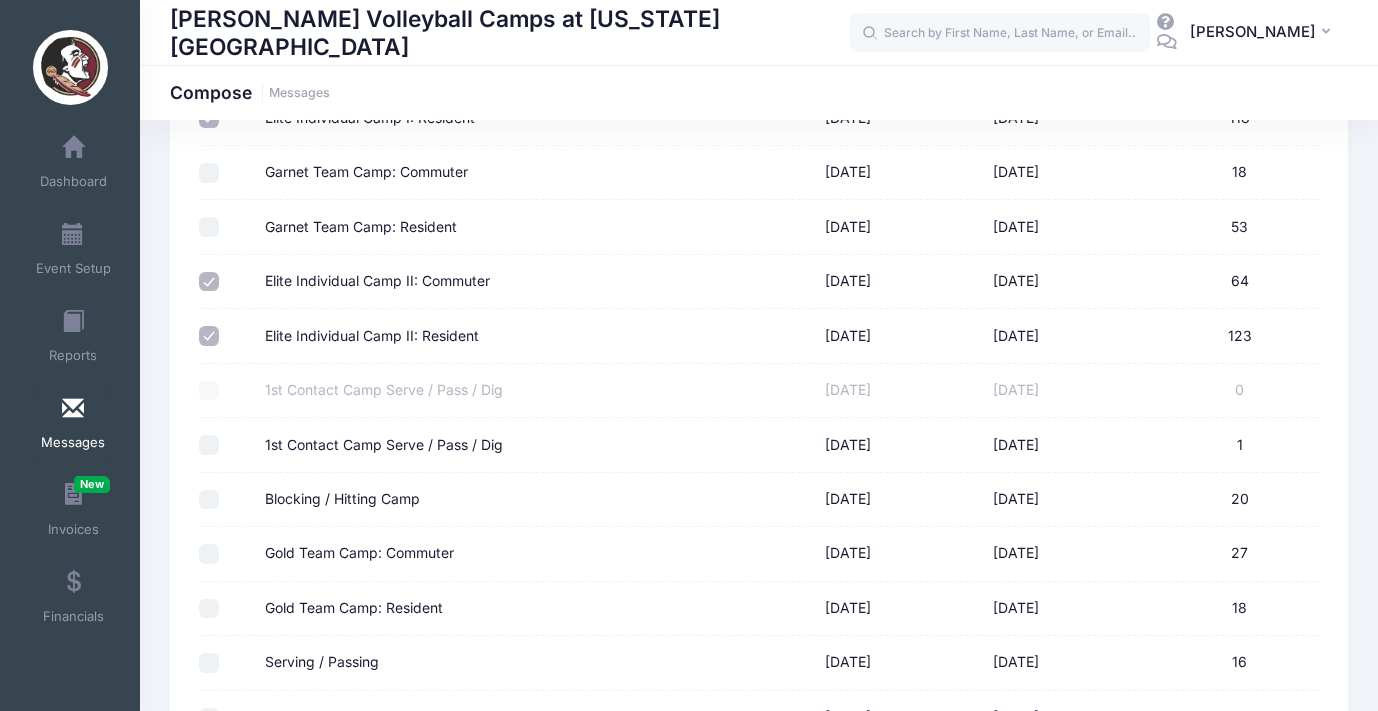 click on "1st Contact Camp Serve / Pass / Dig" at bounding box center (209, 445) 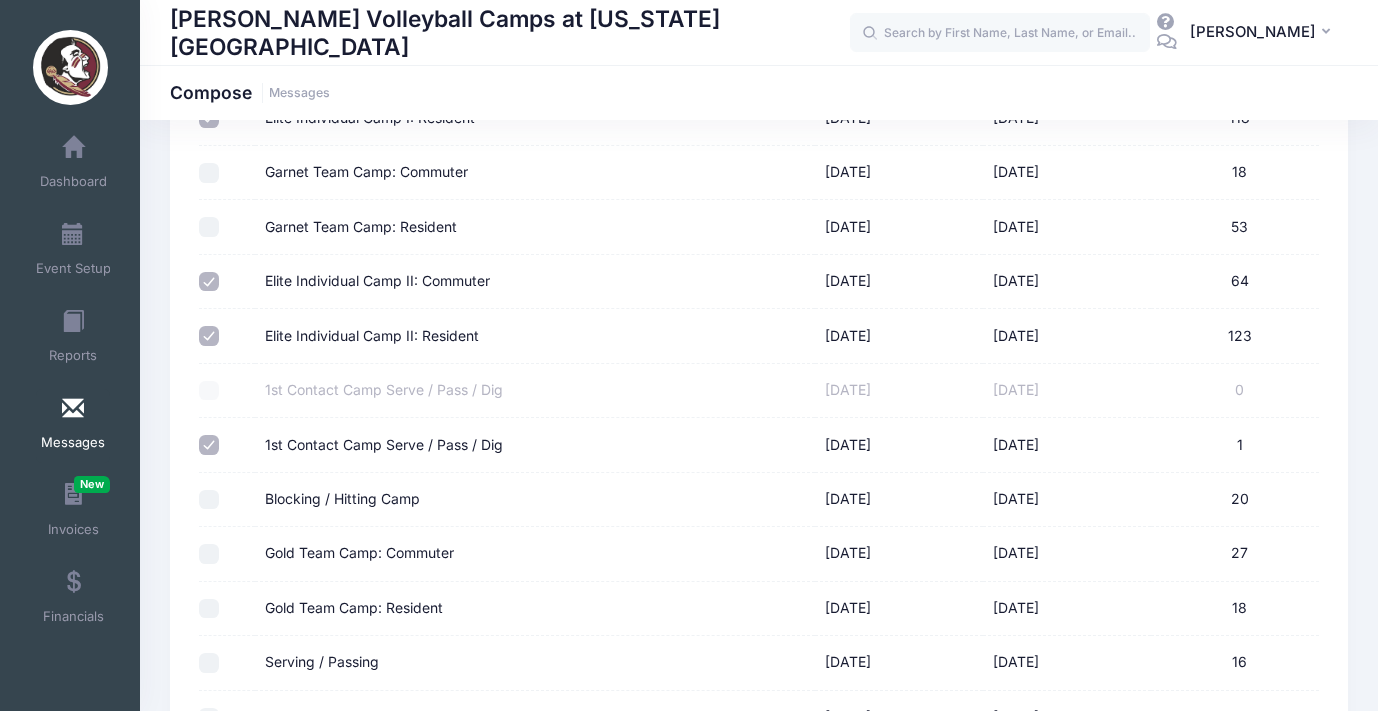click on "Blocking / Hitting Camp" at bounding box center (209, 500) 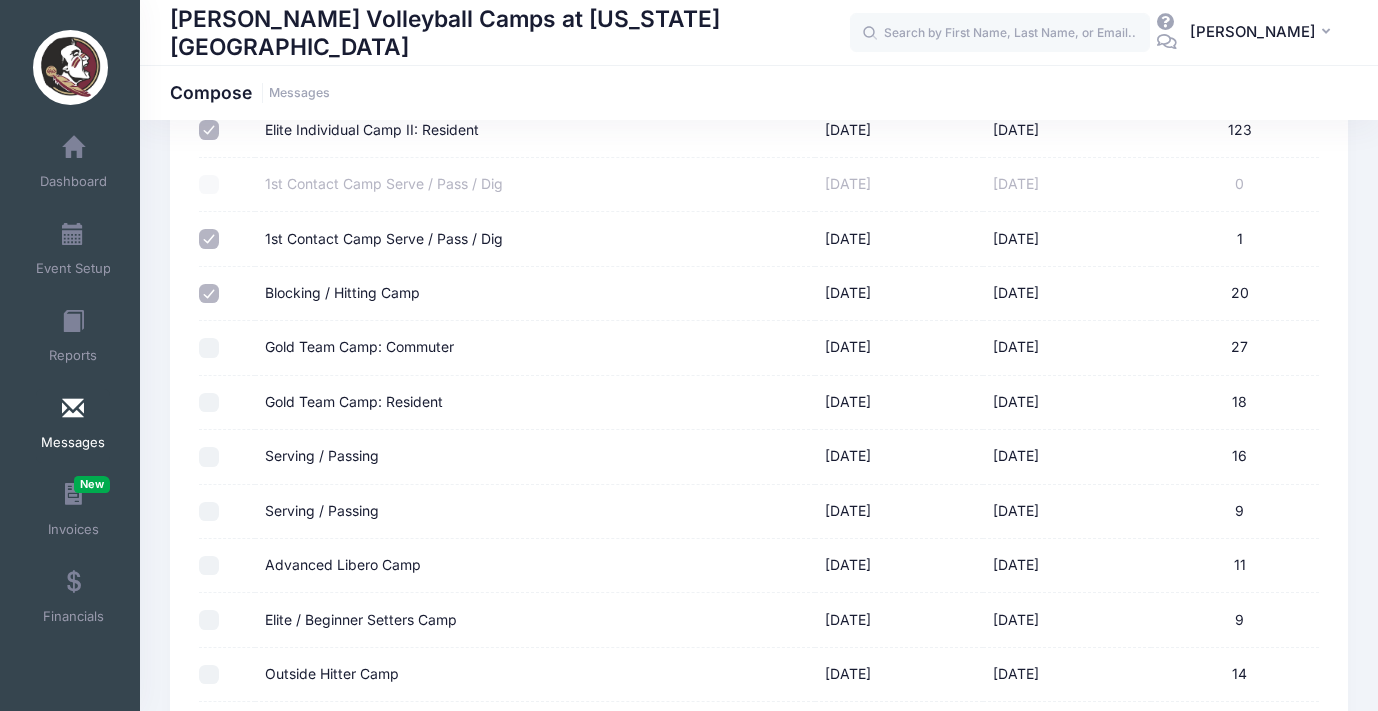 scroll, scrollTop: 559, scrollLeft: 0, axis: vertical 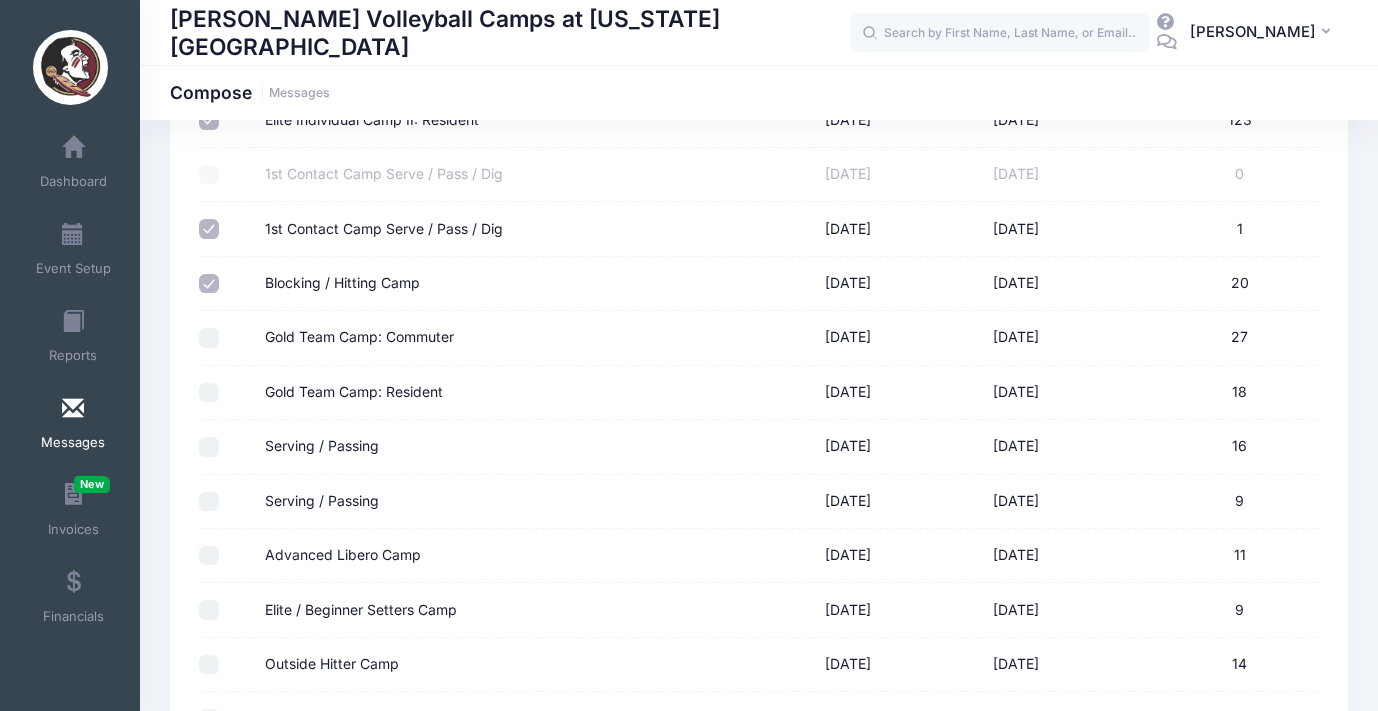 click on "Serving / Passing" at bounding box center (209, 447) 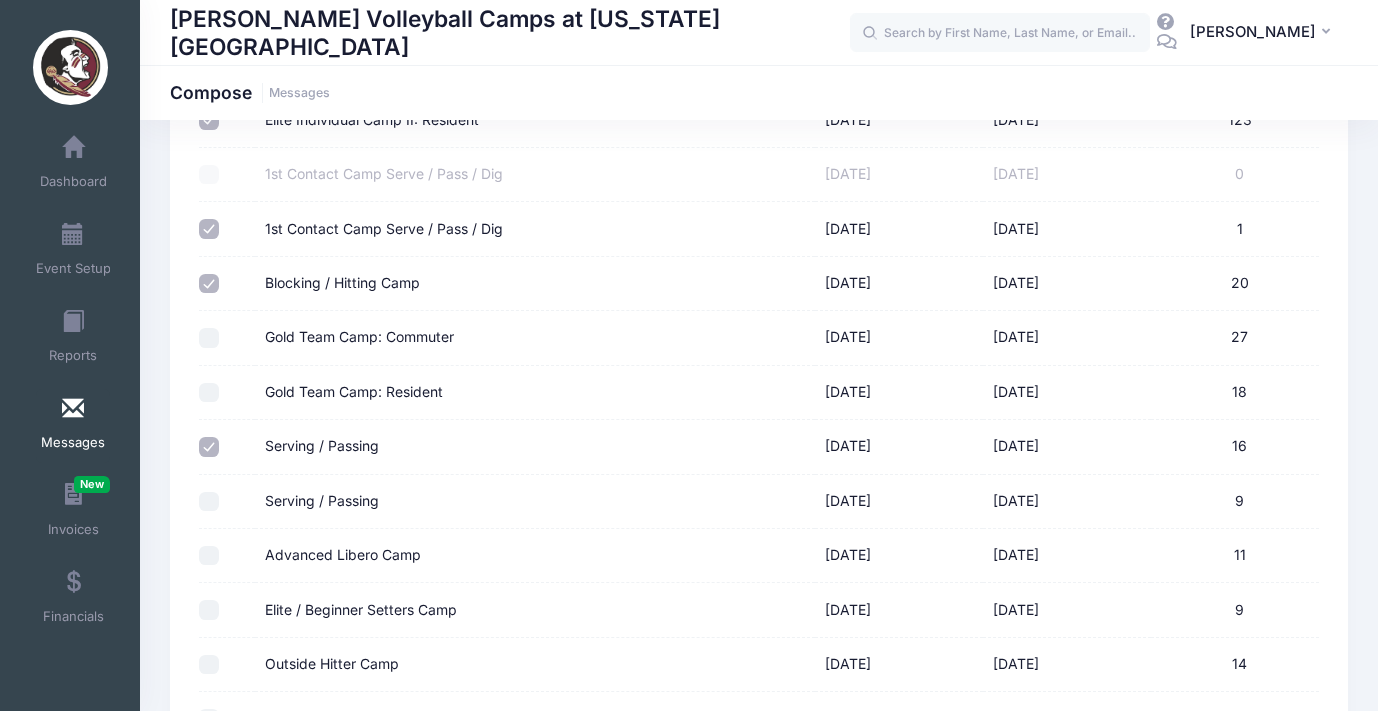 click on "Serving / Passing" at bounding box center (209, 502) 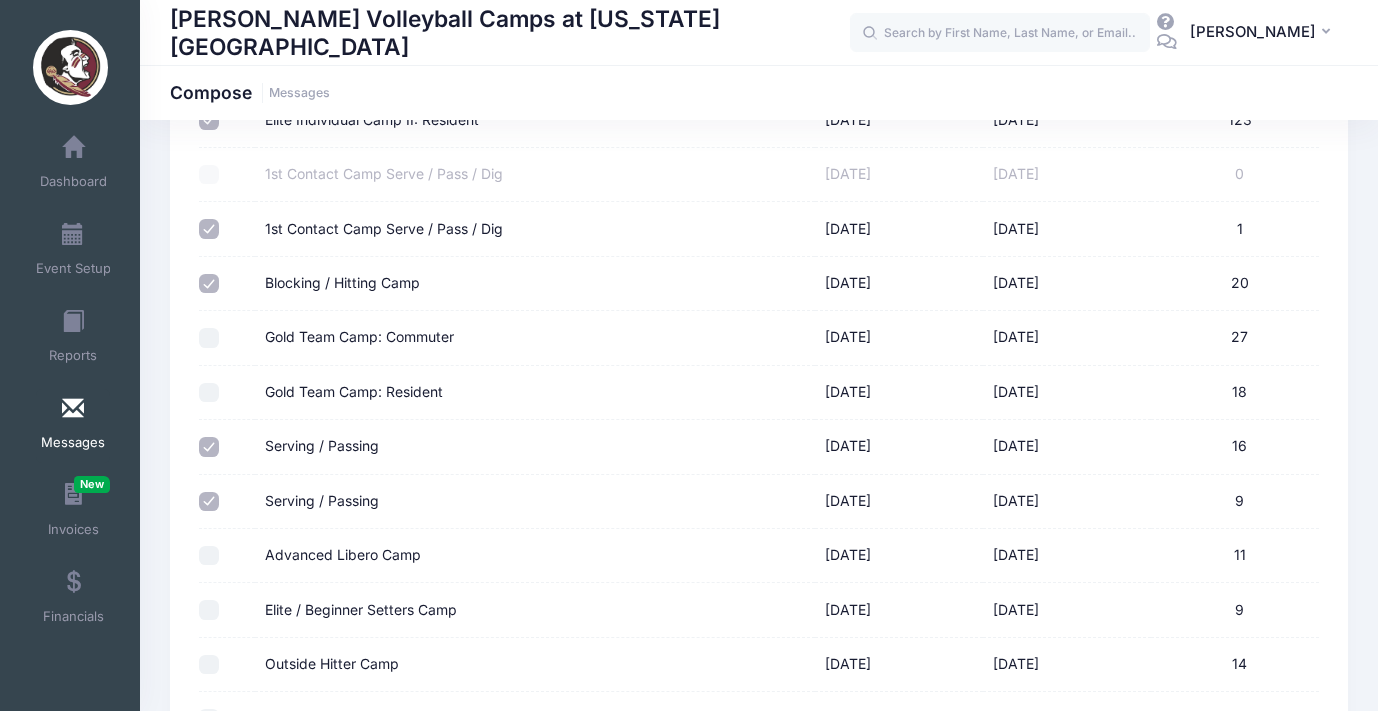 click on "Advanced Libero Camp" at bounding box center (209, 556) 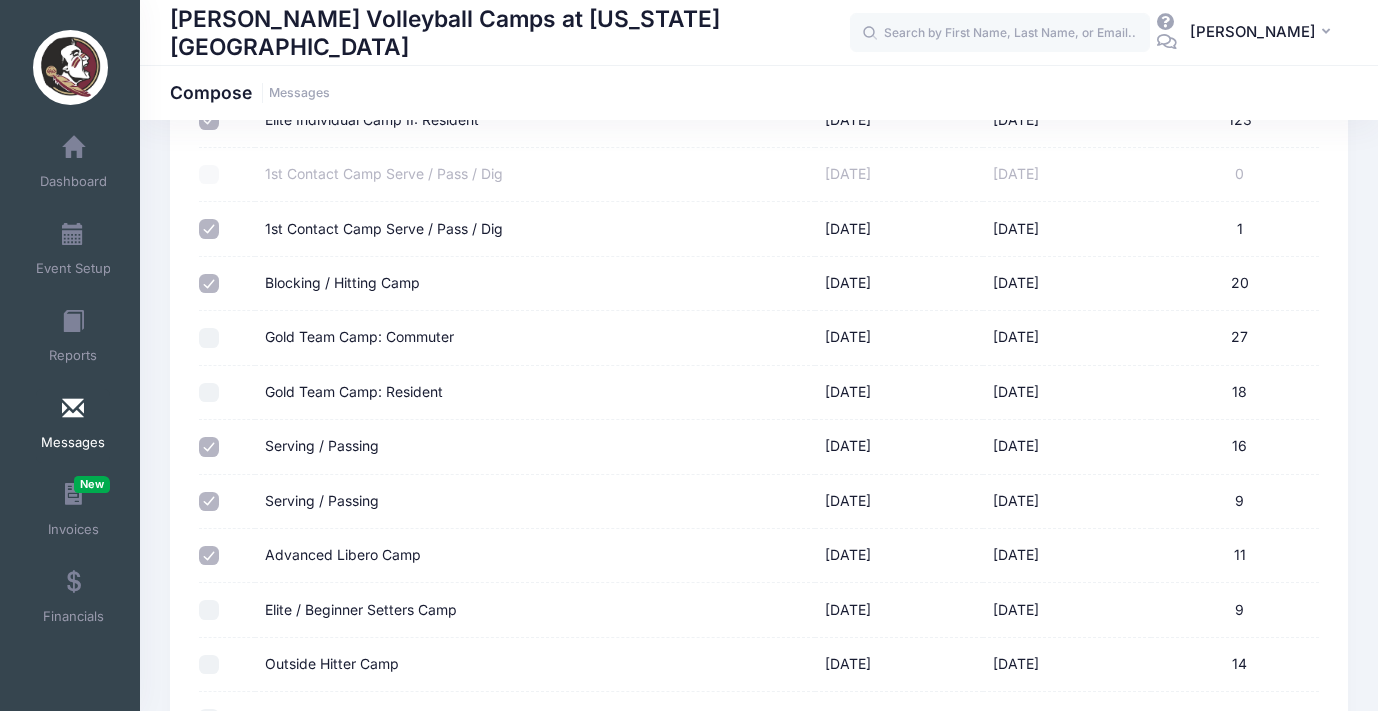 click on "Elite / Beginner Setters Camp" at bounding box center [209, 610] 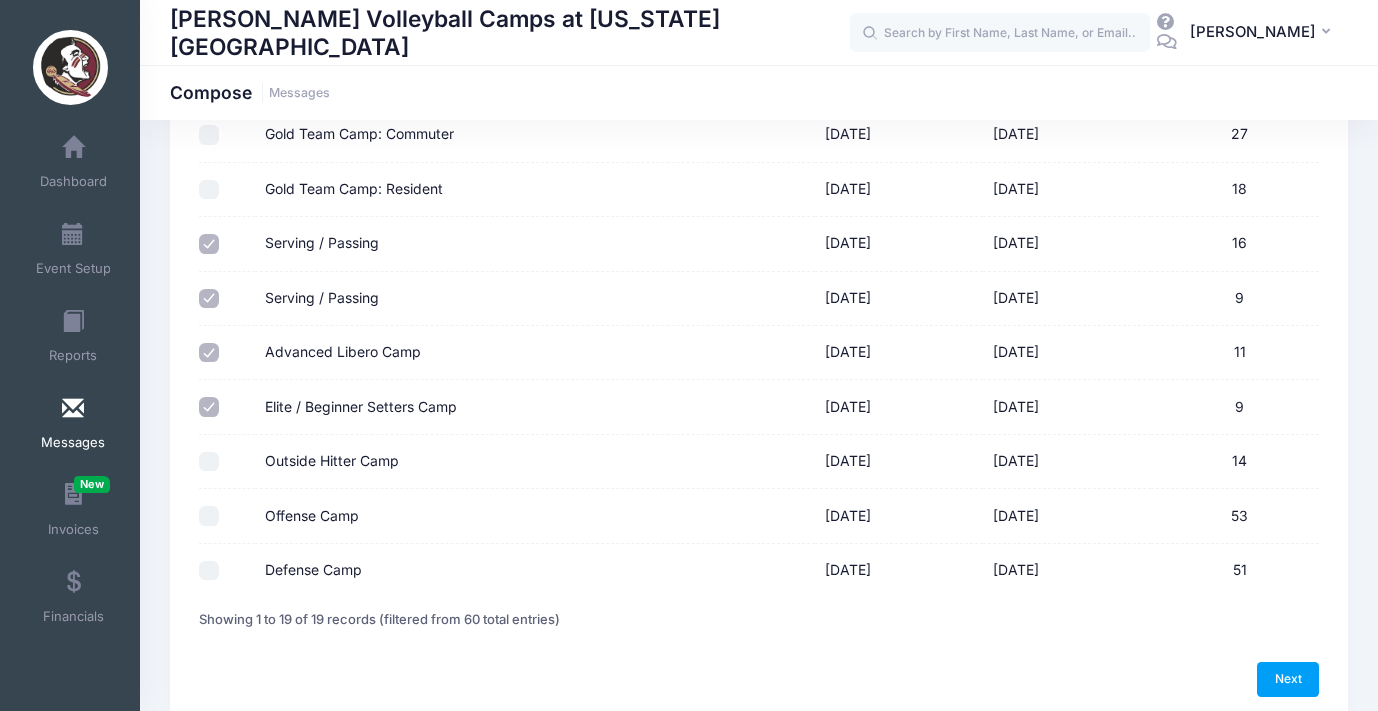 scroll, scrollTop: 765, scrollLeft: 0, axis: vertical 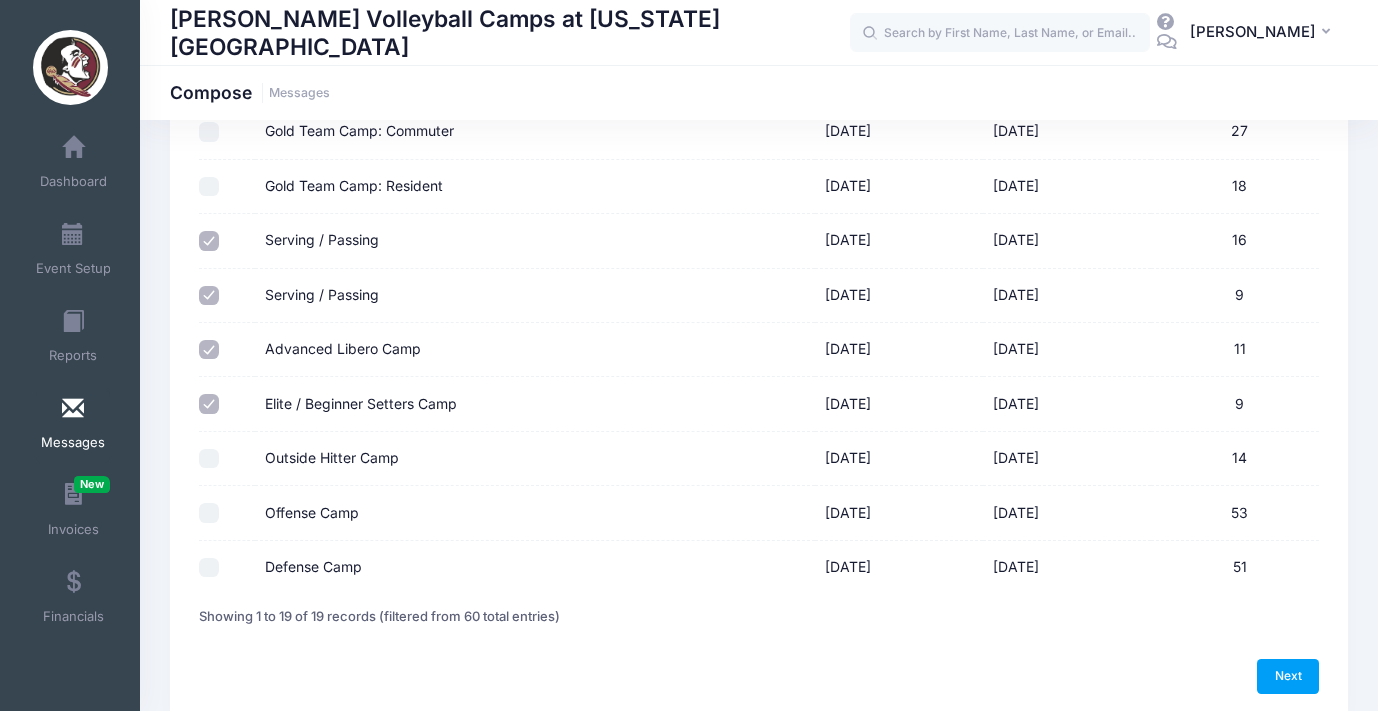 click on "Outside Hitter Camp" at bounding box center (209, 459) 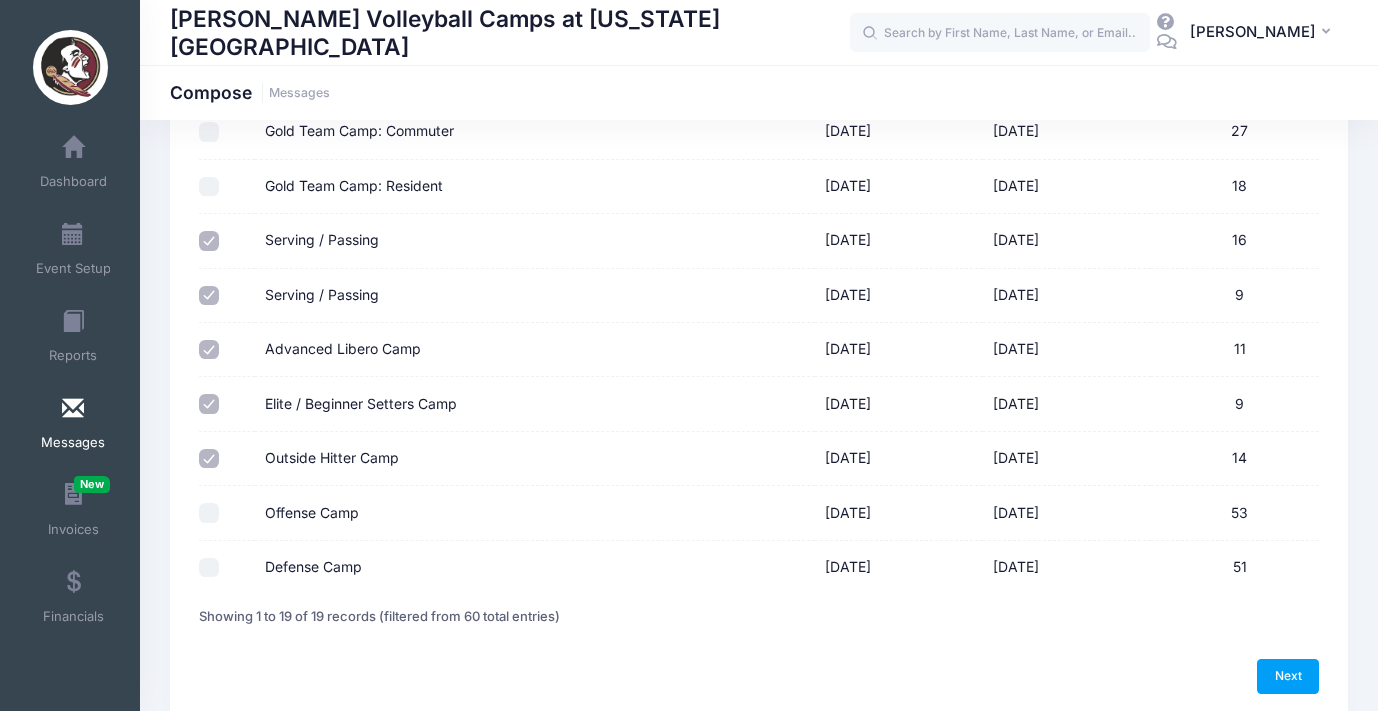 click on "Offense Camp" at bounding box center (209, 513) 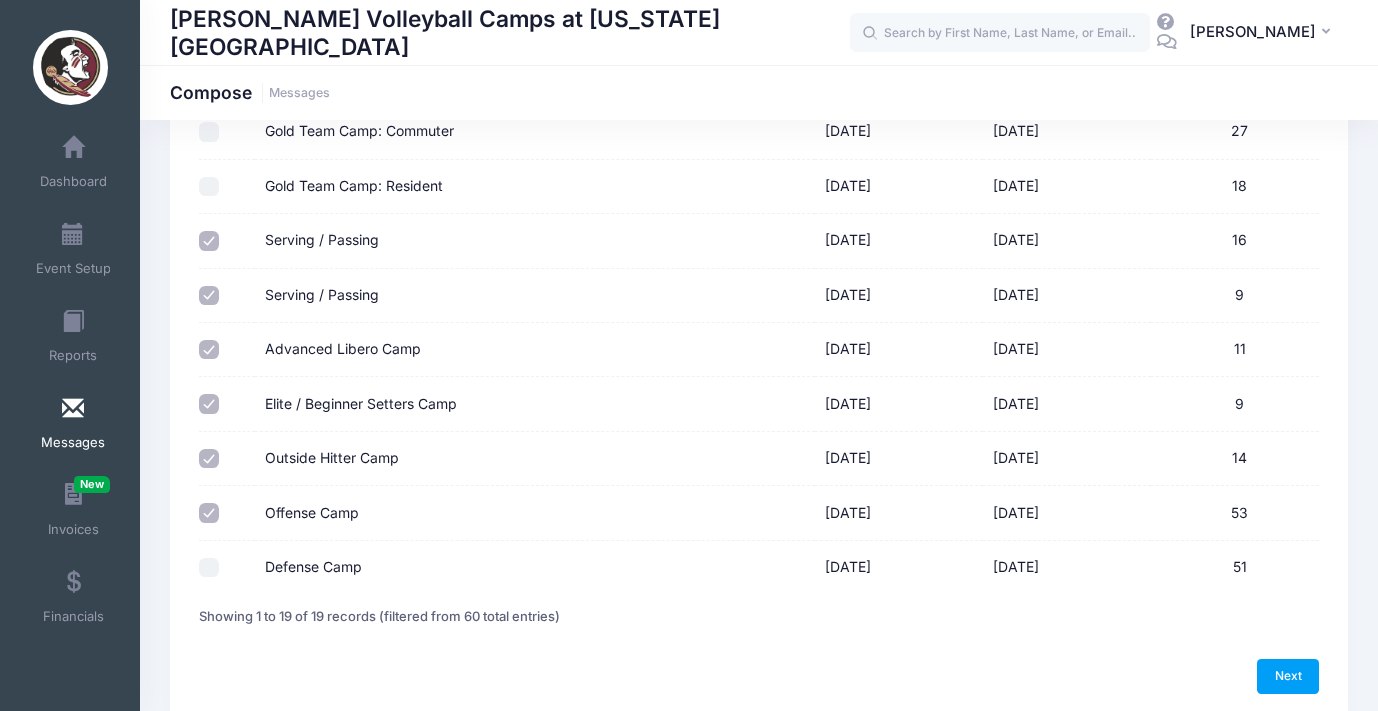 click on "Defense Camp" at bounding box center (209, 568) 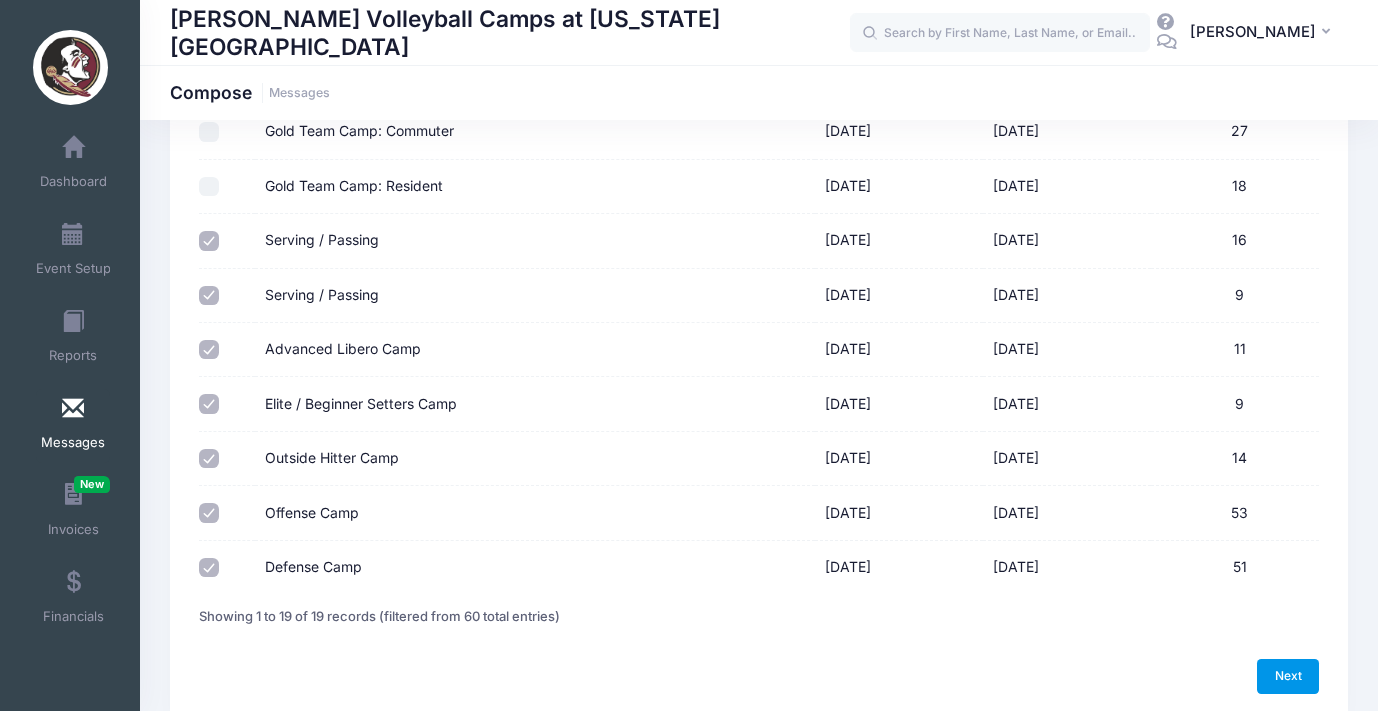 click on "Next" at bounding box center [1288, 676] 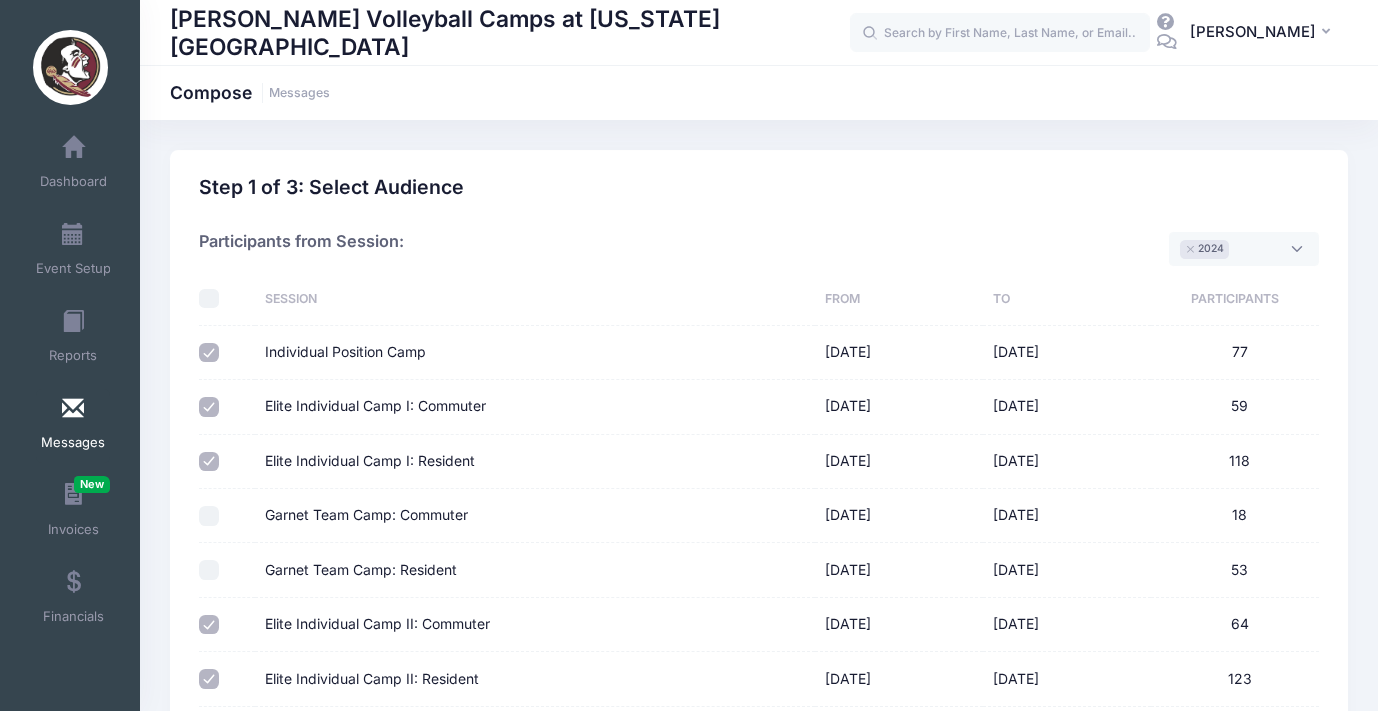 select on "50" 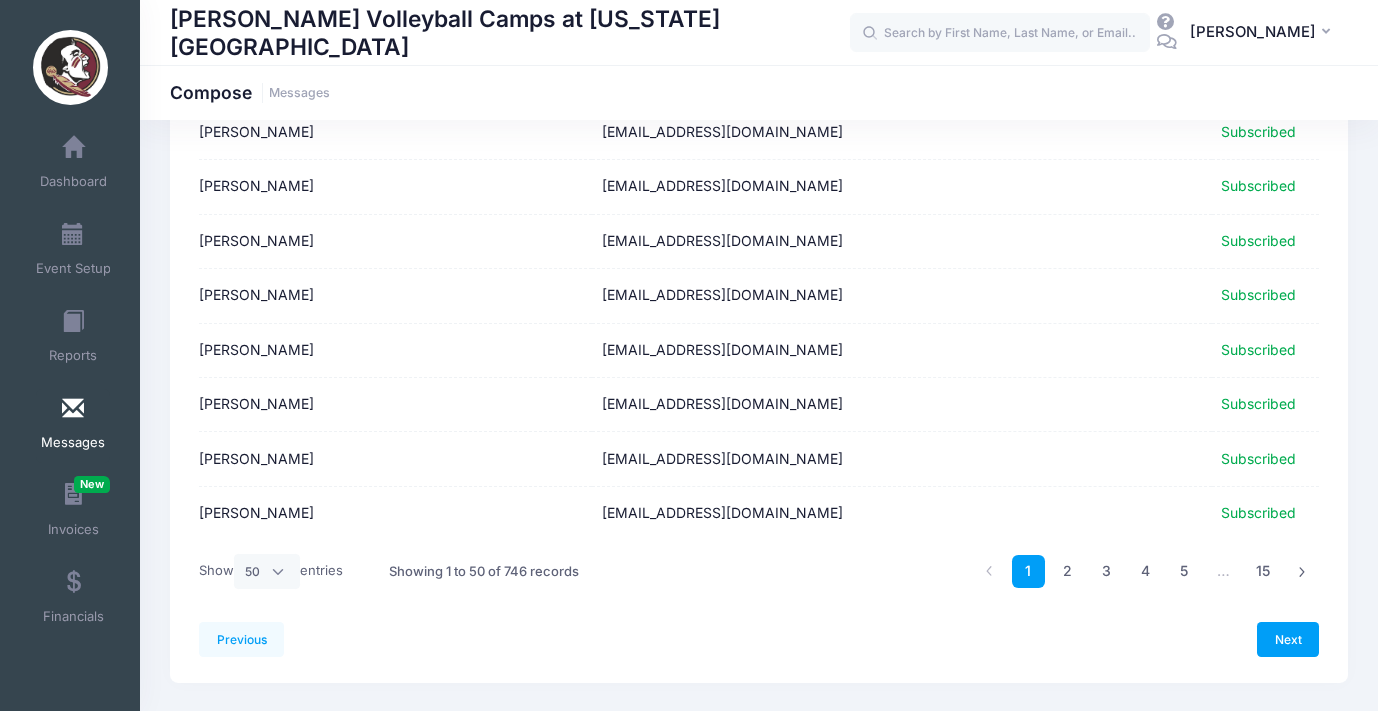 scroll, scrollTop: 2479, scrollLeft: 0, axis: vertical 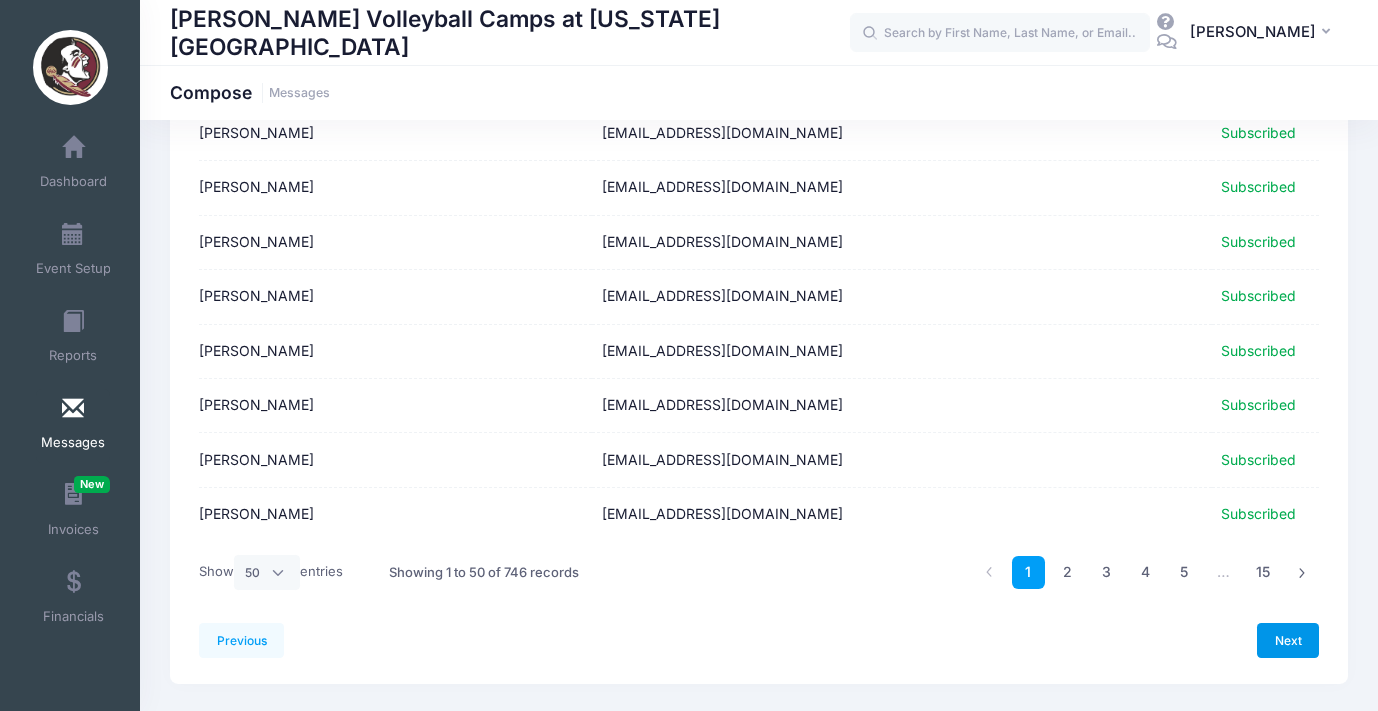 click on "Next" at bounding box center [1288, 640] 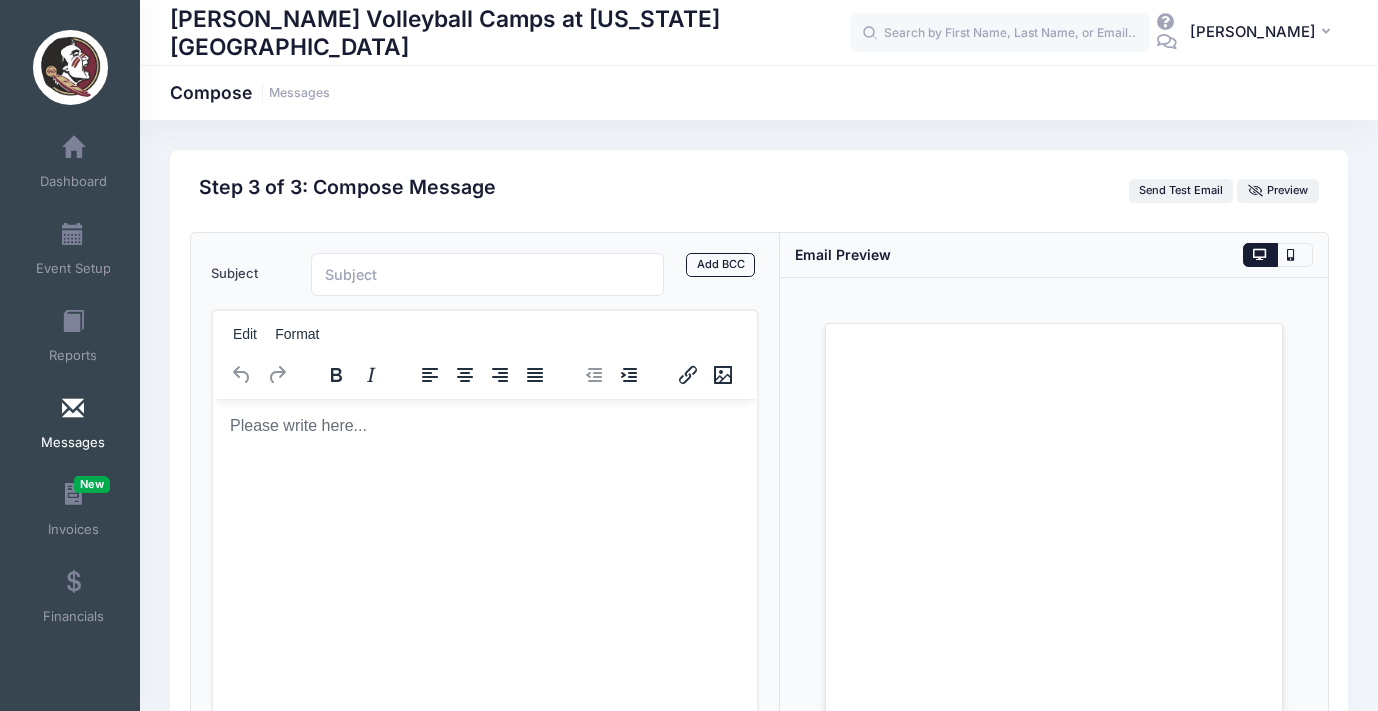 scroll, scrollTop: 0, scrollLeft: 0, axis: both 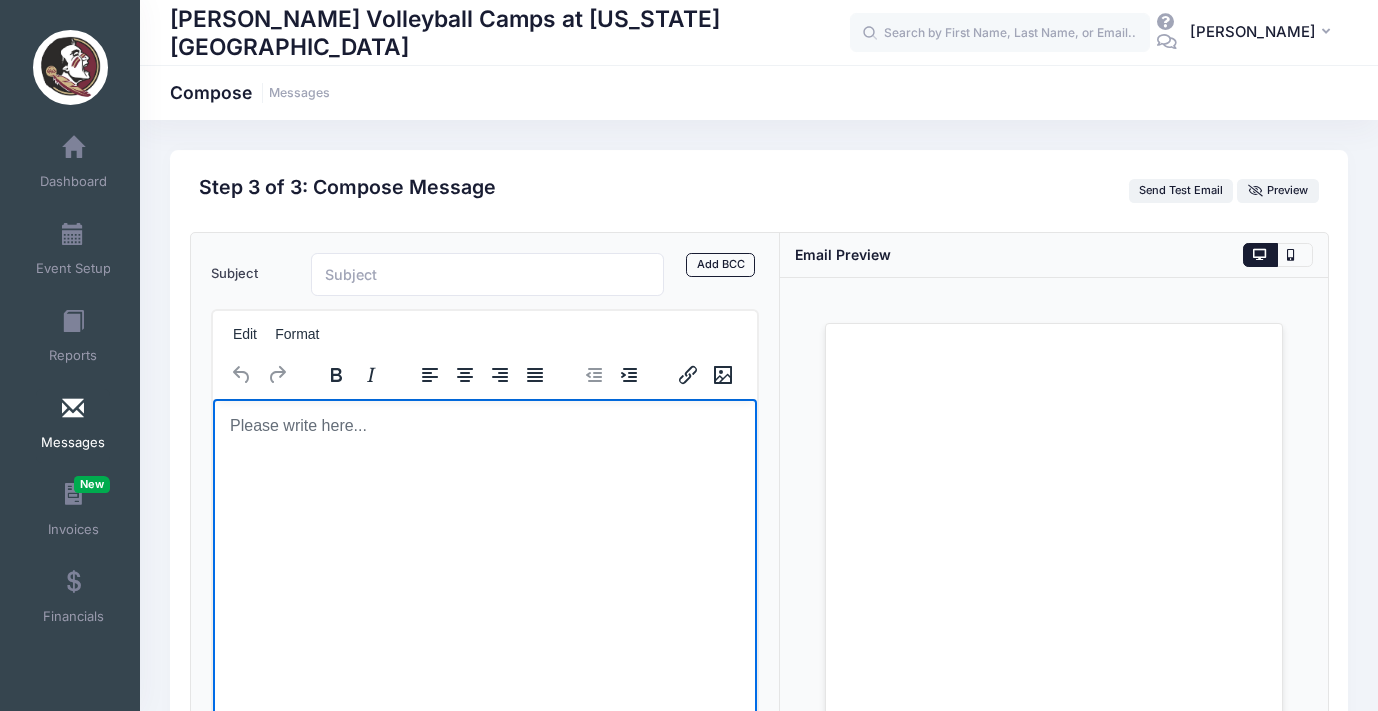 click at bounding box center [484, 425] 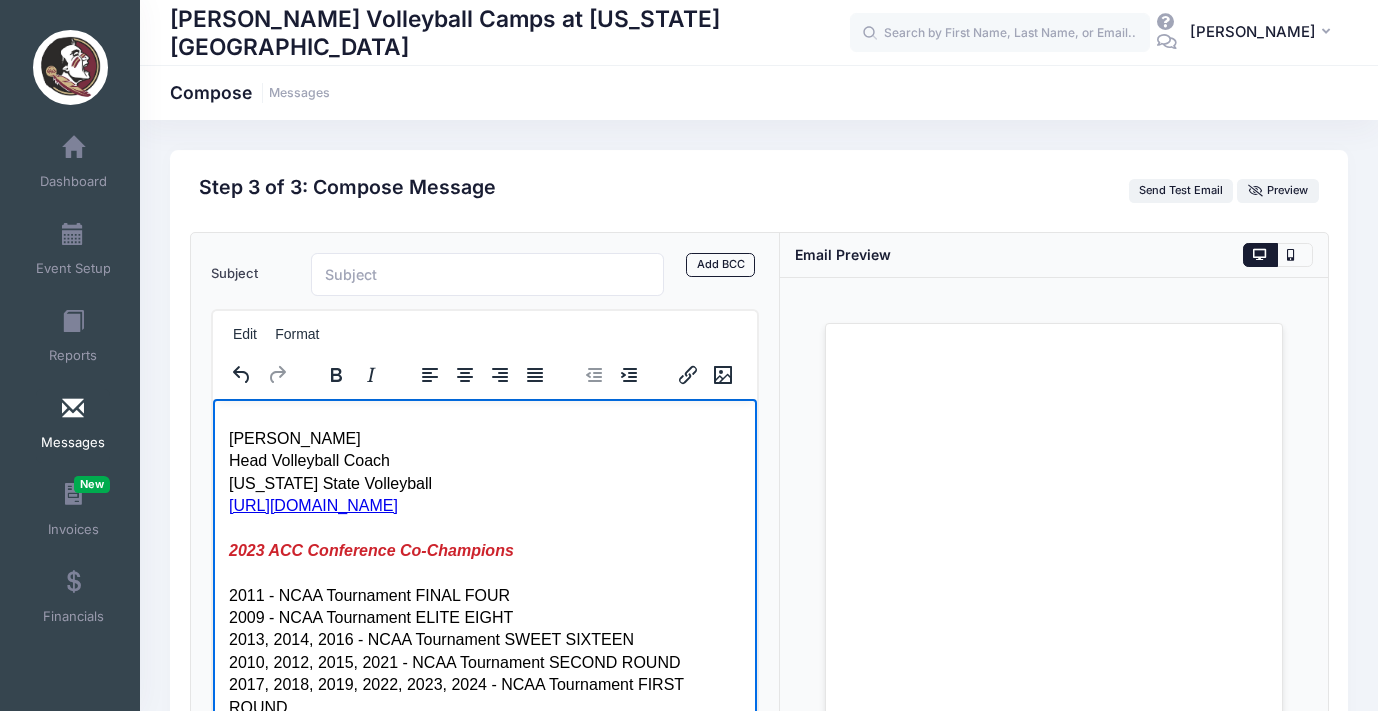scroll, scrollTop: 0, scrollLeft: 0, axis: both 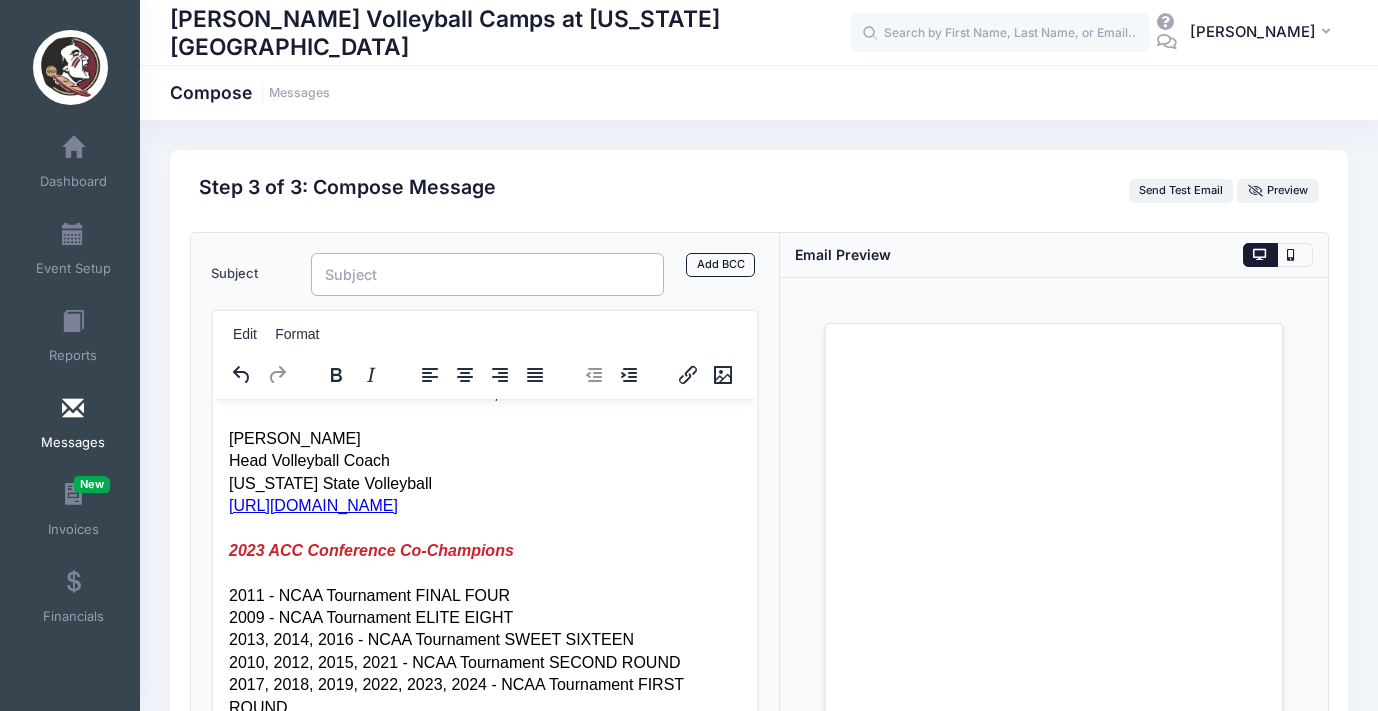 click on "Subject" at bounding box center [487, 274] 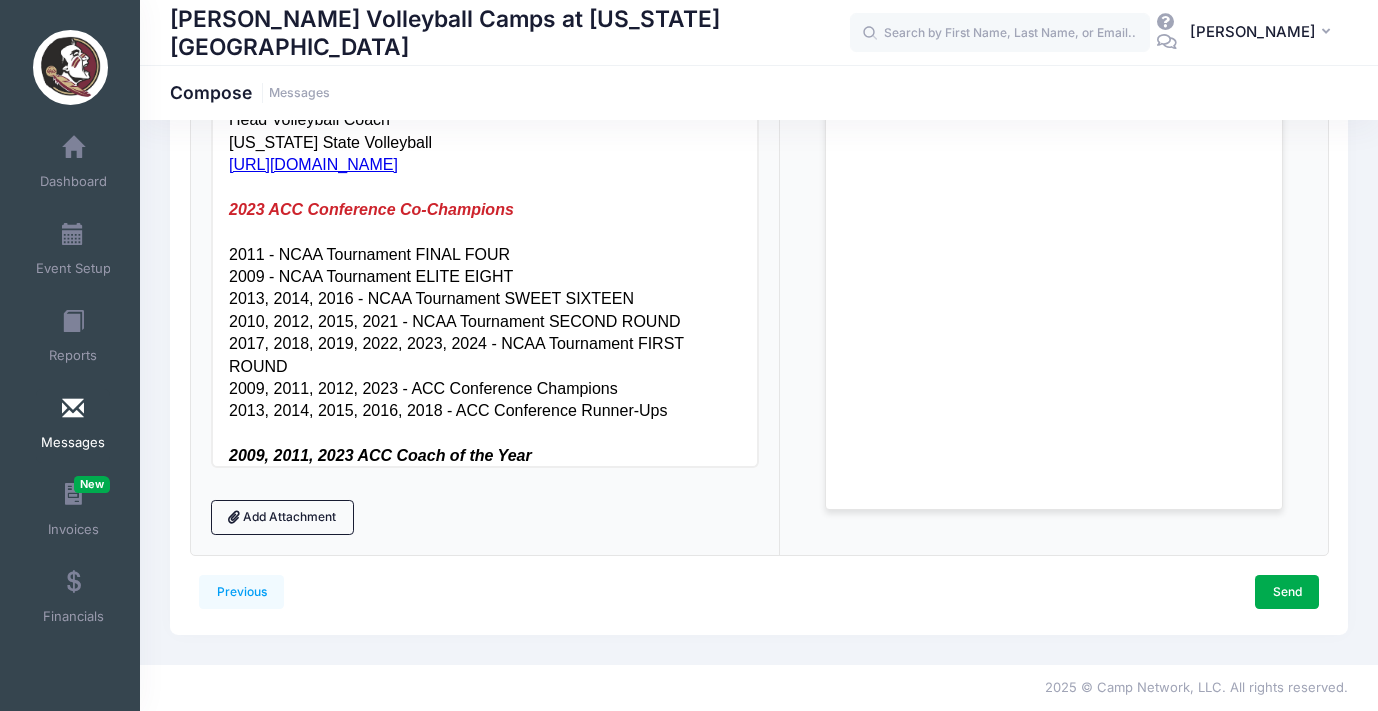 scroll, scrollTop: 340, scrollLeft: 0, axis: vertical 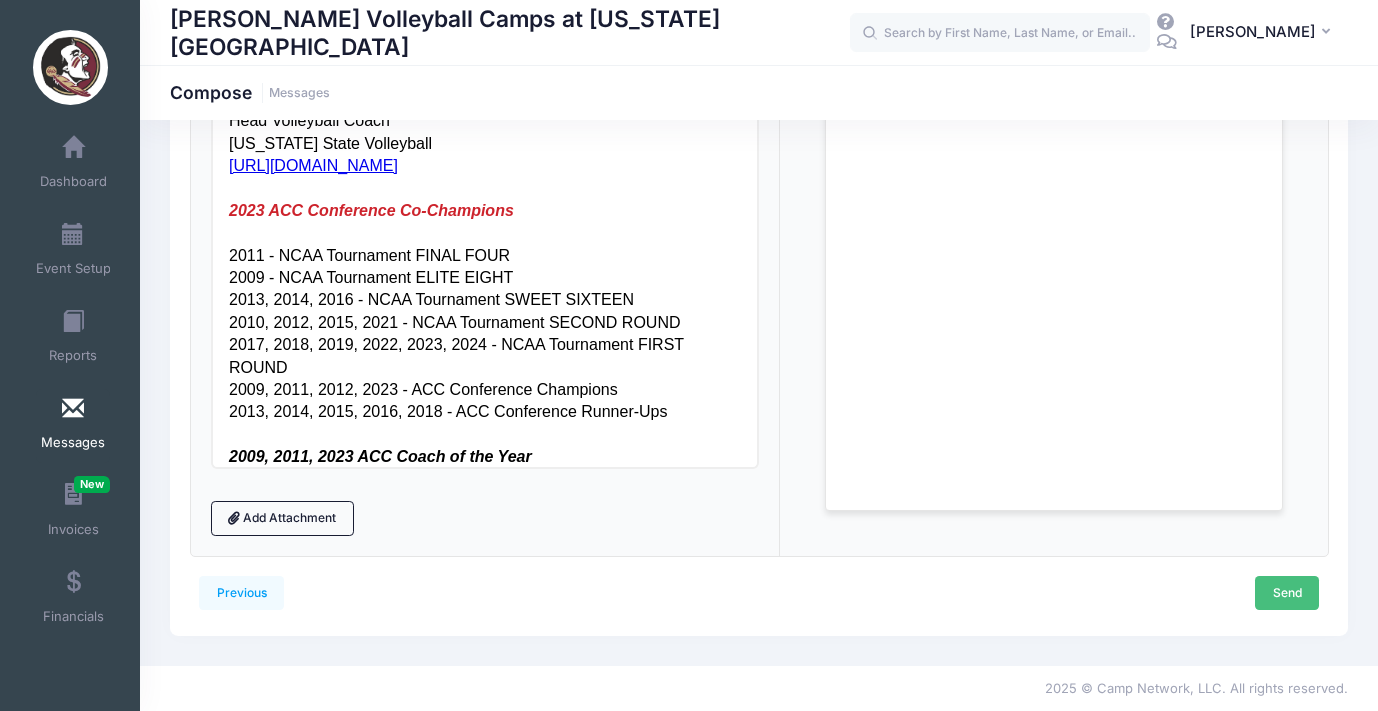 type on "Thank you campers!" 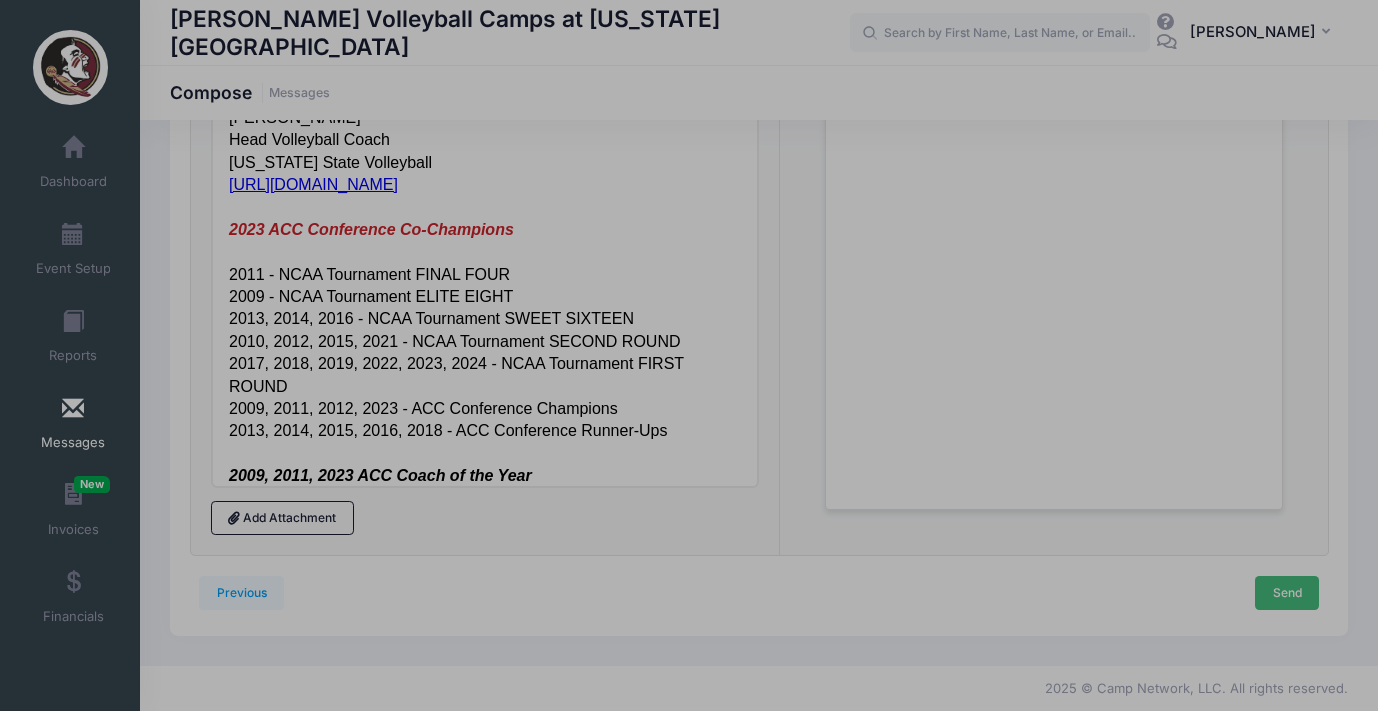 scroll, scrollTop: 0, scrollLeft: 0, axis: both 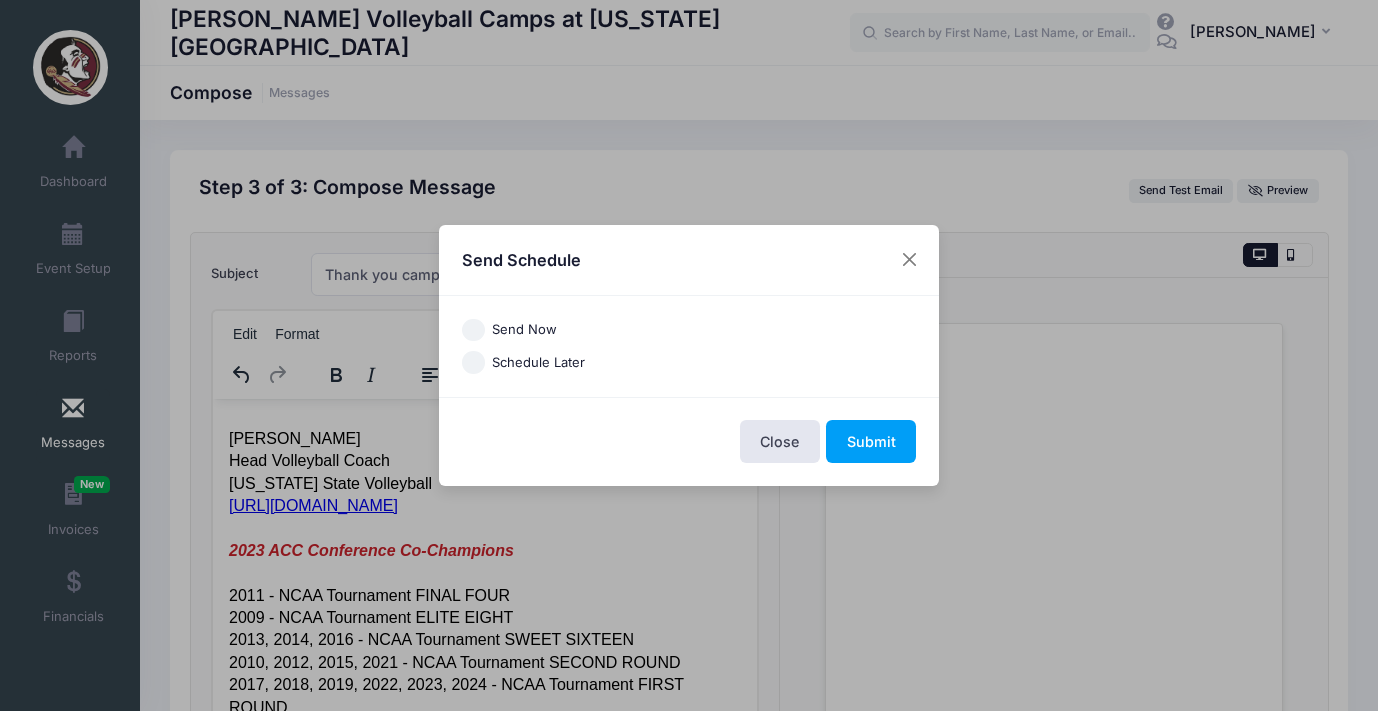 click on "Send Now" at bounding box center [473, 330] 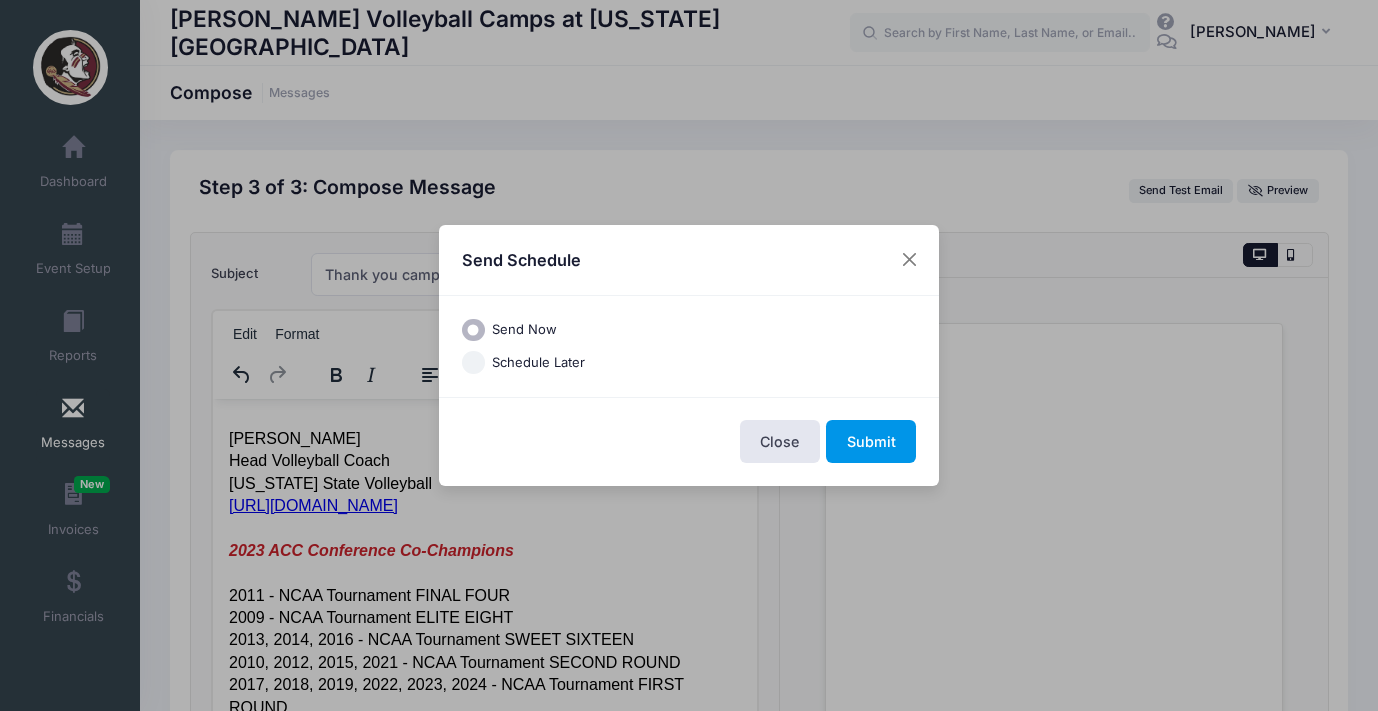 click on "Submit" at bounding box center (871, 441) 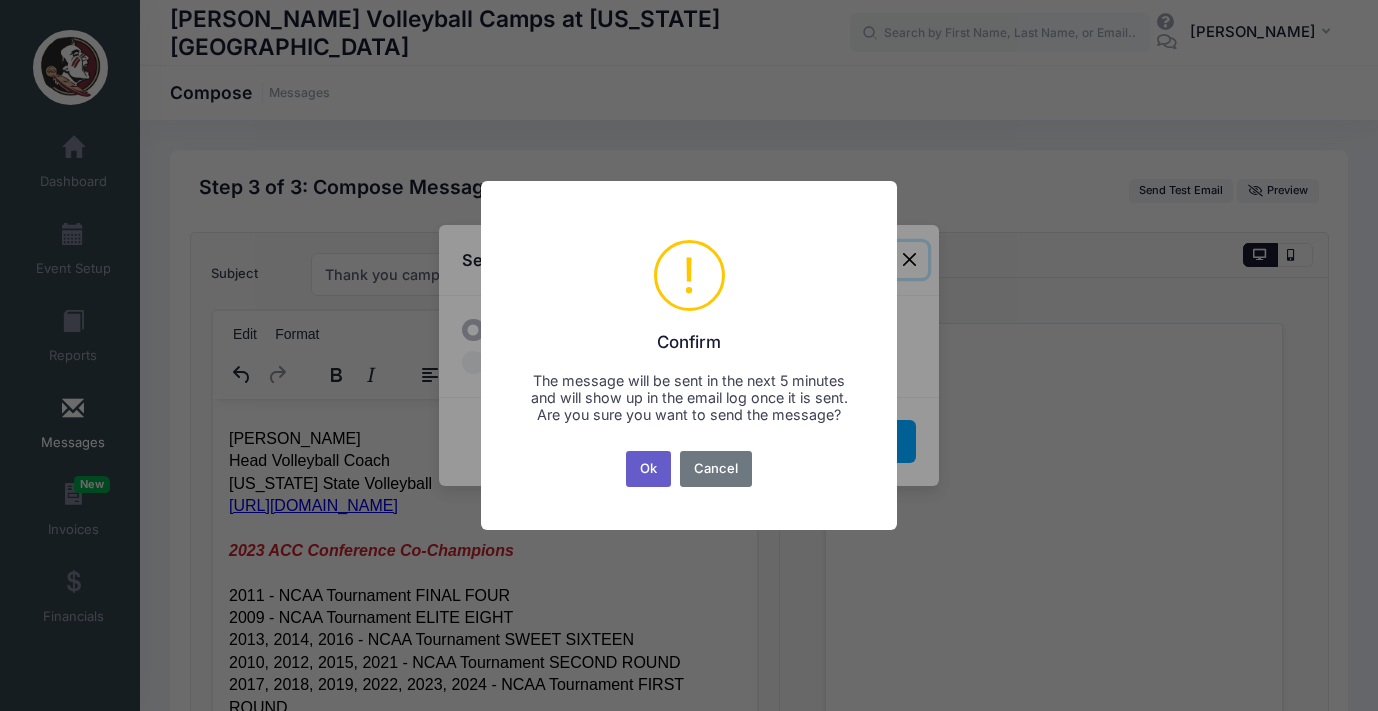 click on "Ok" at bounding box center [649, 469] 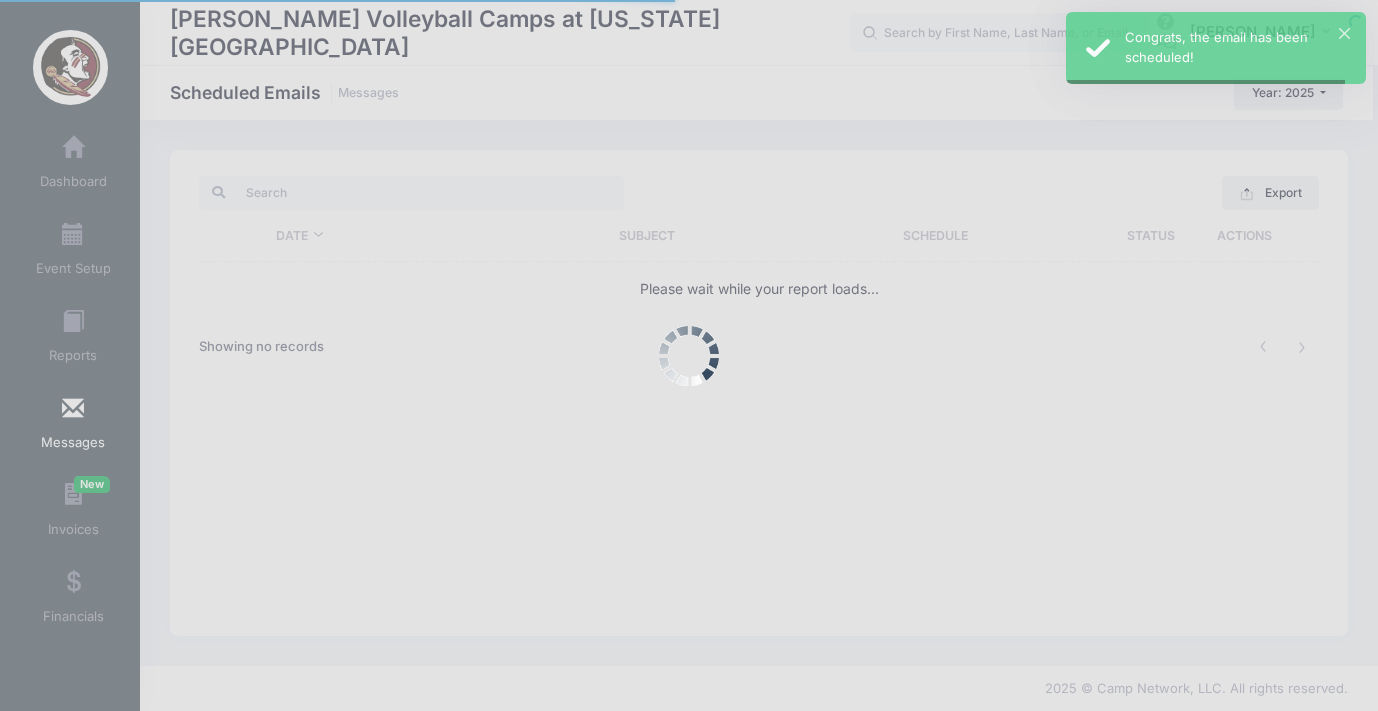 scroll, scrollTop: 0, scrollLeft: 0, axis: both 